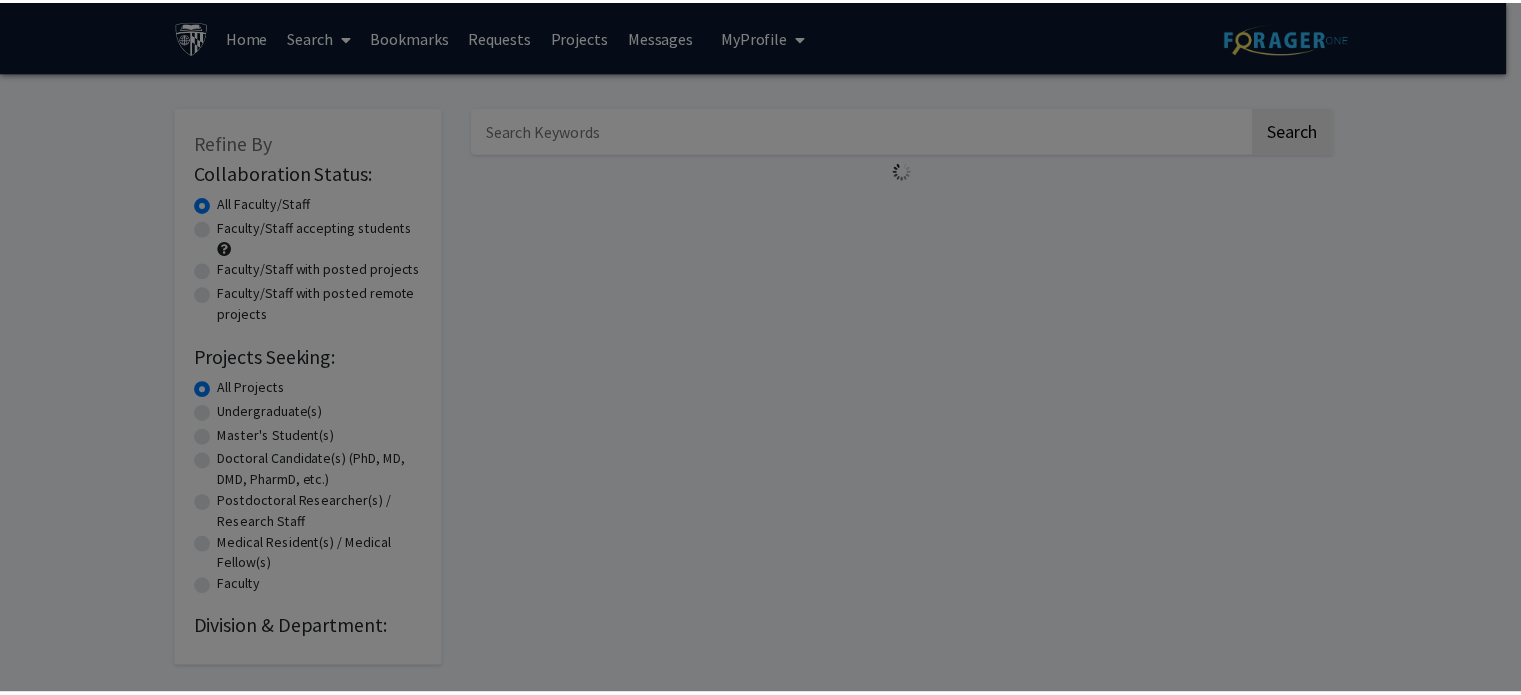 scroll, scrollTop: 0, scrollLeft: 0, axis: both 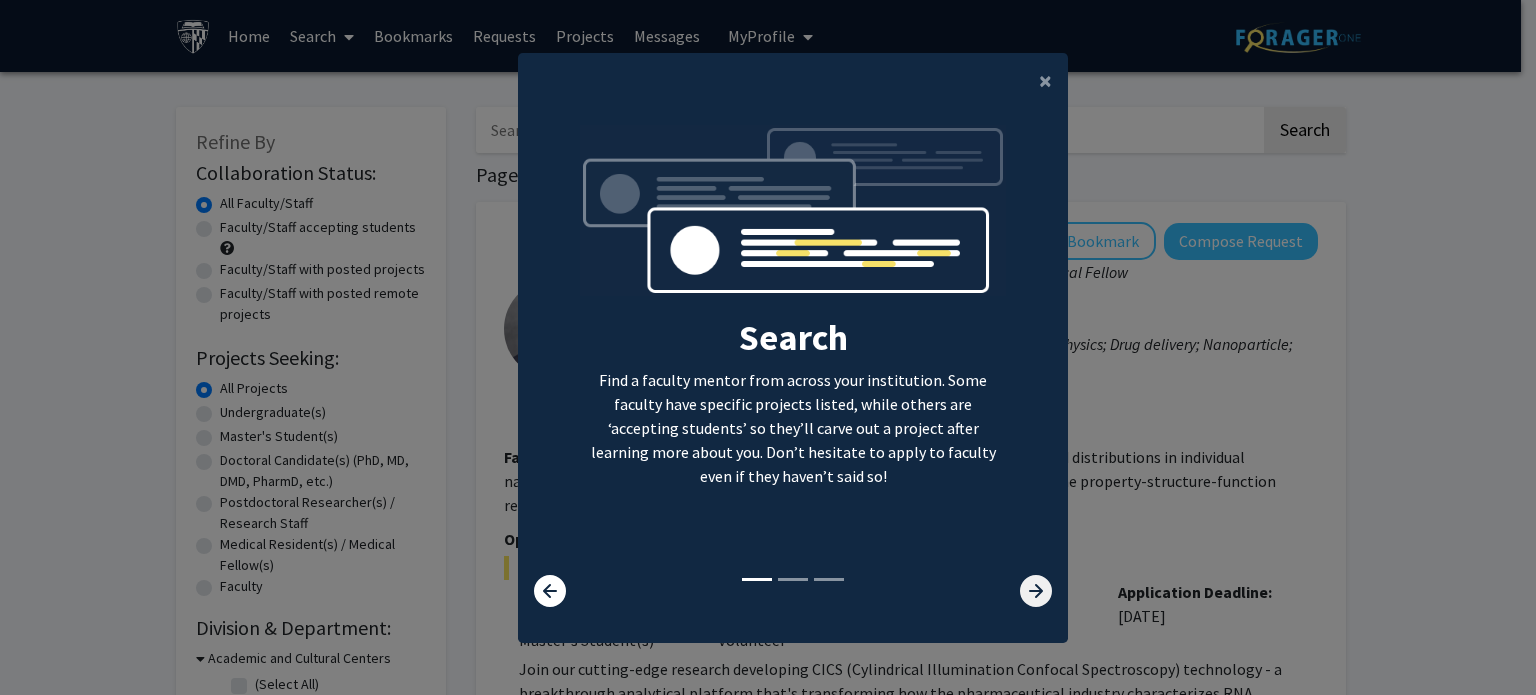 click 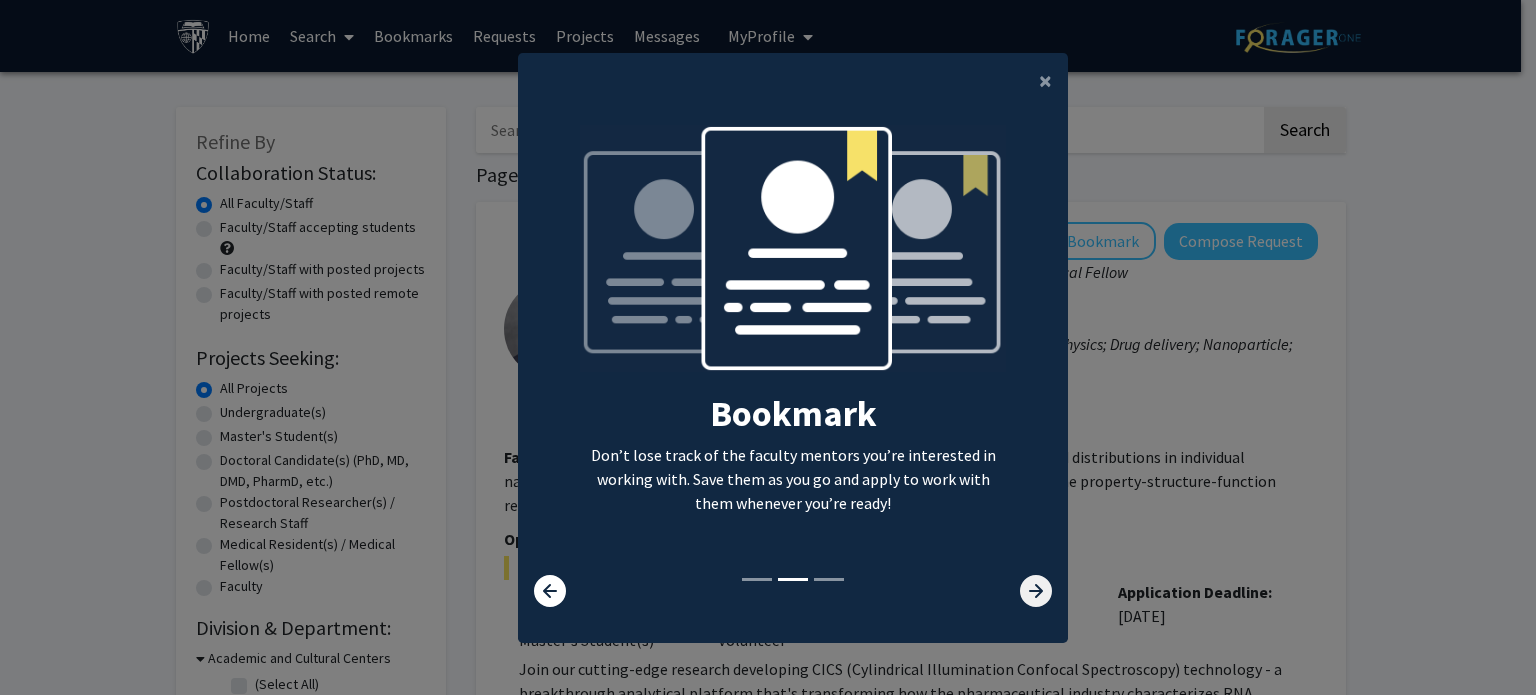 click 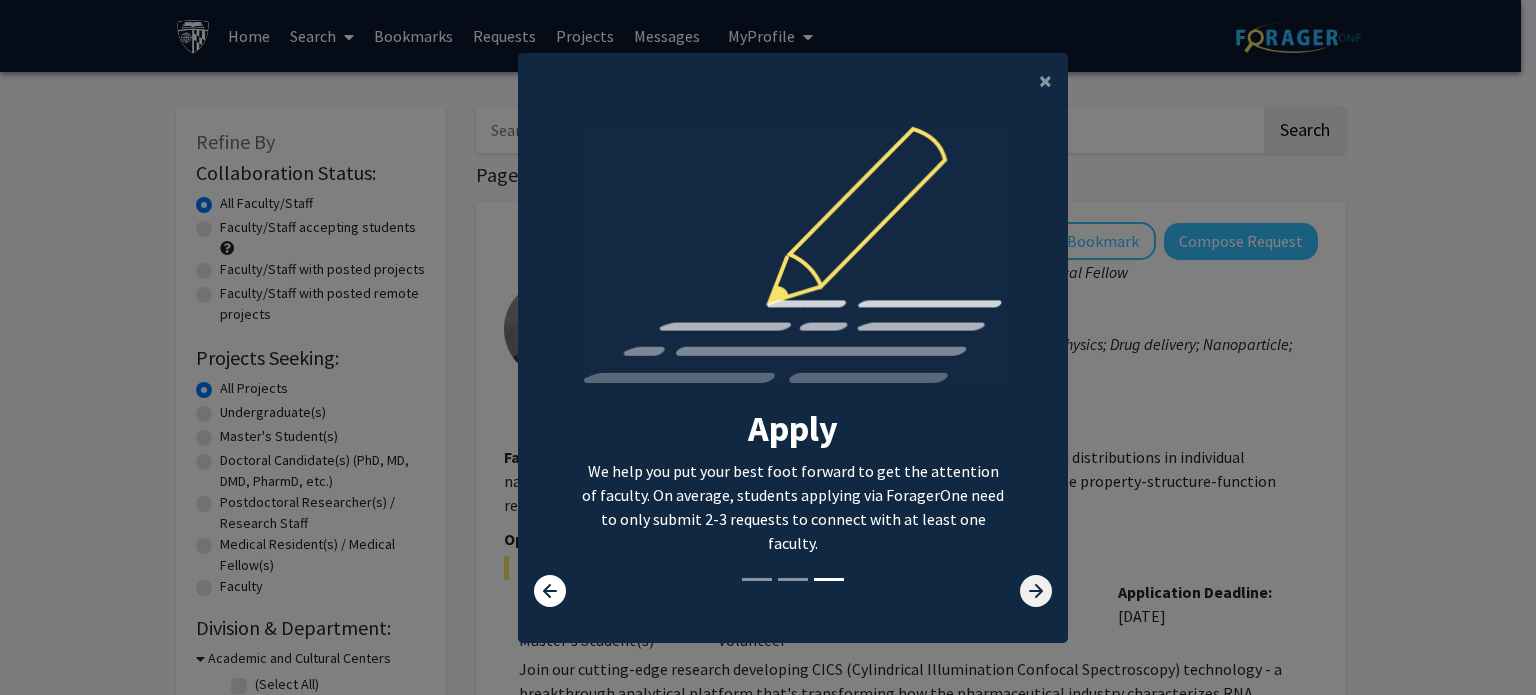 click 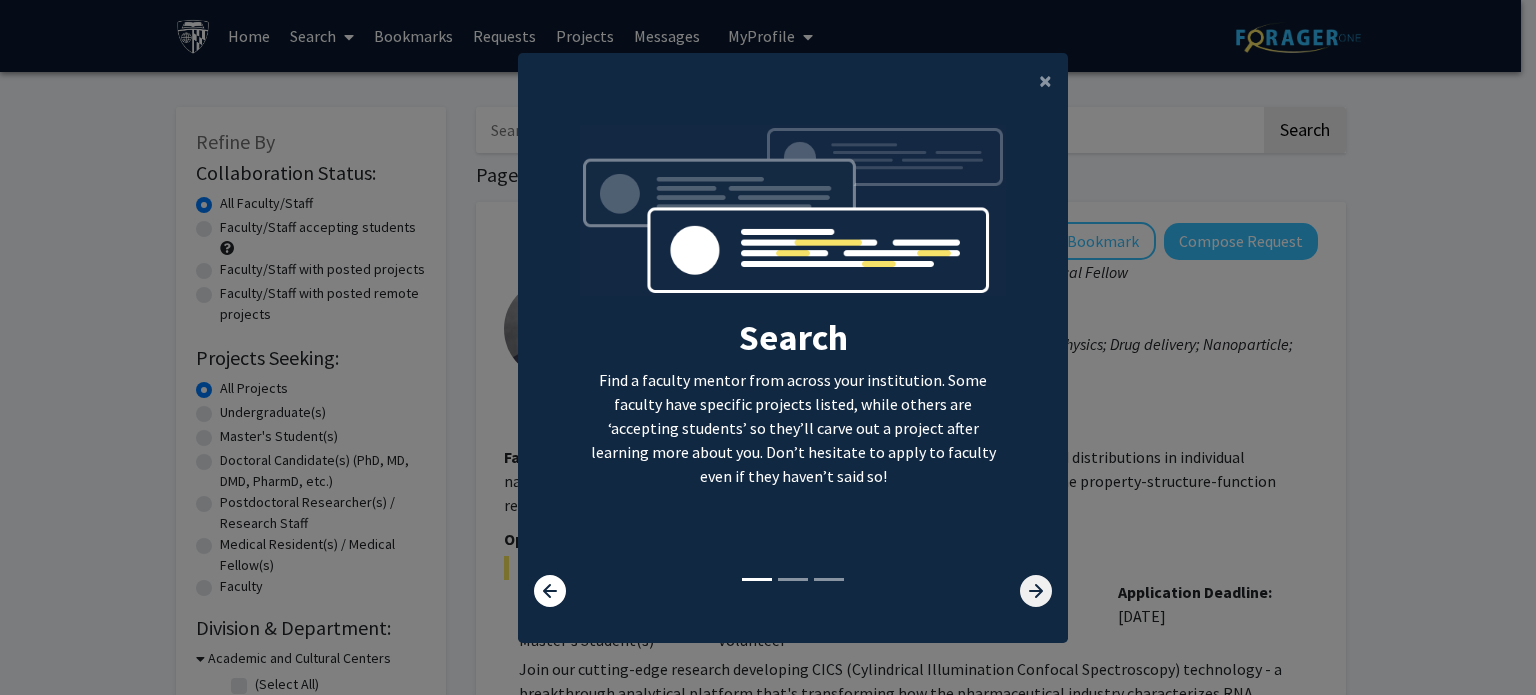 click 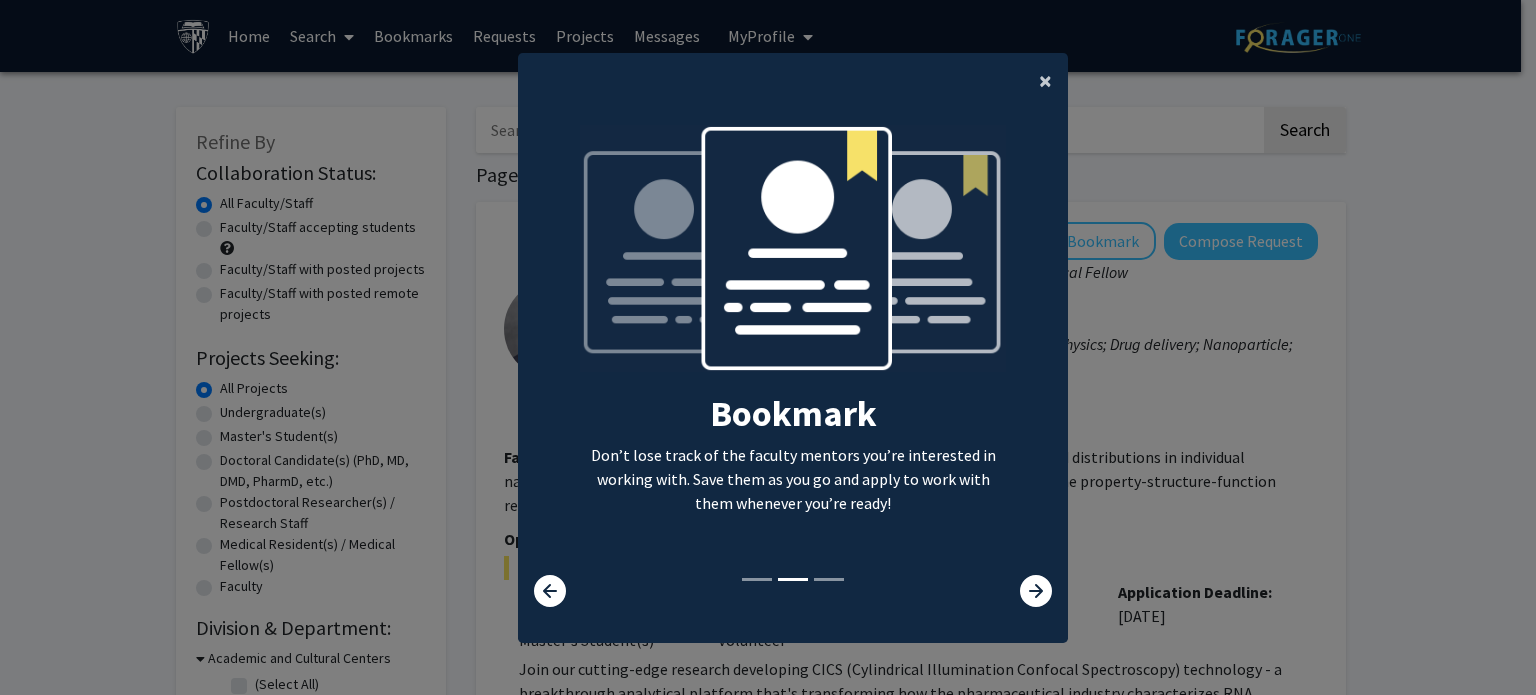 click on "×" 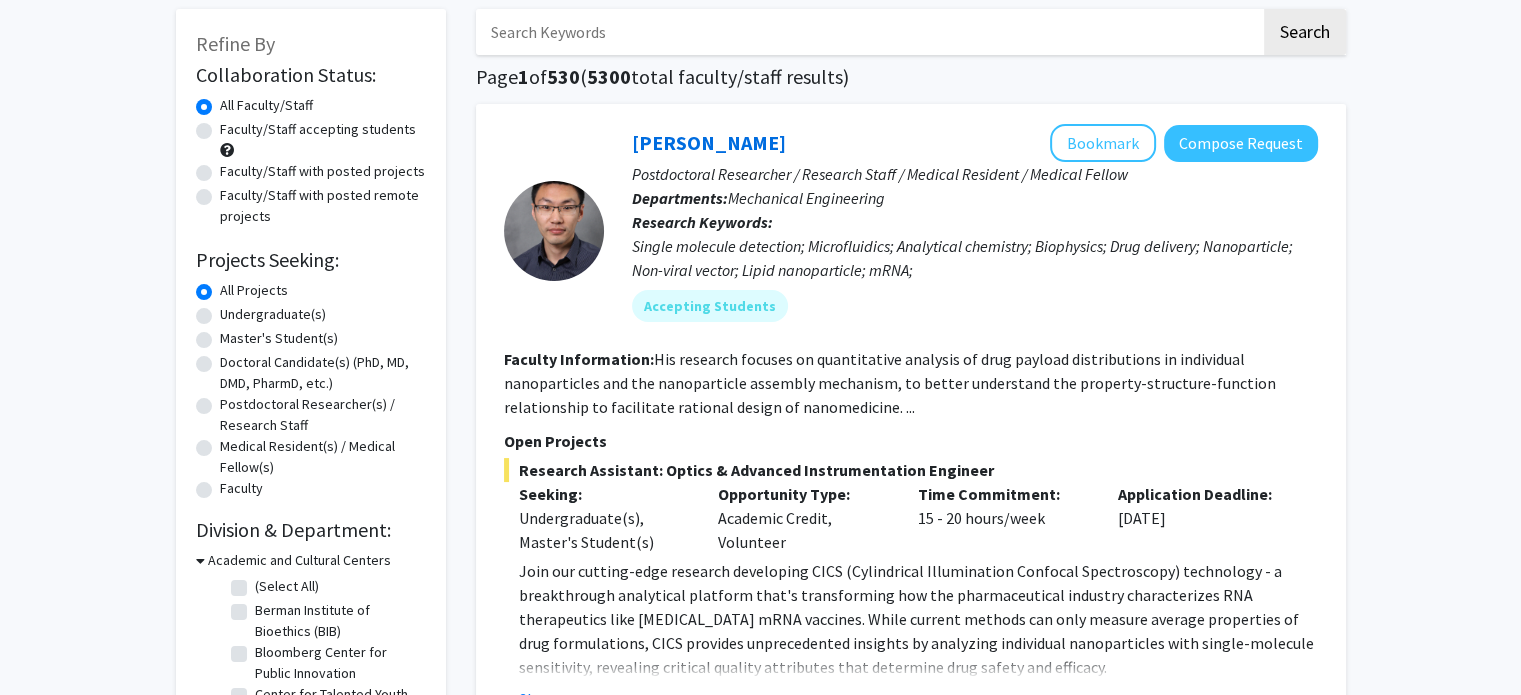 scroll, scrollTop: 116, scrollLeft: 0, axis: vertical 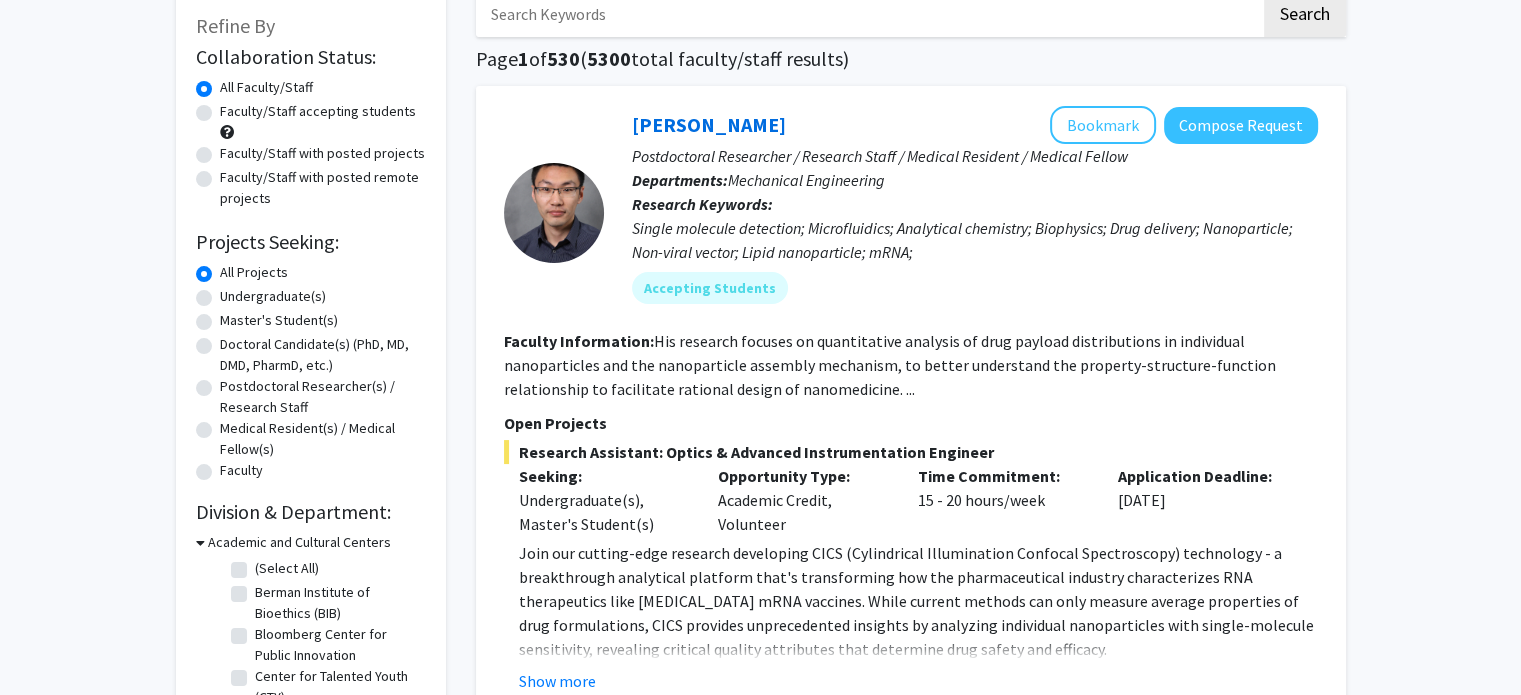 click on "Undergraduate(s)" 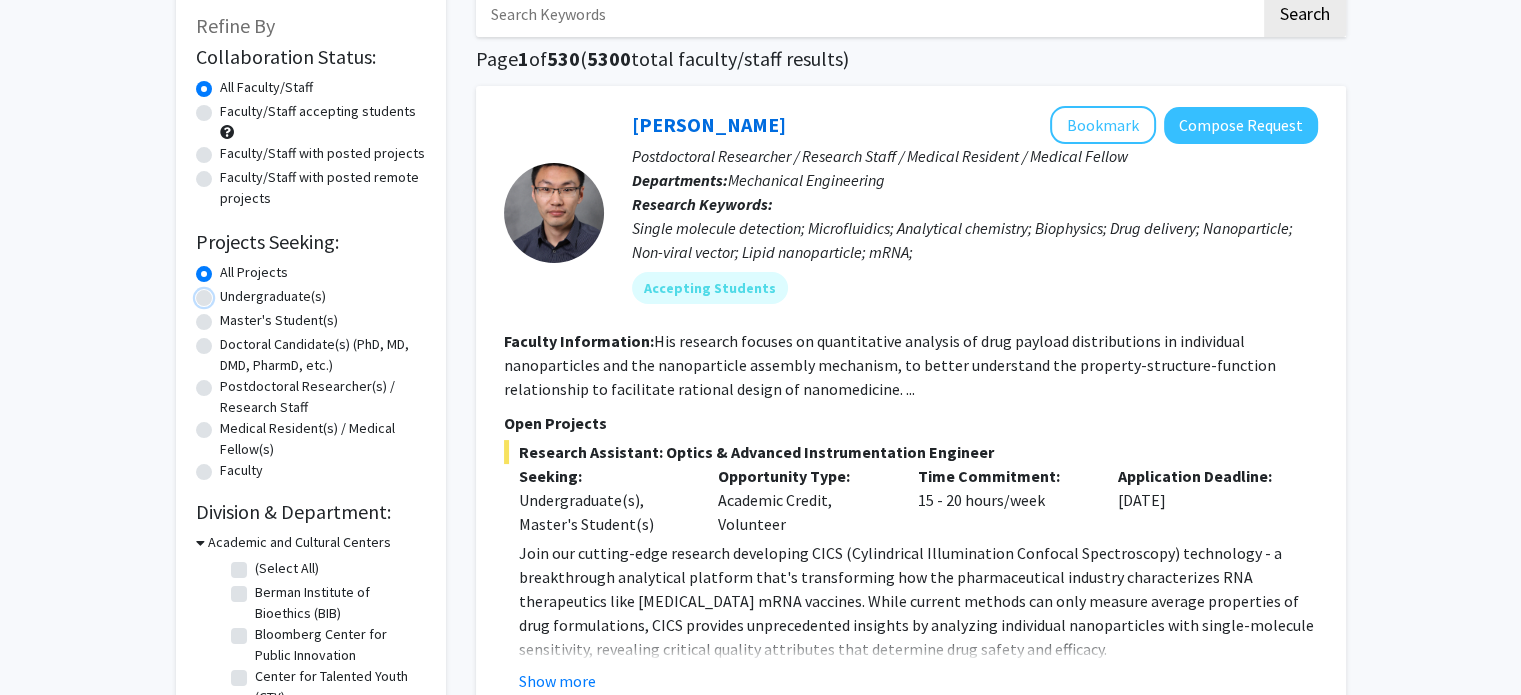 click on "Undergraduate(s)" at bounding box center [226, 292] 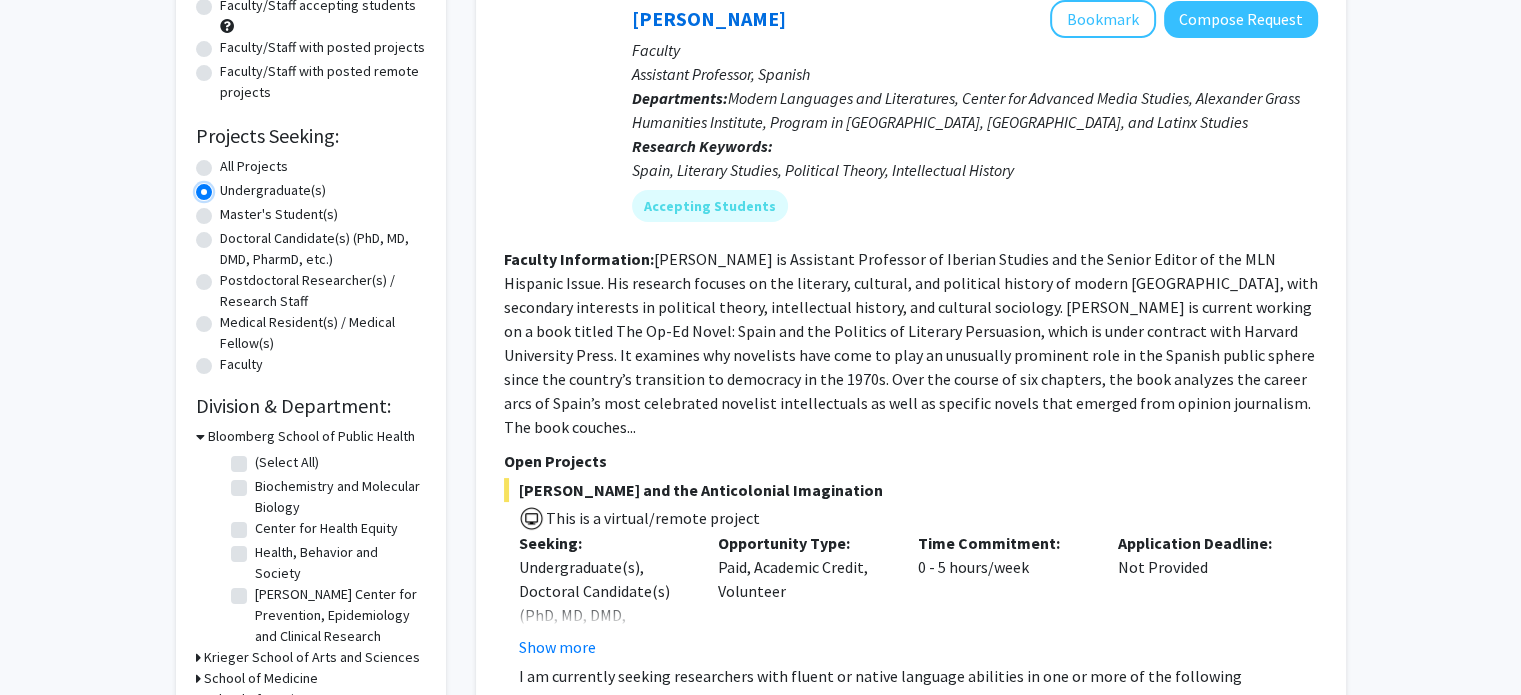 scroll, scrollTop: 220, scrollLeft: 0, axis: vertical 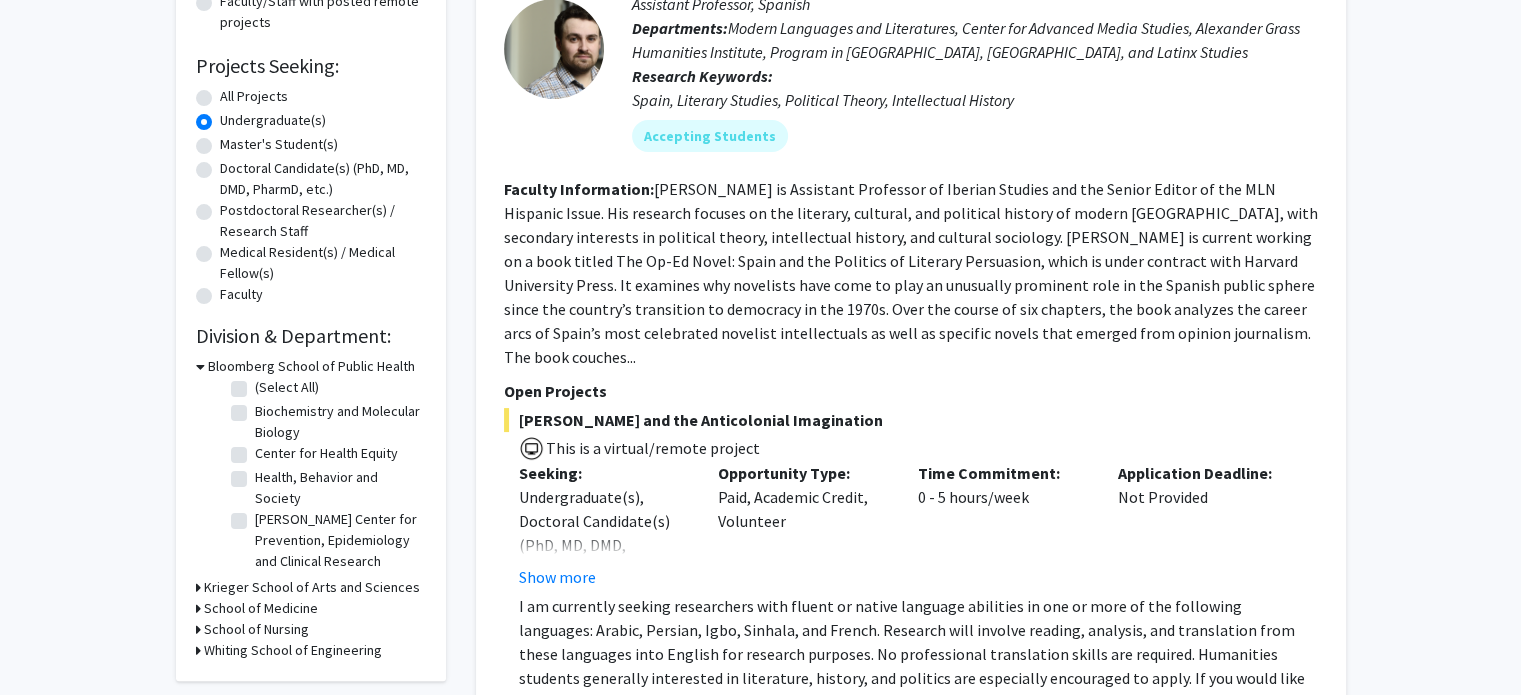 click on "[PERSON_NAME] Center for Prevention, Epidemiology and Clinical Research" 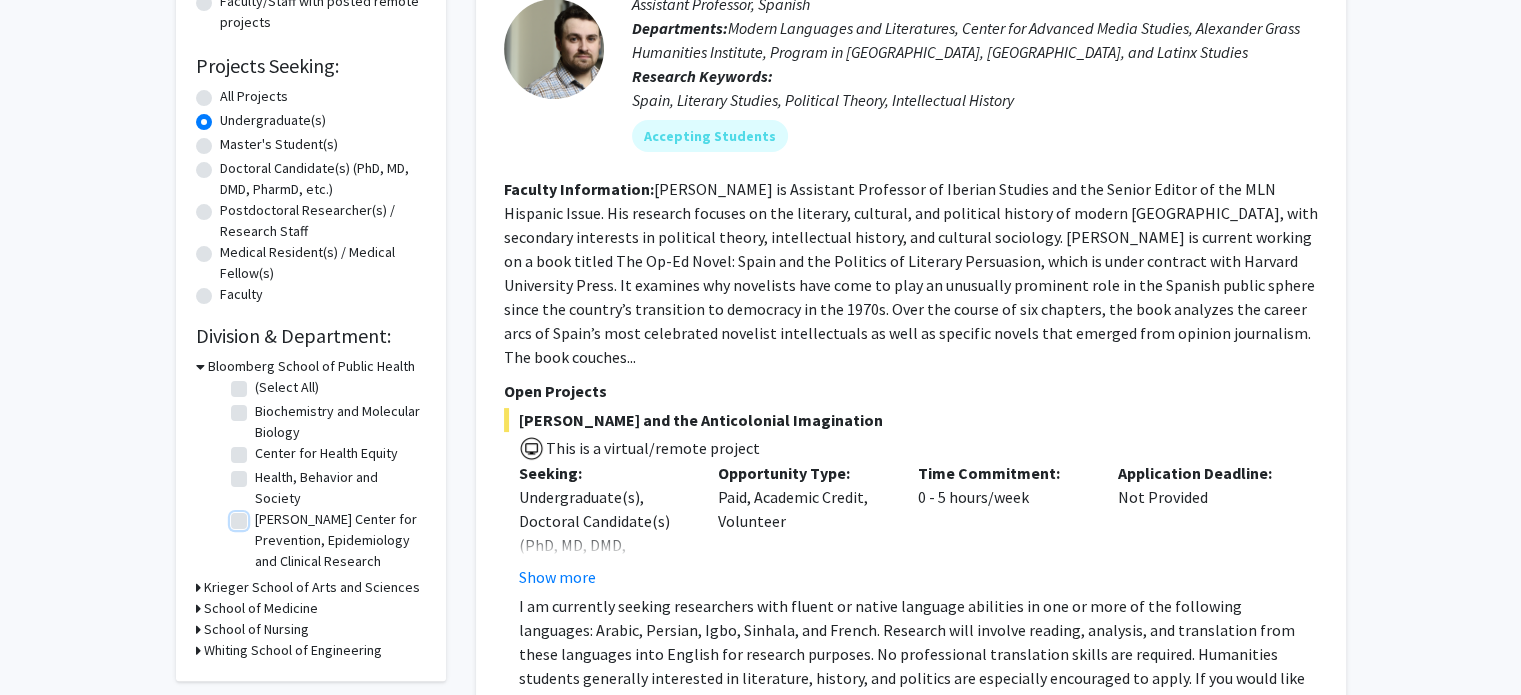 click on "[PERSON_NAME] Center for Prevention, Epidemiology and Clinical Research" at bounding box center [261, 515] 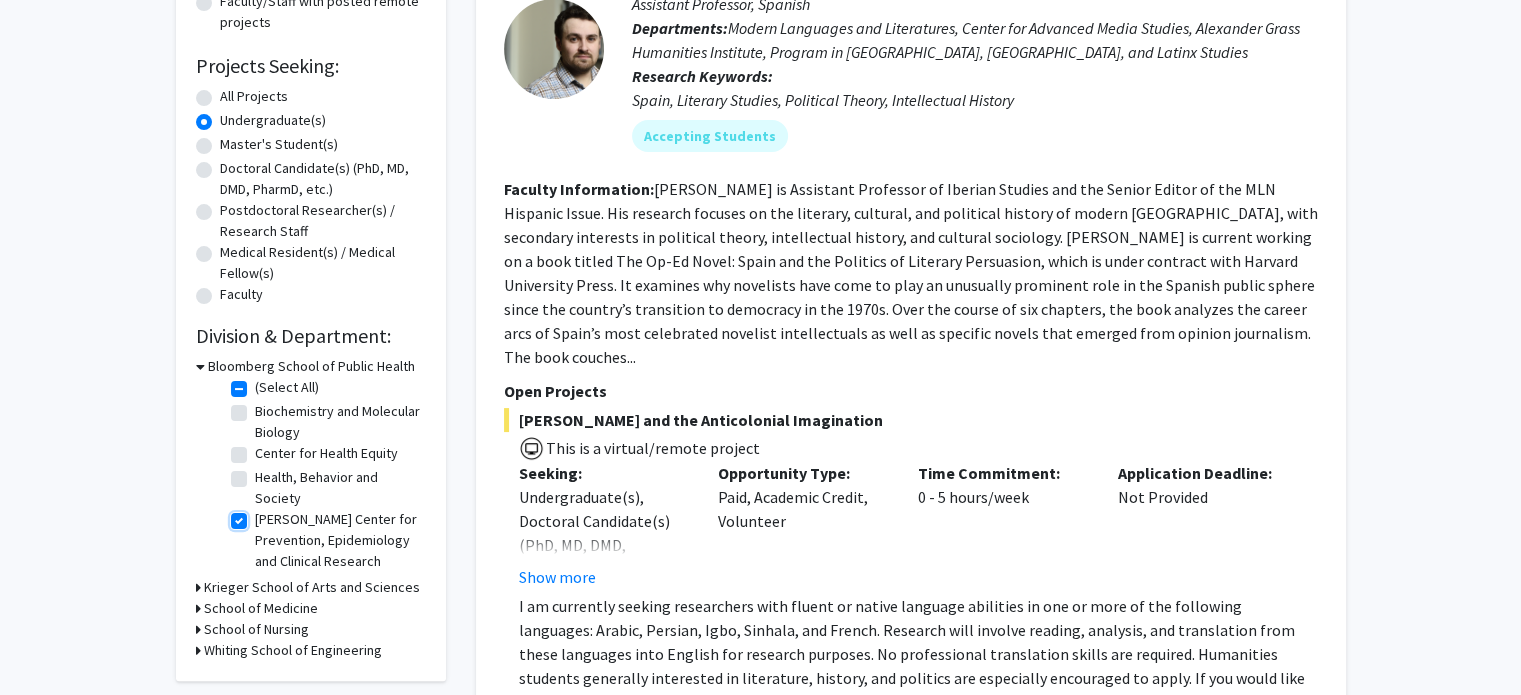 checkbox on "true" 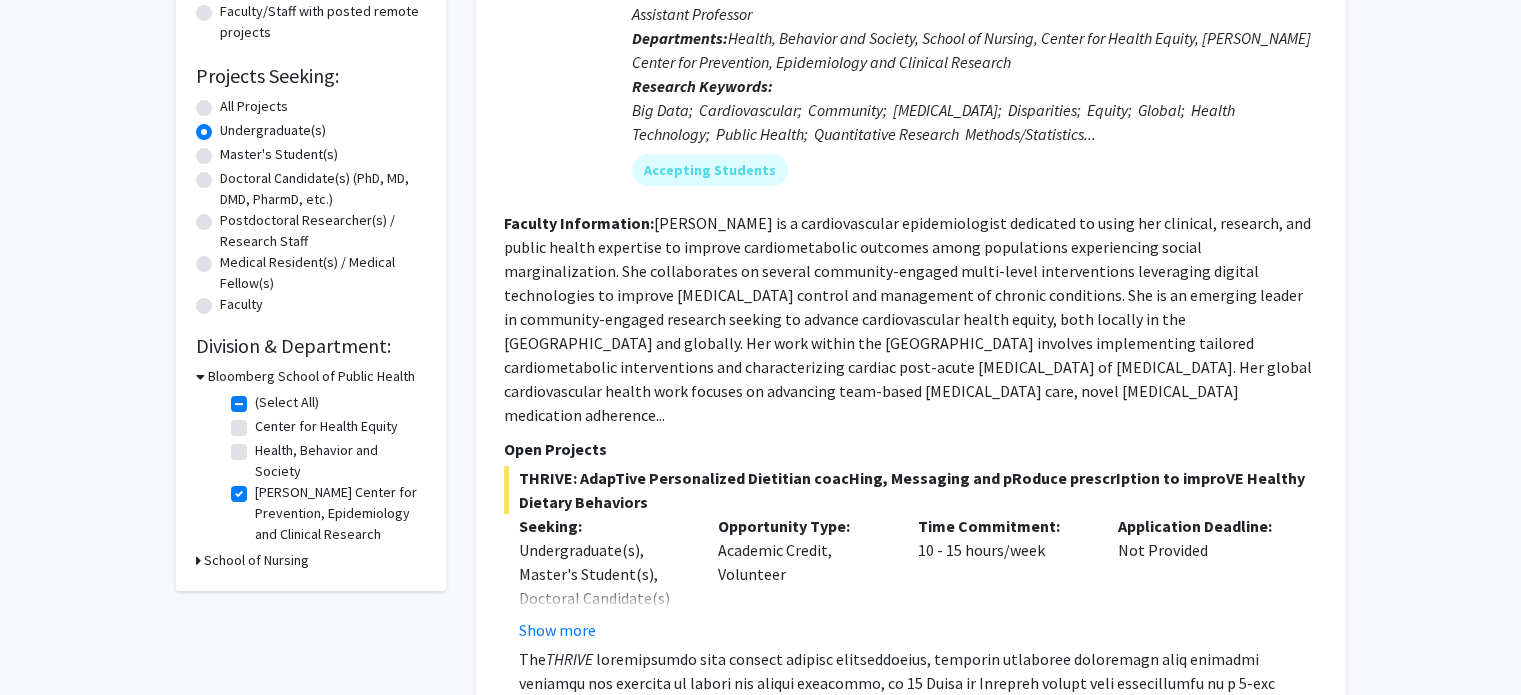 scroll, scrollTop: 283, scrollLeft: 0, axis: vertical 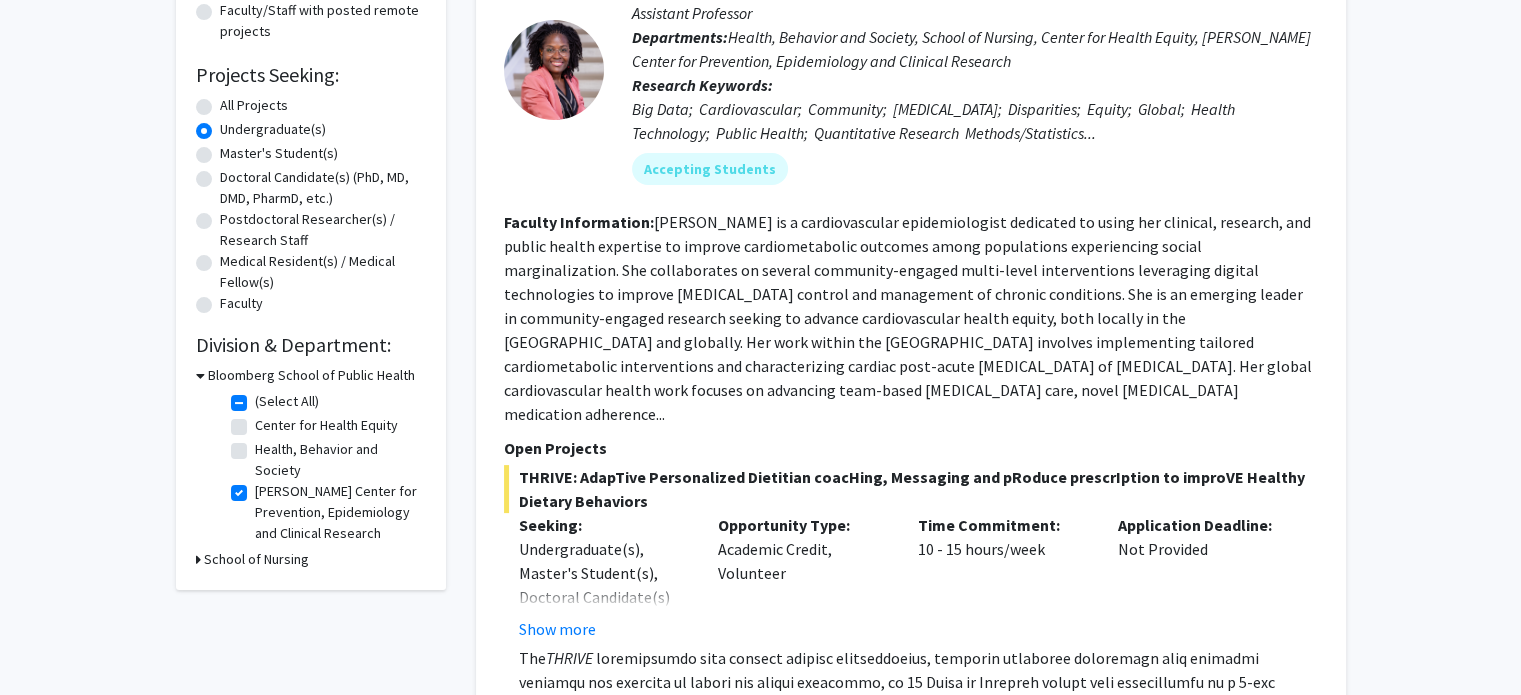 click on "Health, Behavior and Society" 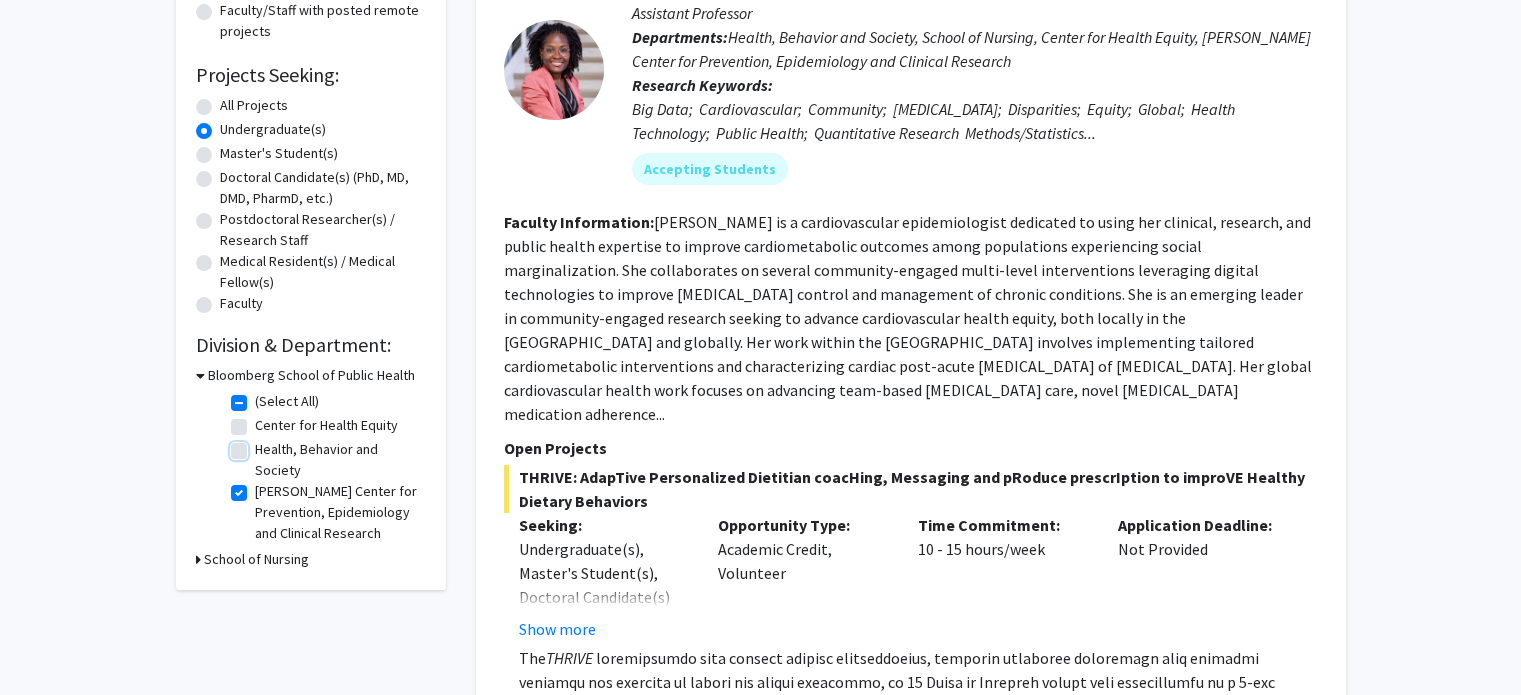 click on "Health, Behavior and Society" at bounding box center [261, 445] 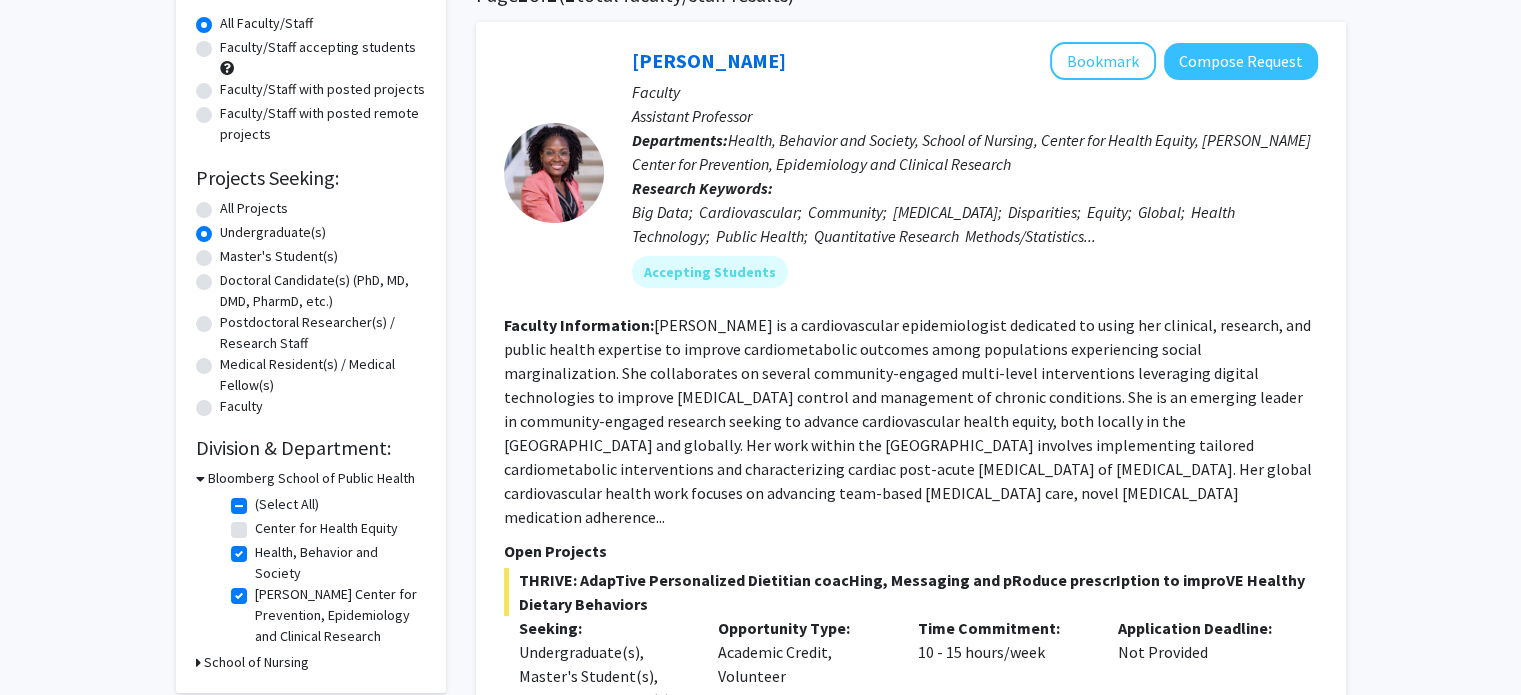scroll, scrollTop: 180, scrollLeft: 0, axis: vertical 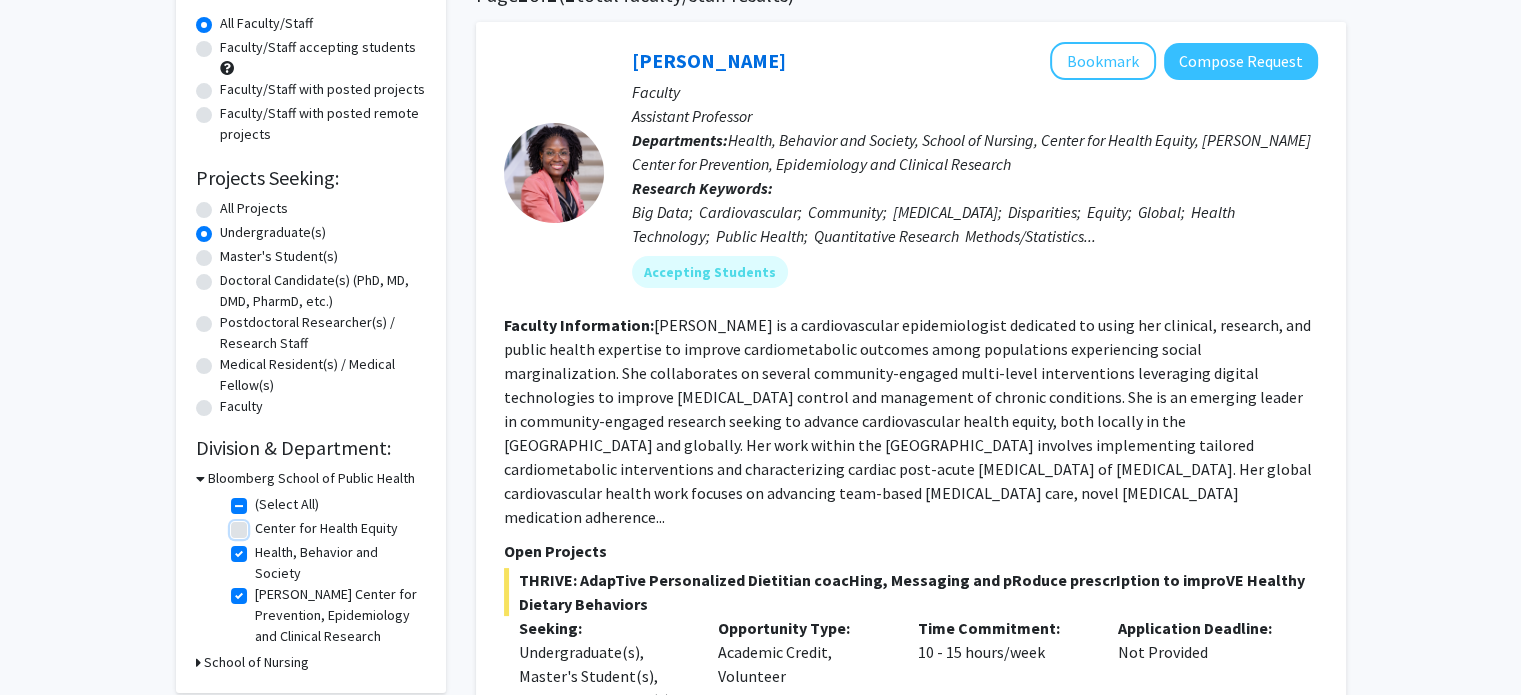 click on "Center for Health Equity" at bounding box center [261, 524] 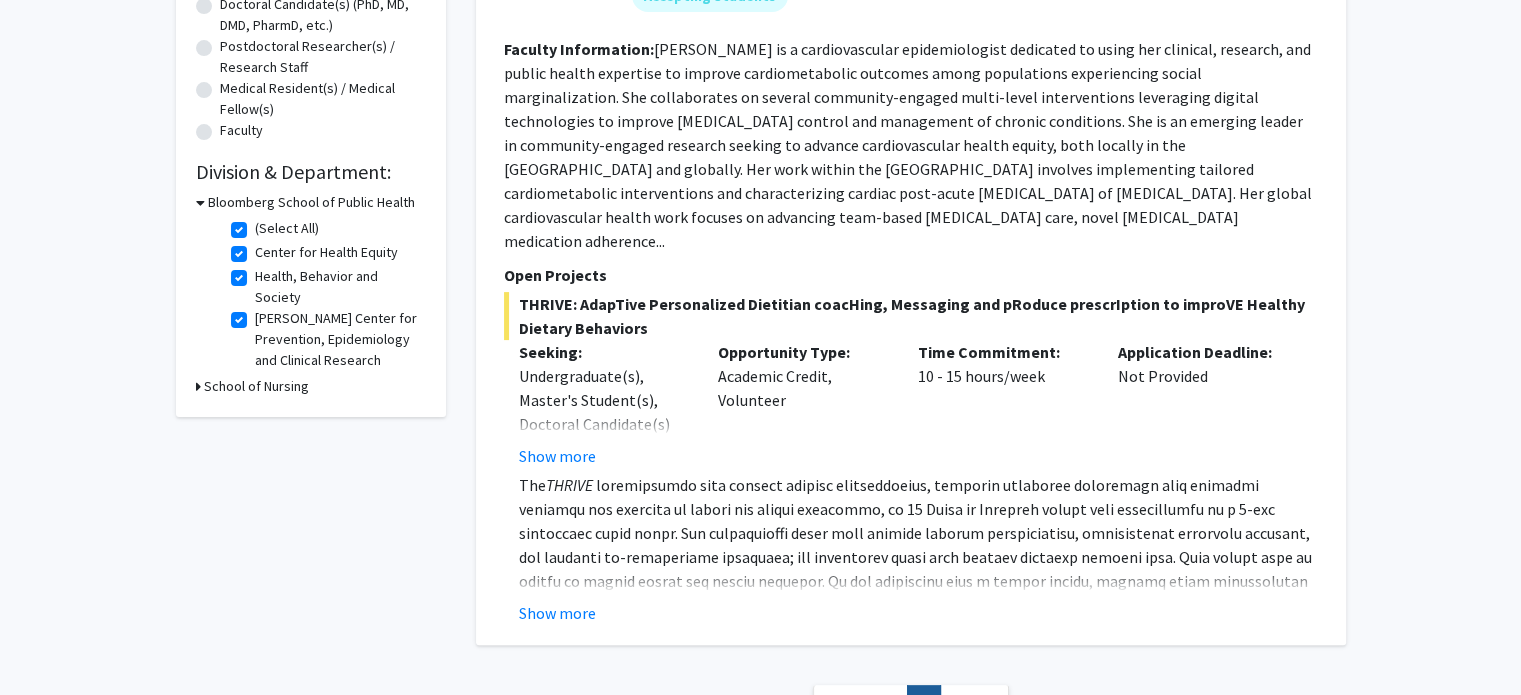 scroll, scrollTop: 448, scrollLeft: 0, axis: vertical 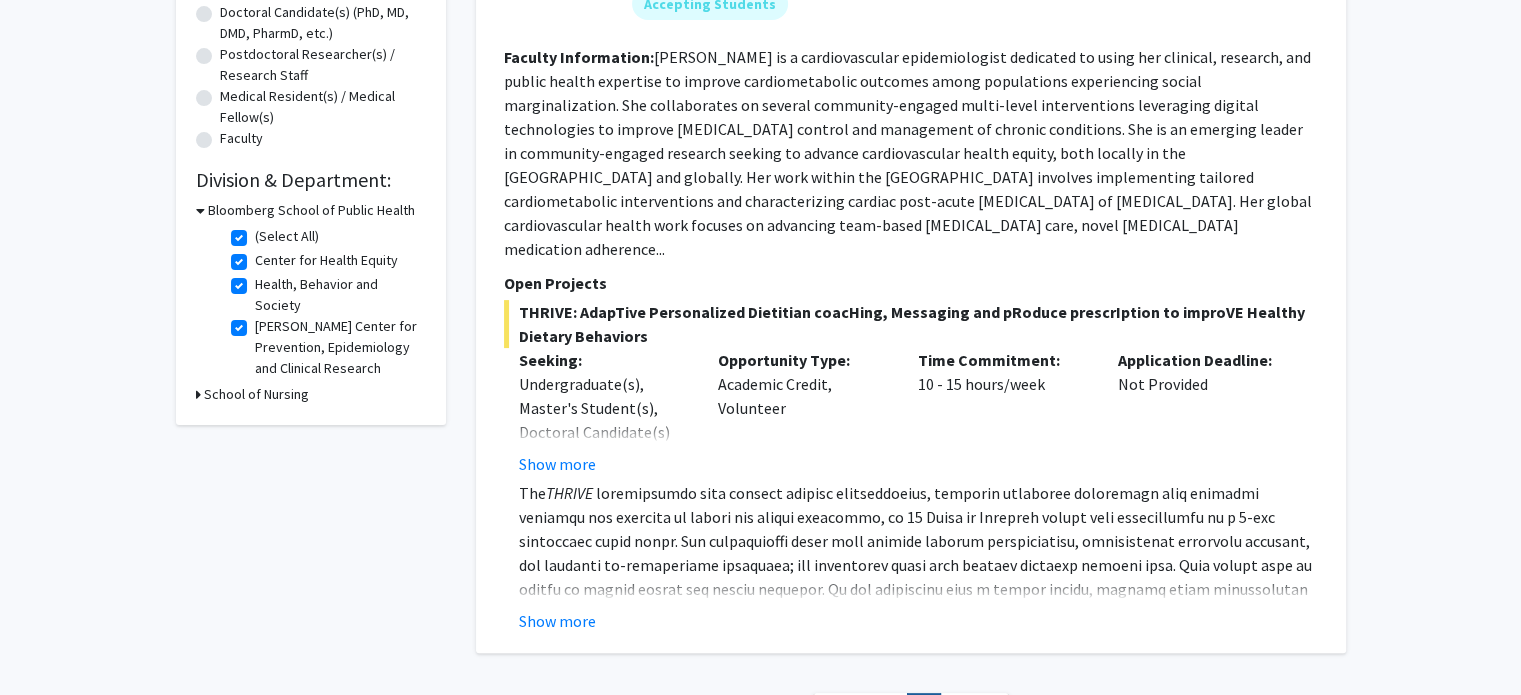 click on "School of Nursing" at bounding box center (256, 394) 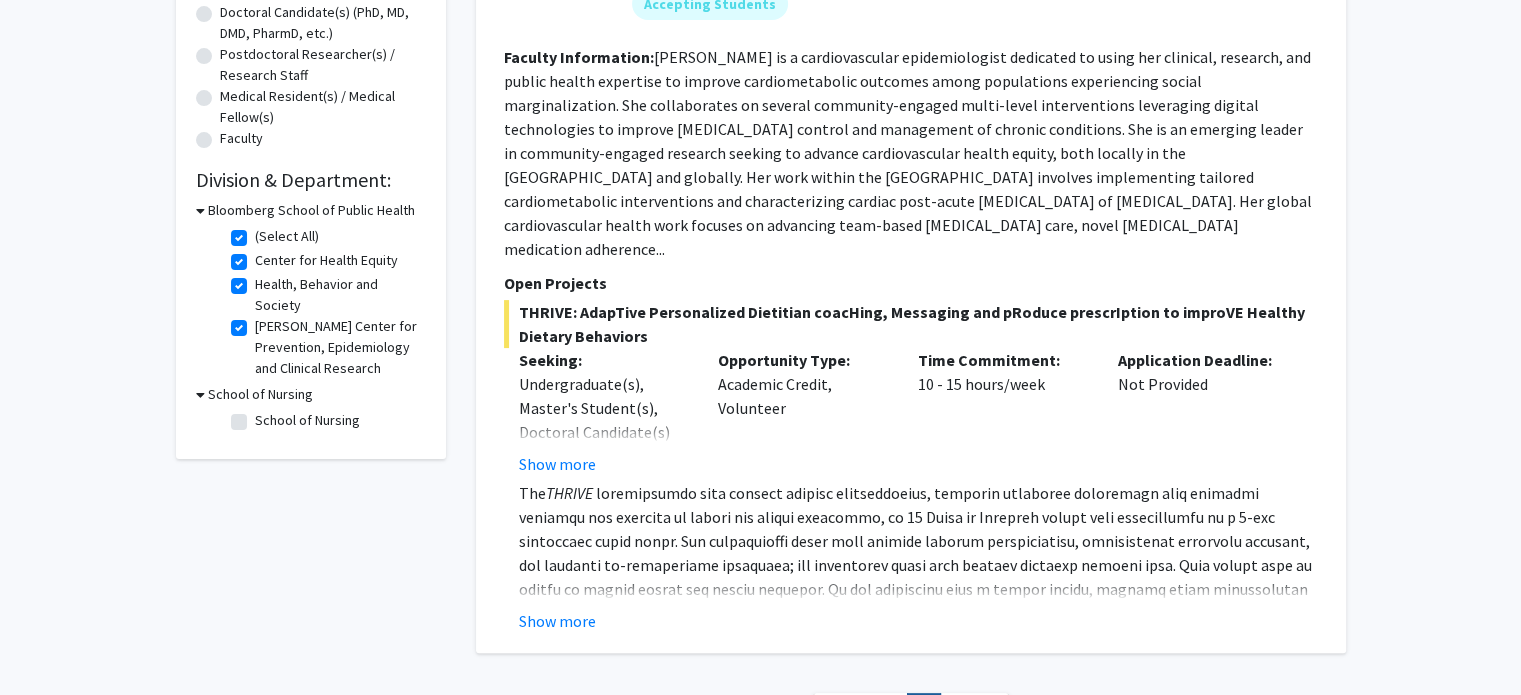 click on "School of Nursing" 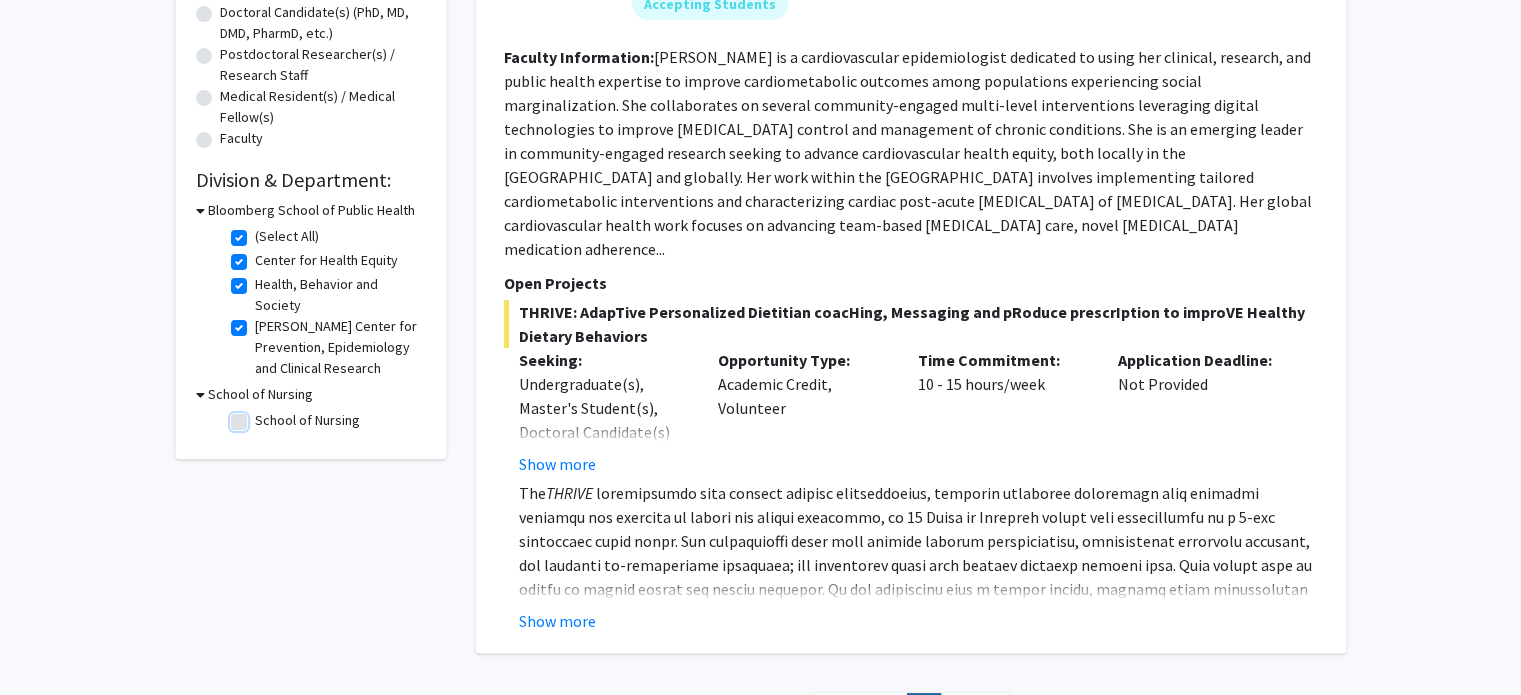 click on "School of Nursing" at bounding box center (261, 416) 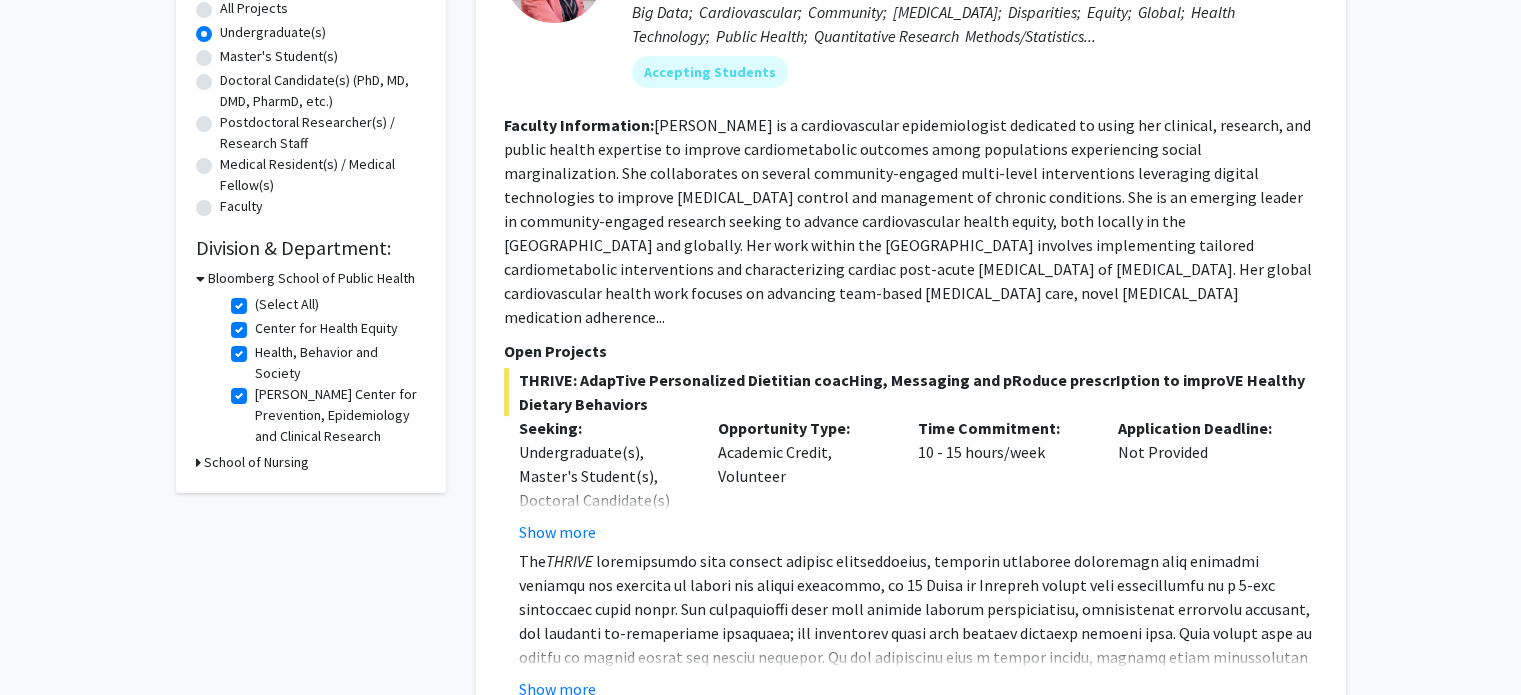 scroll, scrollTop: 602, scrollLeft: 0, axis: vertical 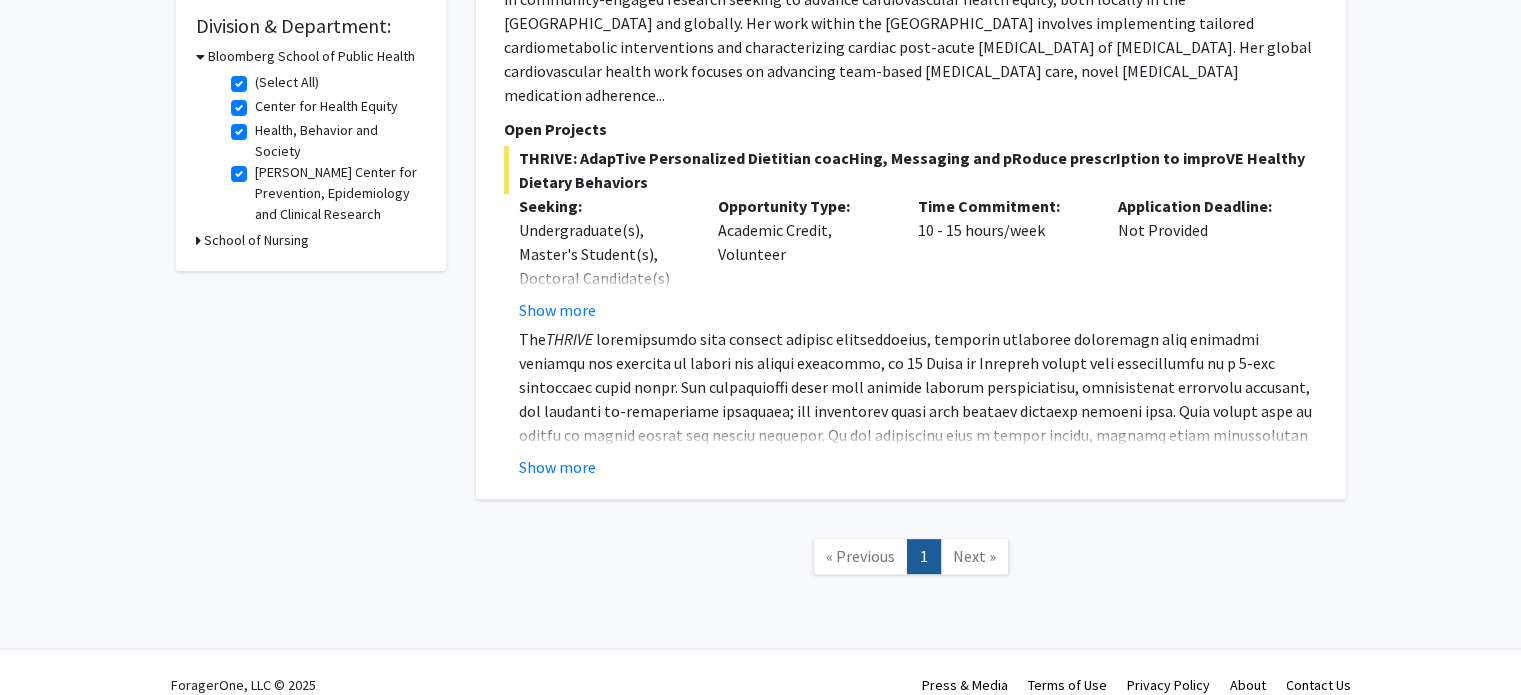 click on "Next »" 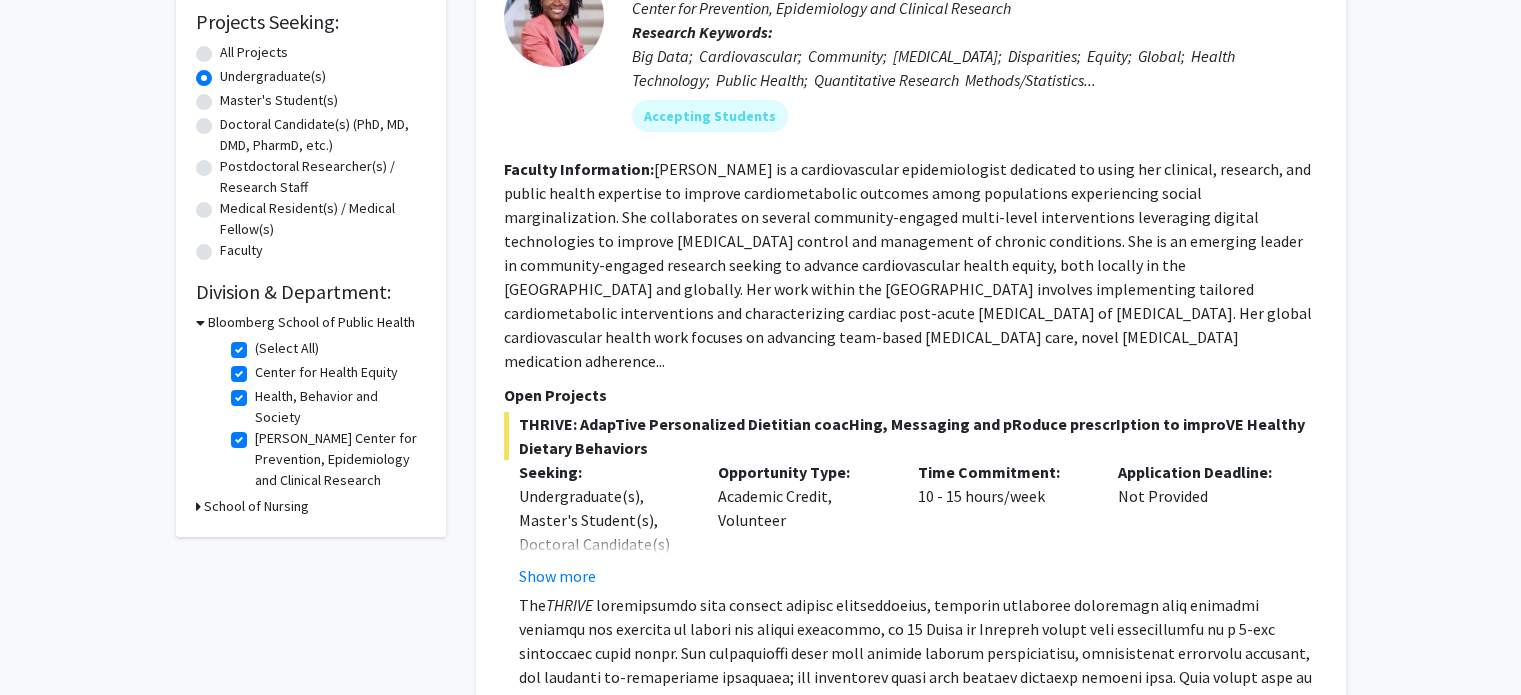 scroll, scrollTop: 334, scrollLeft: 0, axis: vertical 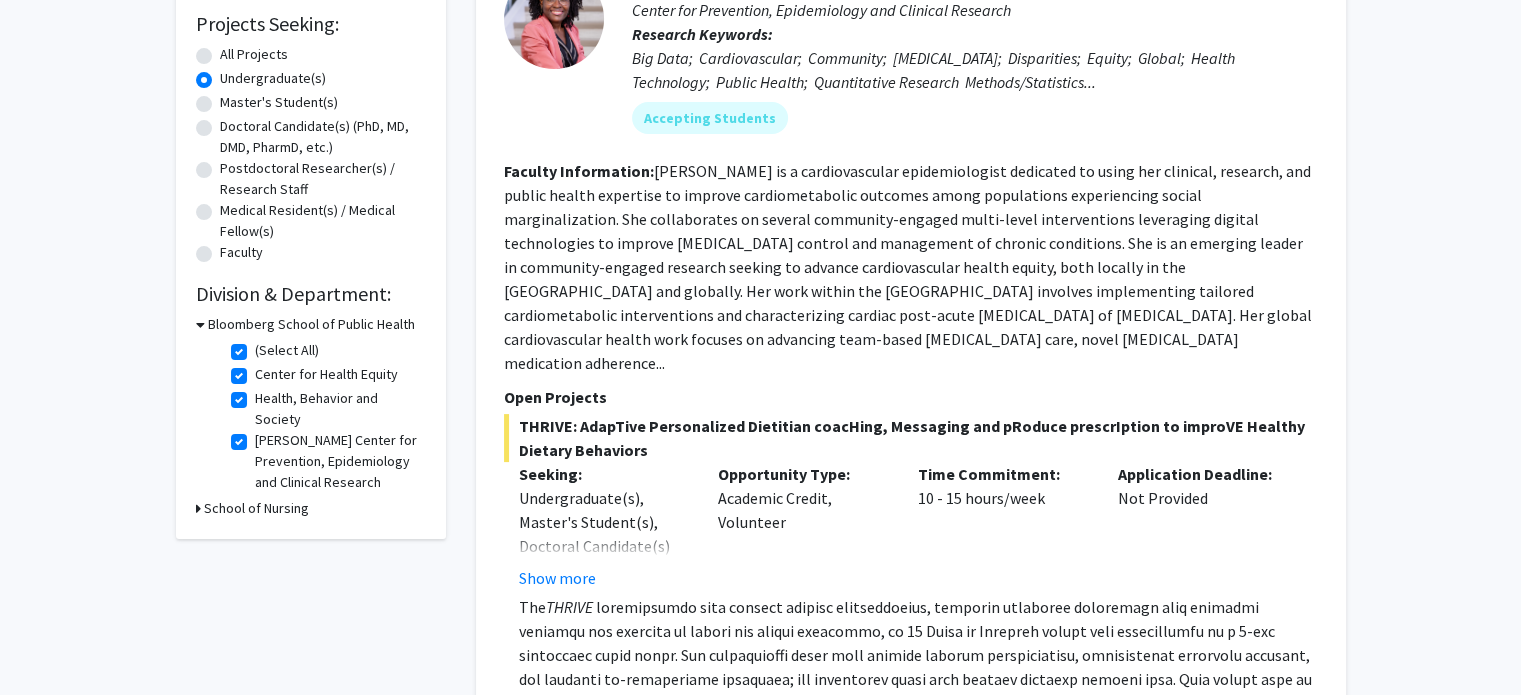 click on "School of Nursing" at bounding box center (256, 508) 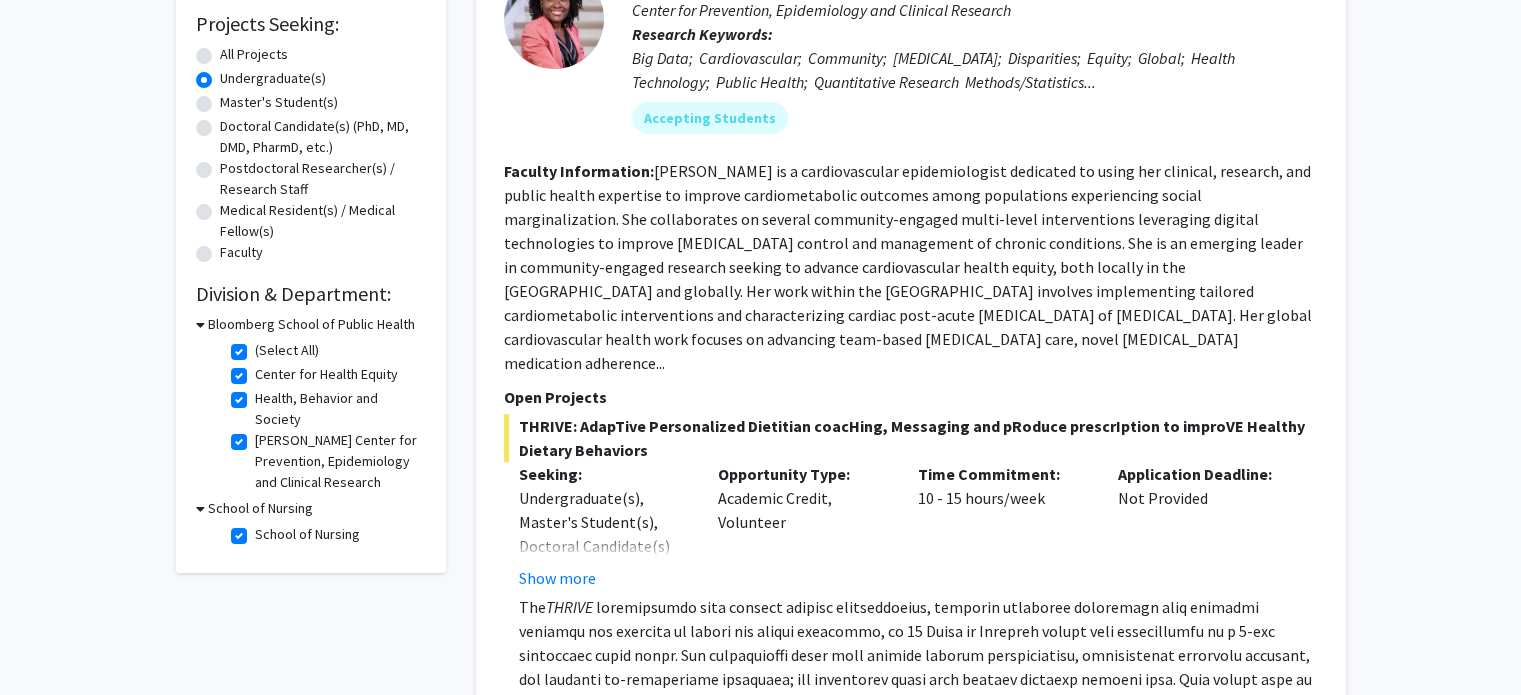 click on "[PERSON_NAME] Center for Prevention, Epidemiology and Clinical Research" 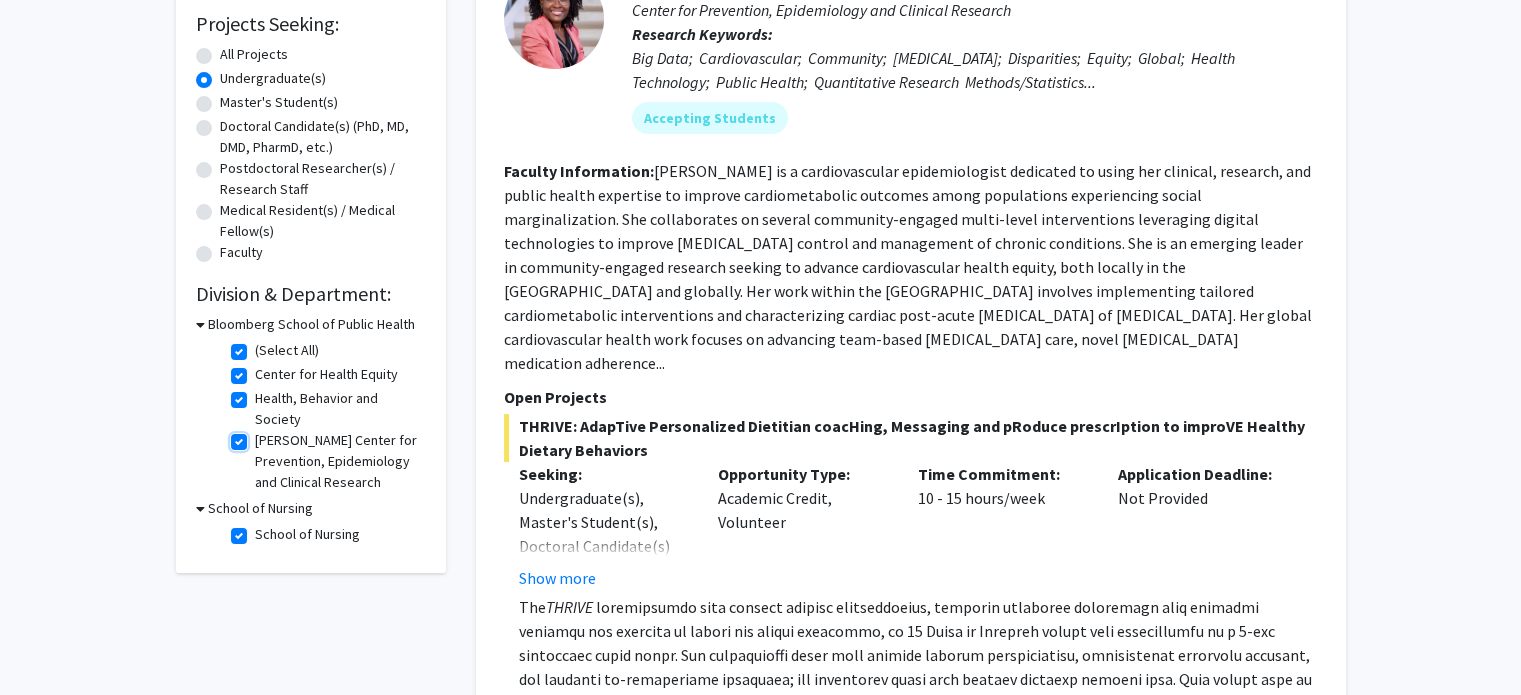 click on "[PERSON_NAME] Center for Prevention, Epidemiology and Clinical Research" at bounding box center [261, 436] 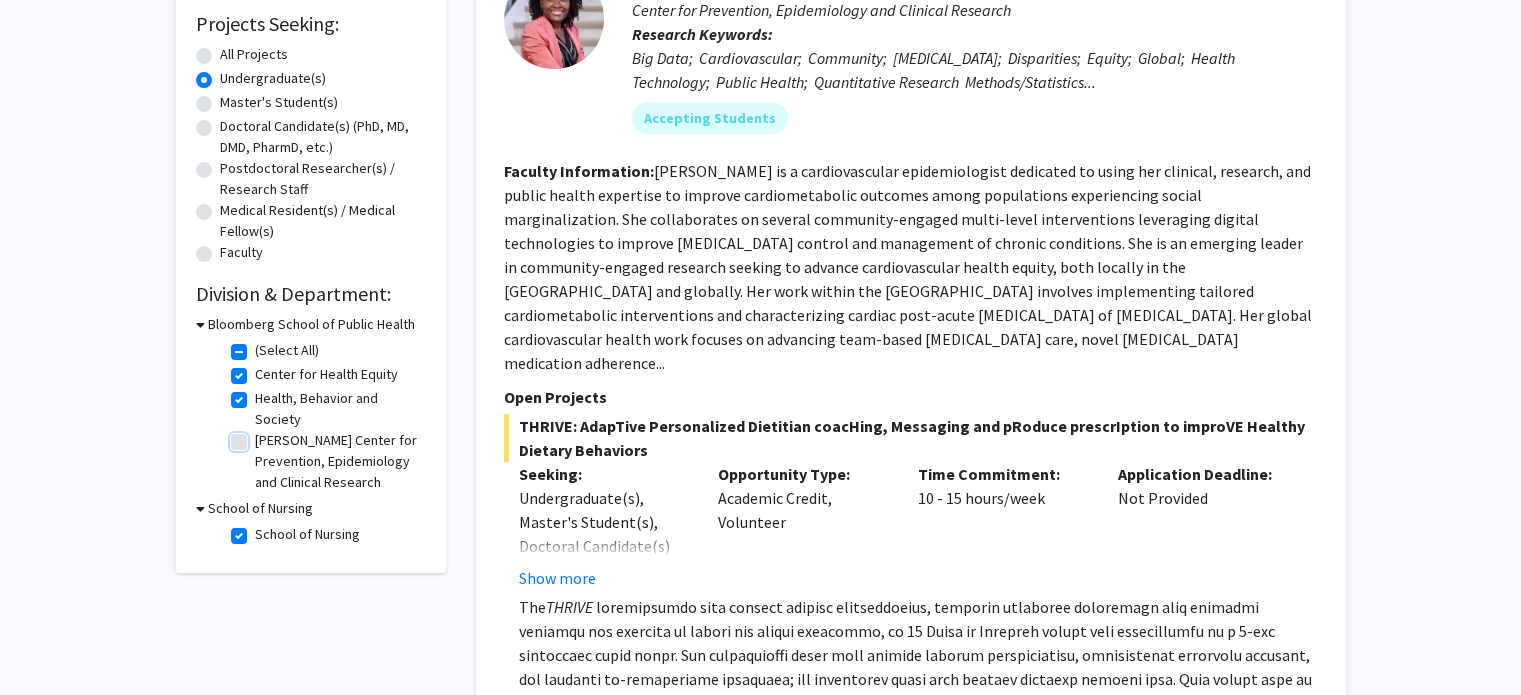 checkbox on "true" 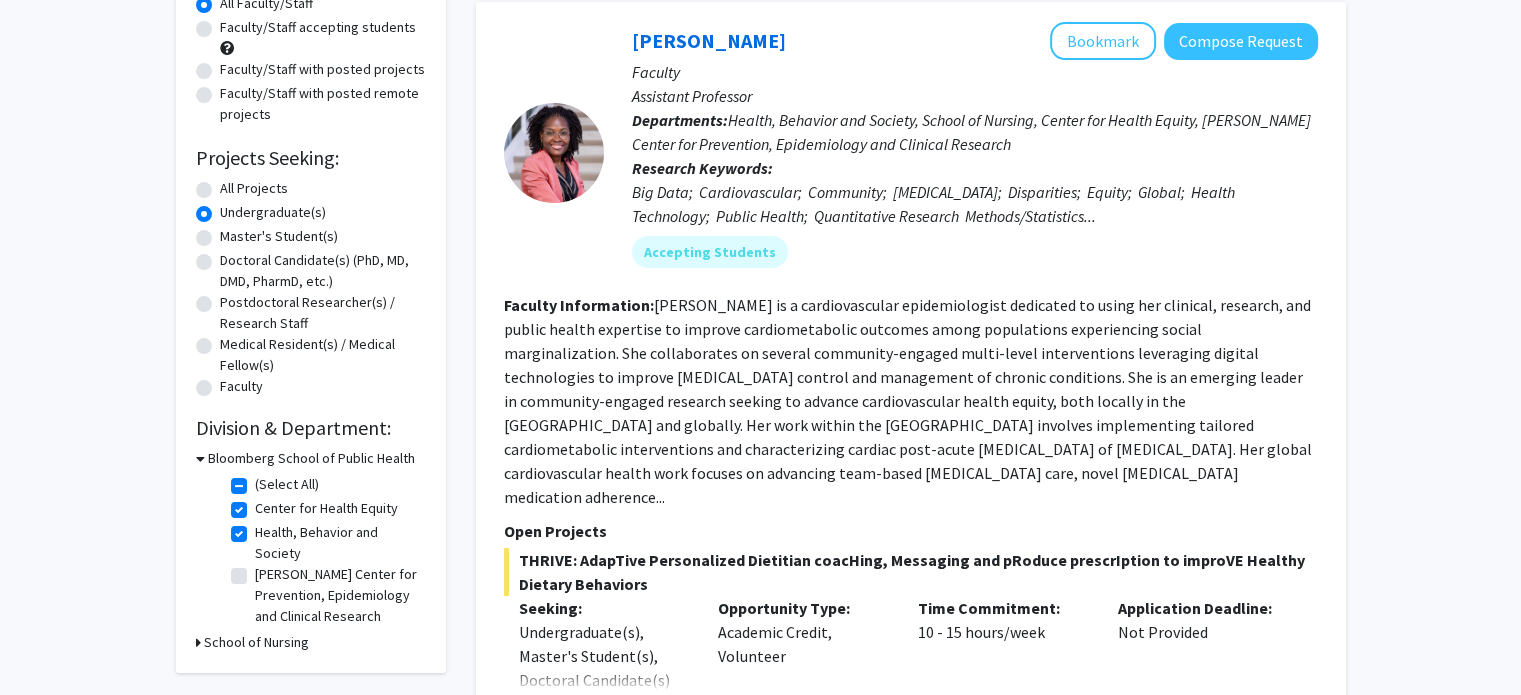 scroll, scrollTop: 204, scrollLeft: 0, axis: vertical 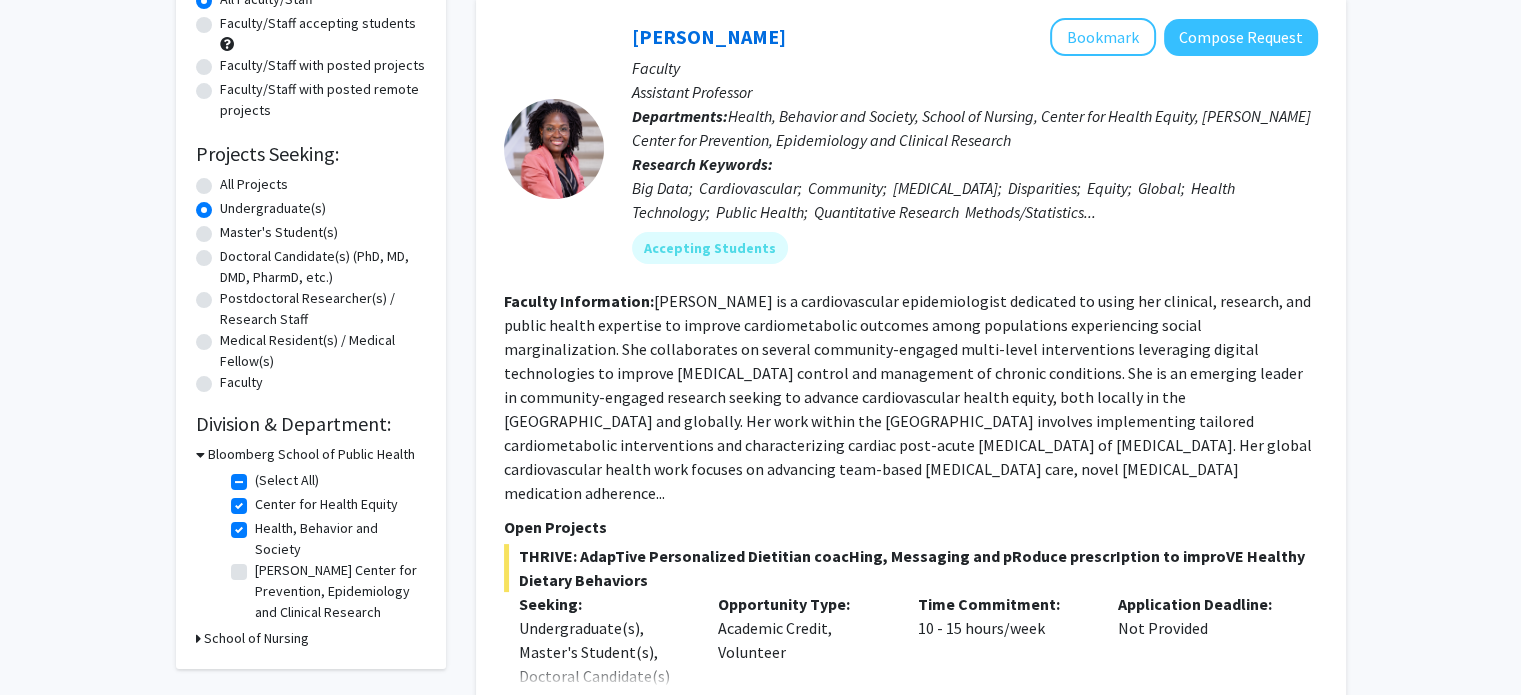 click on "Health, Behavior and Society" 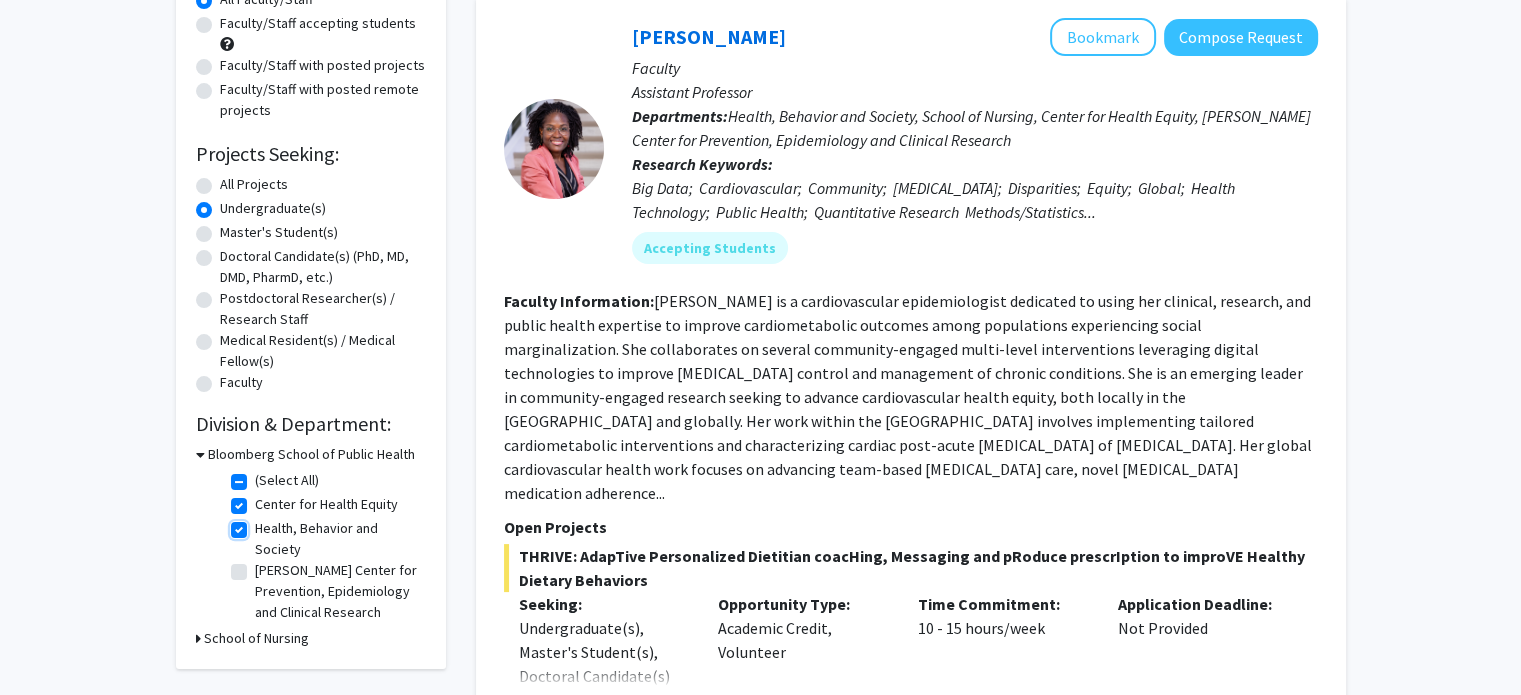 click on "Health, Behavior and Society" at bounding box center [261, 524] 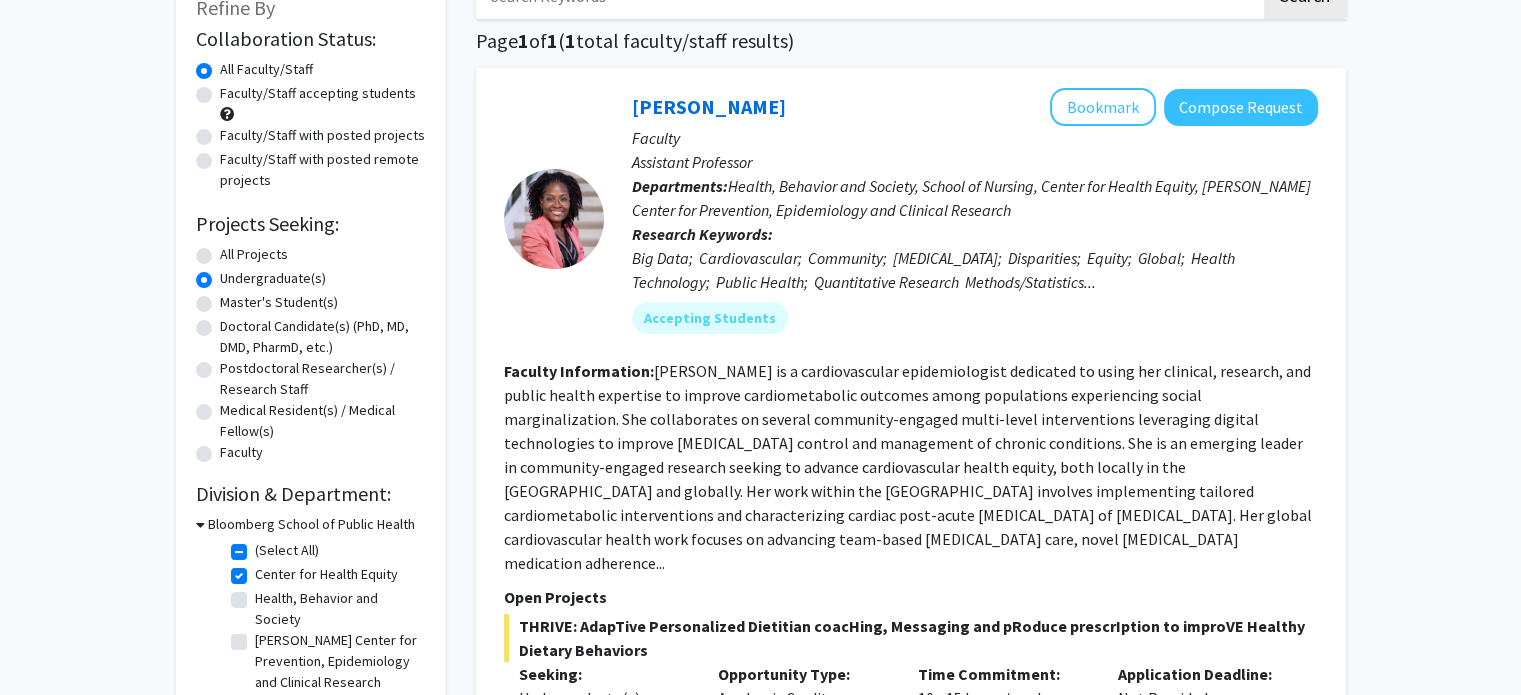 scroll, scrollTop: 140, scrollLeft: 0, axis: vertical 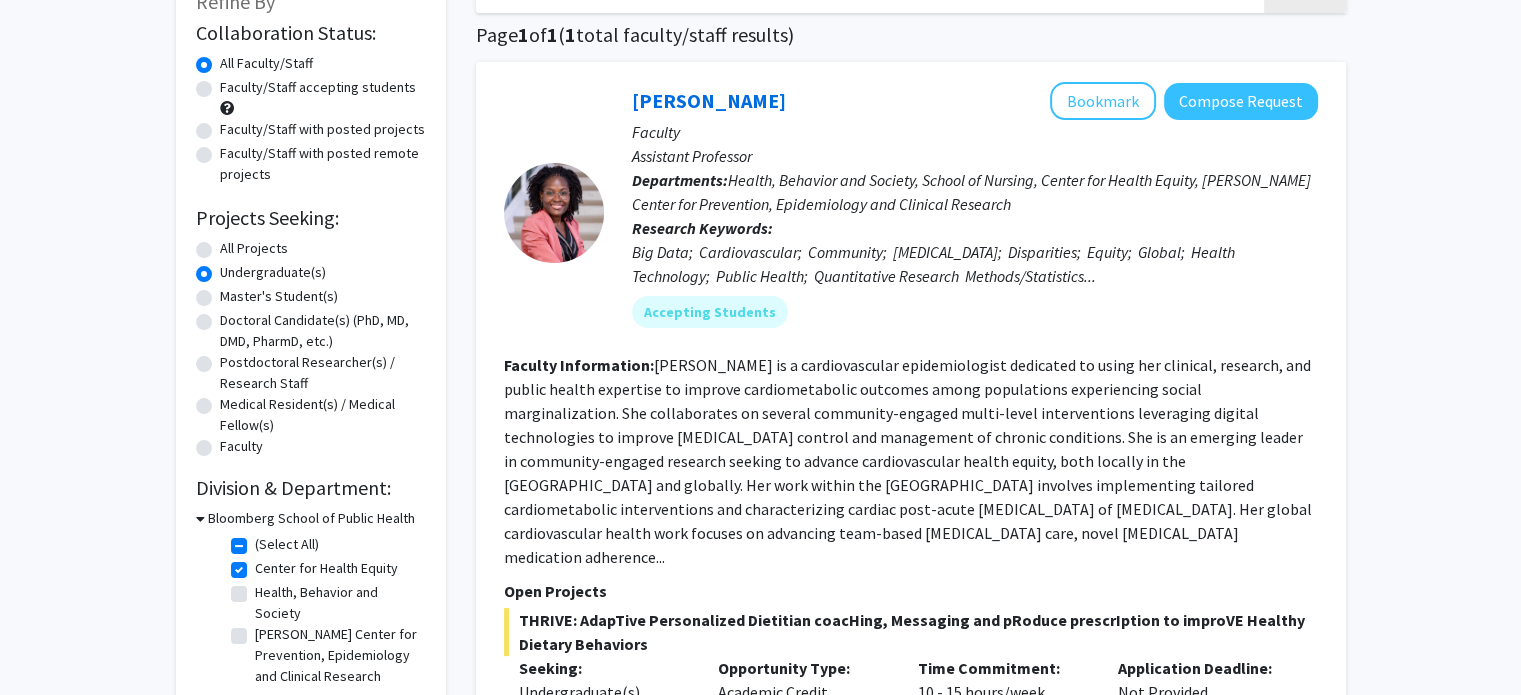 click on "Center for Health Equity" 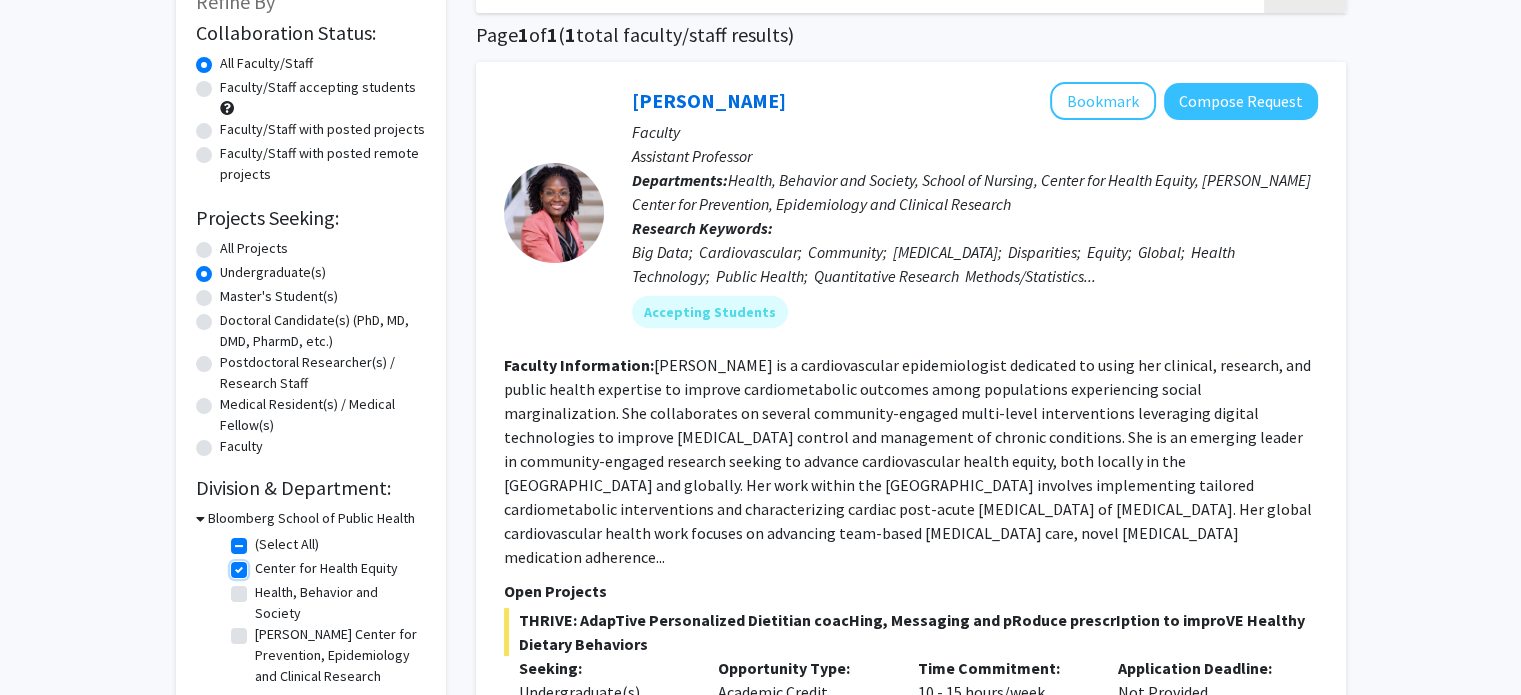 click on "Center for Health Equity" at bounding box center (261, 564) 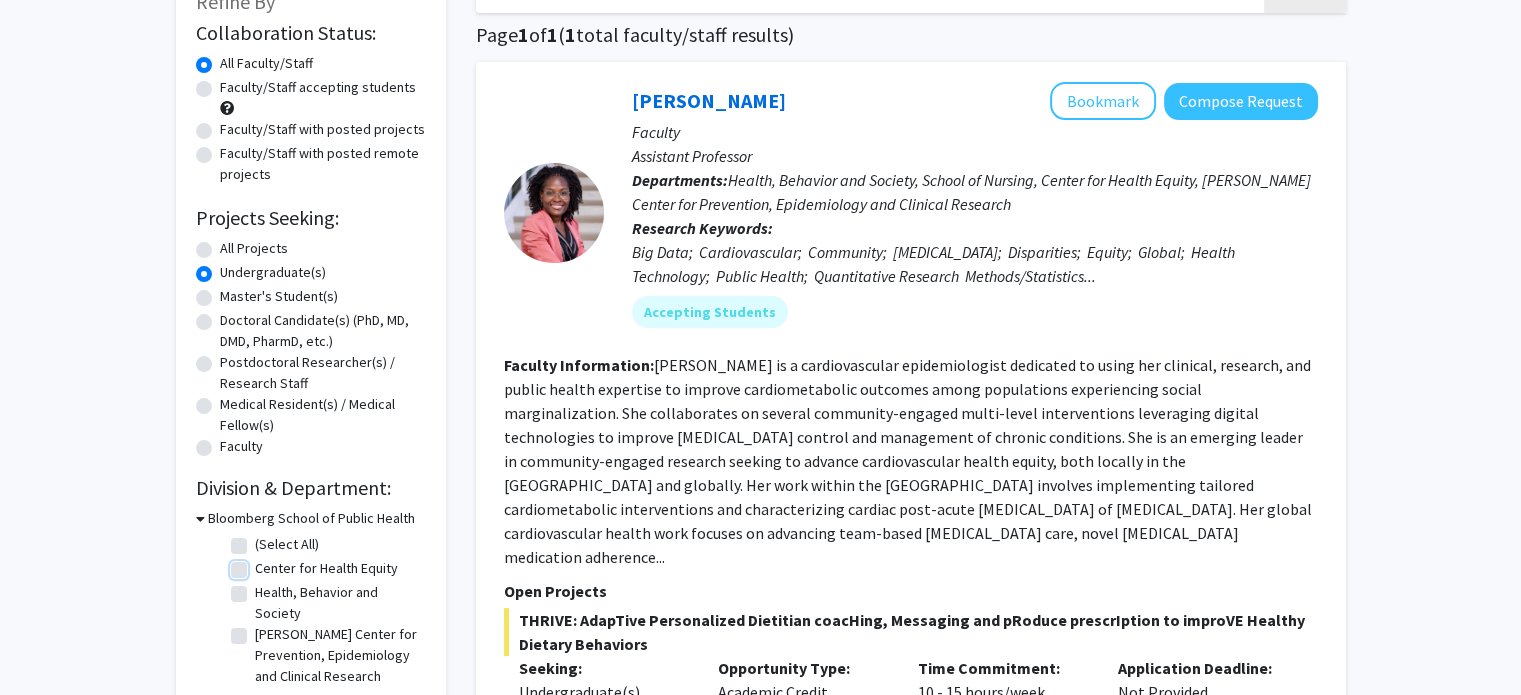 checkbox on "false" 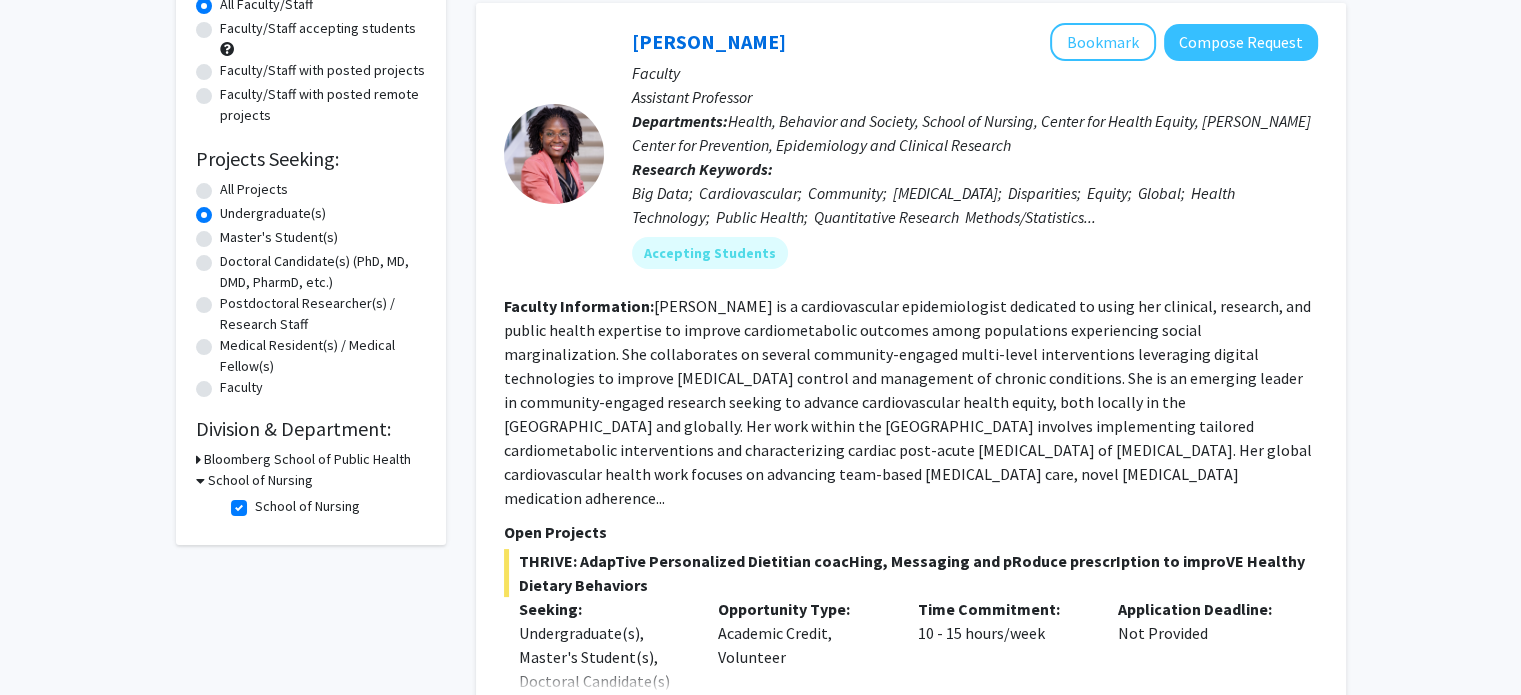 scroll, scrollTop: 216, scrollLeft: 0, axis: vertical 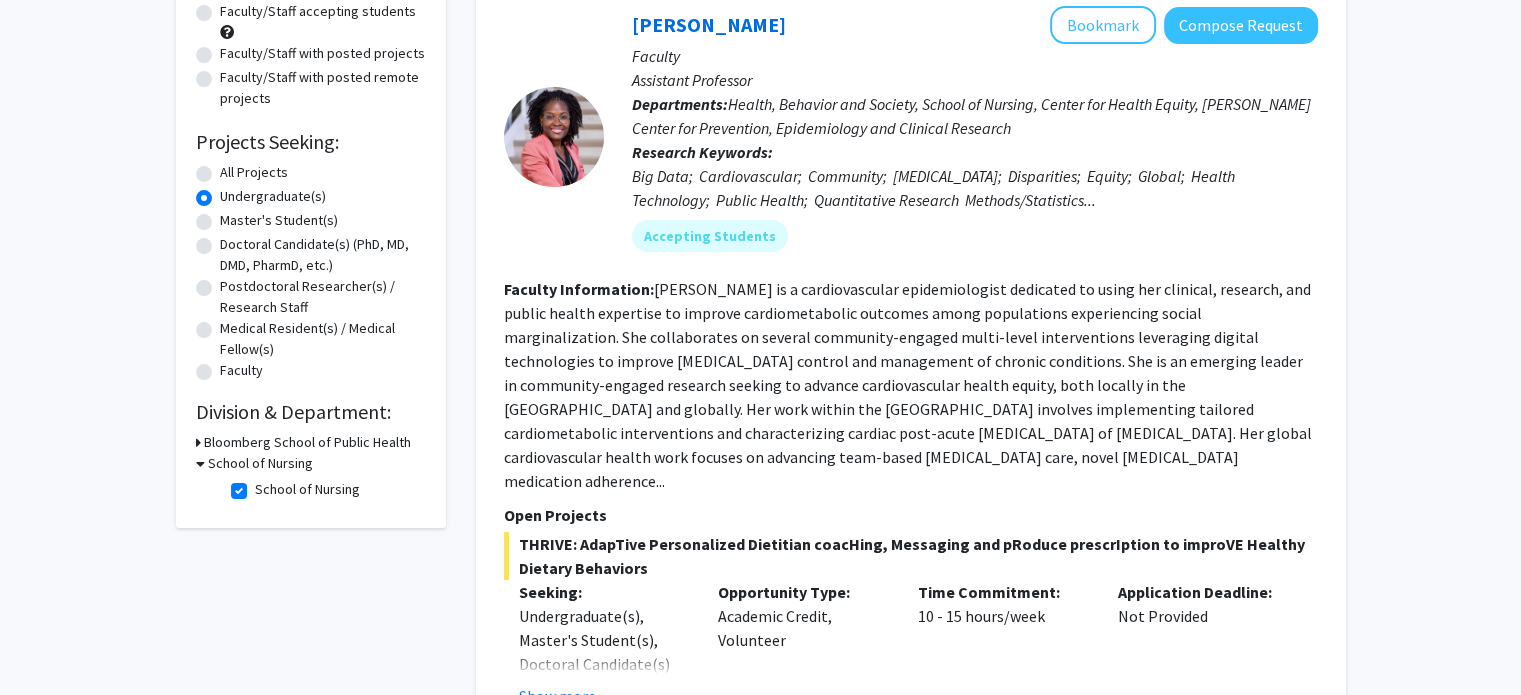 click on "School of Nursing" 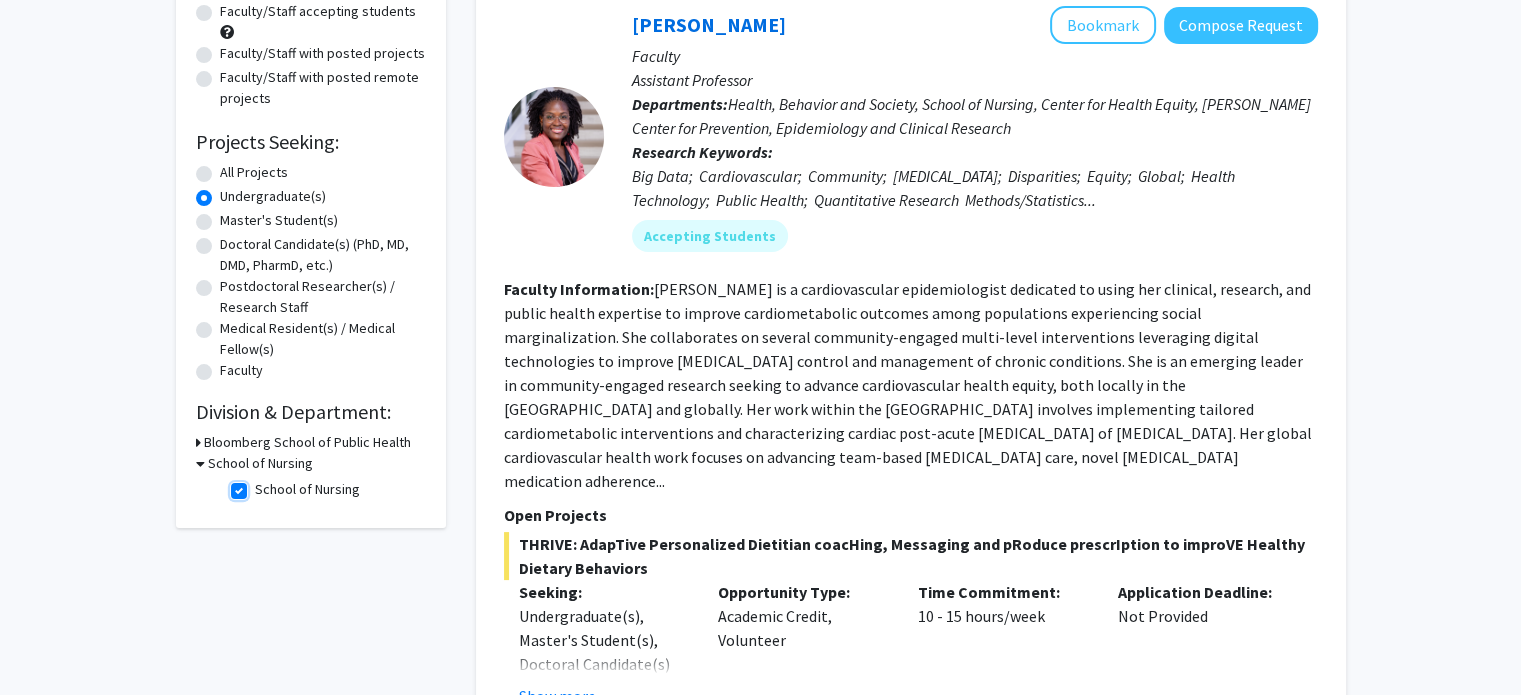 click on "School of Nursing" at bounding box center [261, 485] 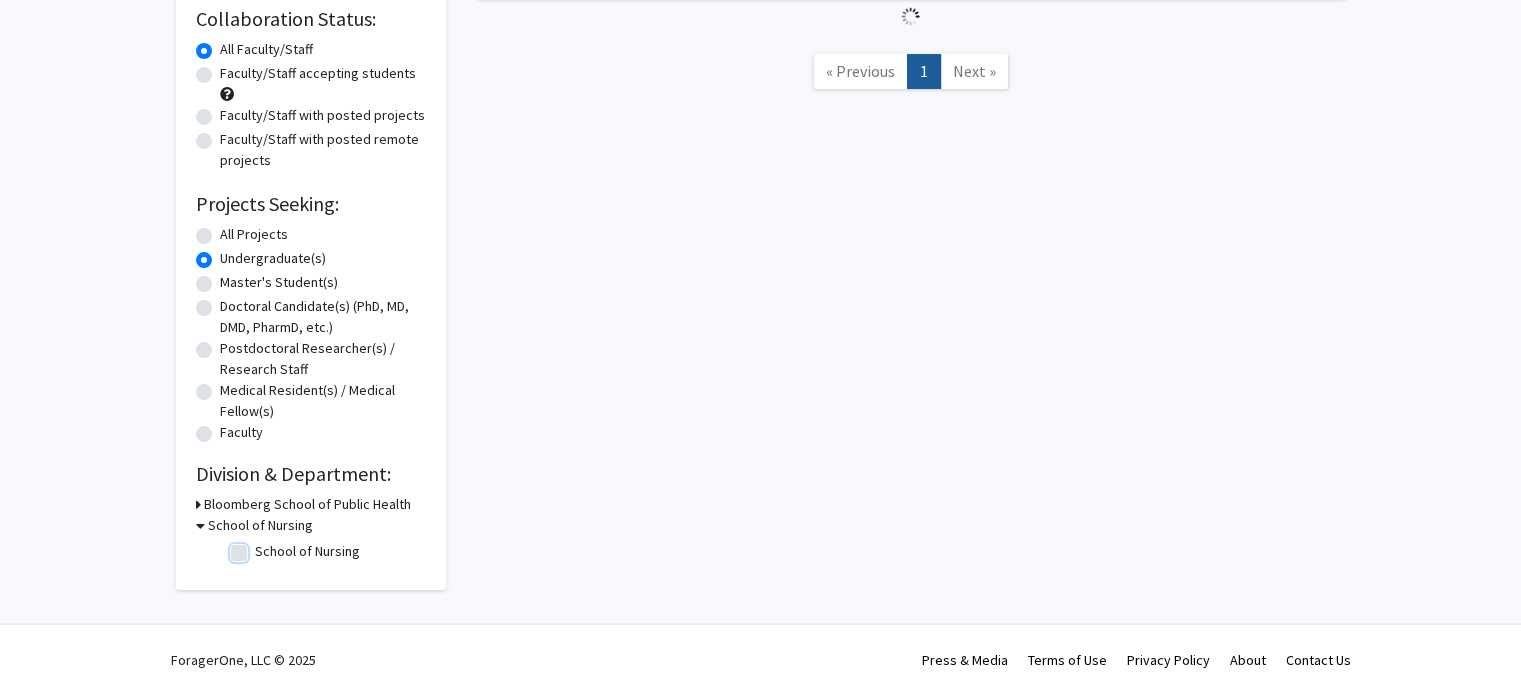 scroll 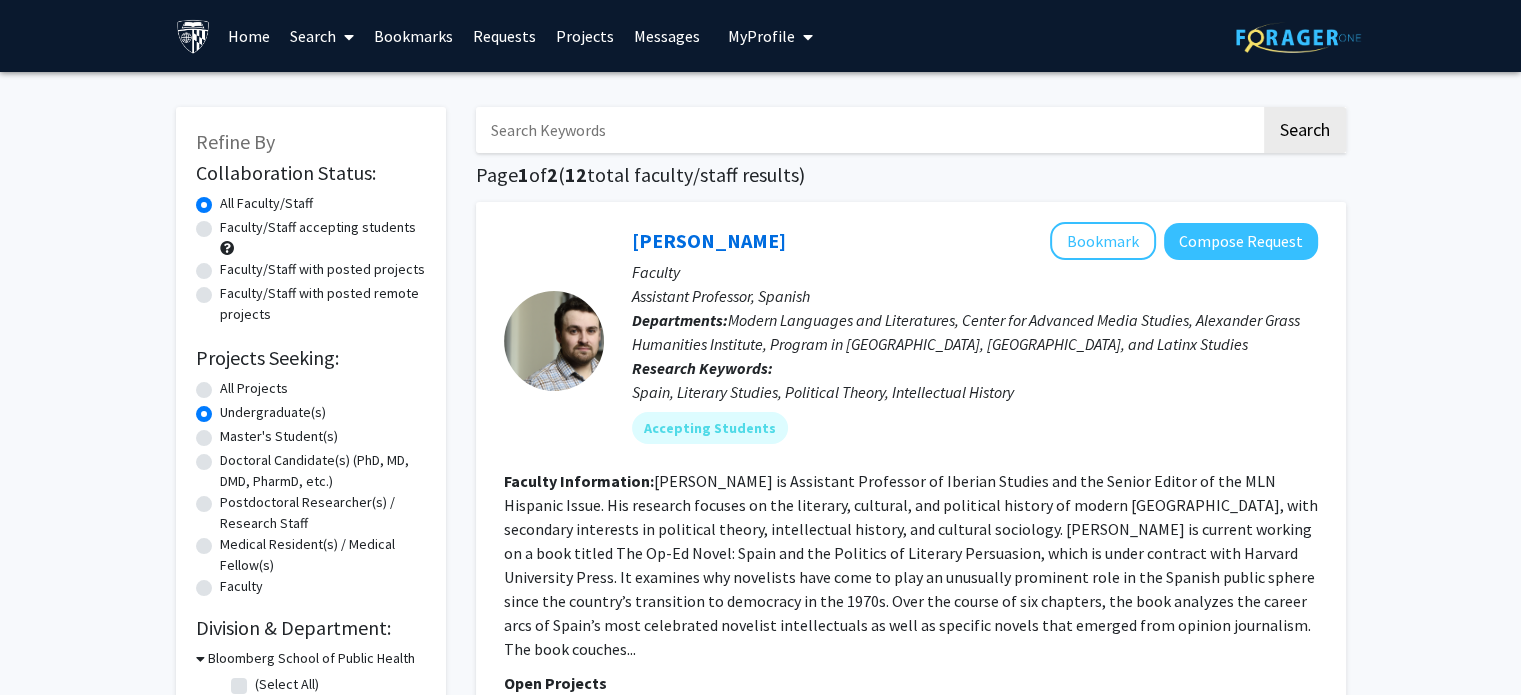 click on "All Projects" 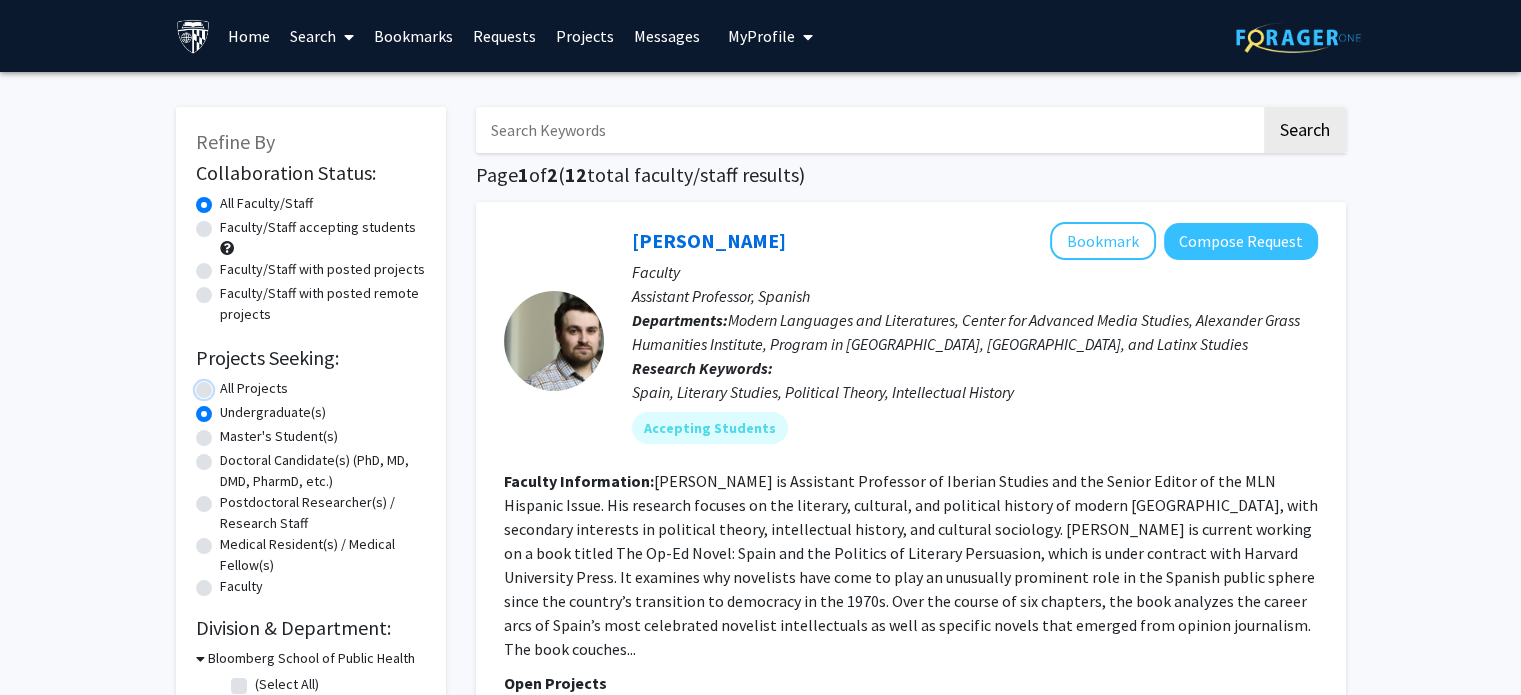 click on "All Projects" at bounding box center [226, 384] 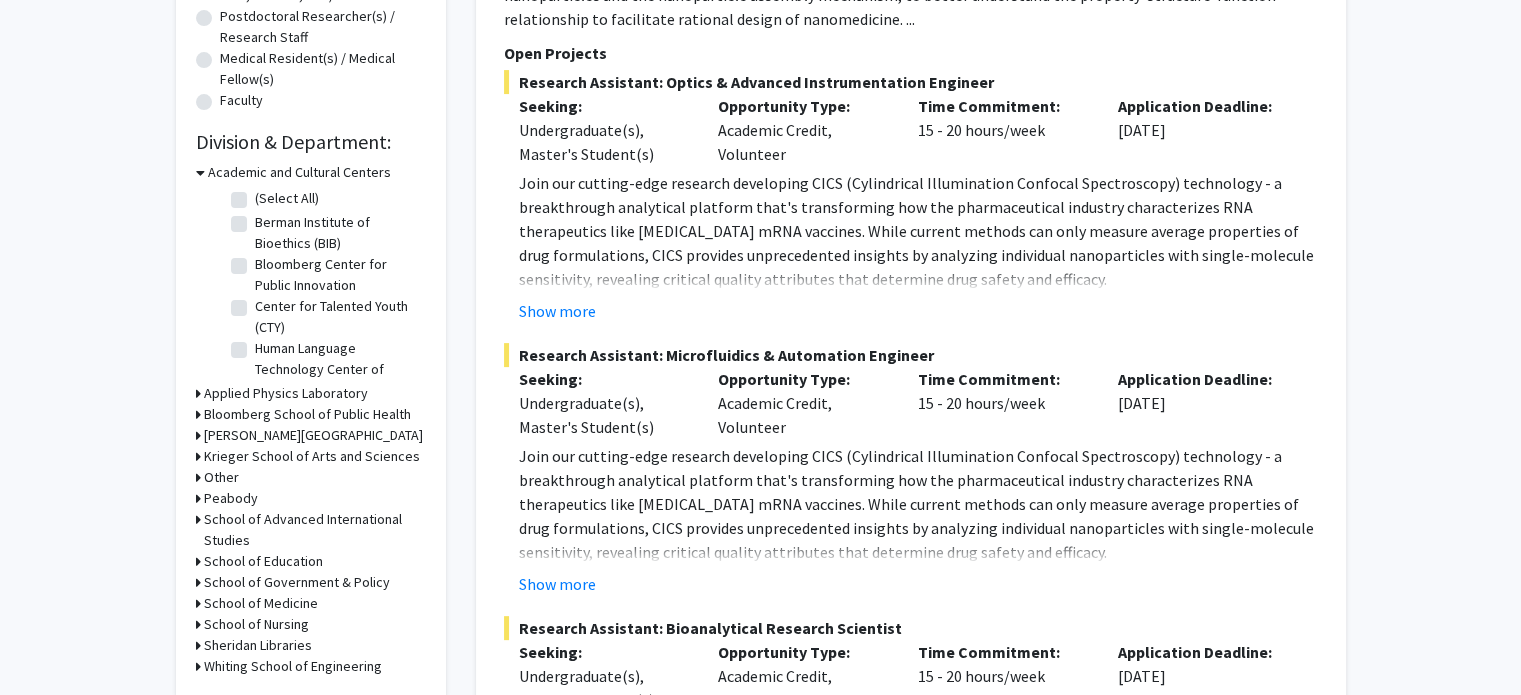 click on "Bloomberg School of Public Health" at bounding box center [307, 414] 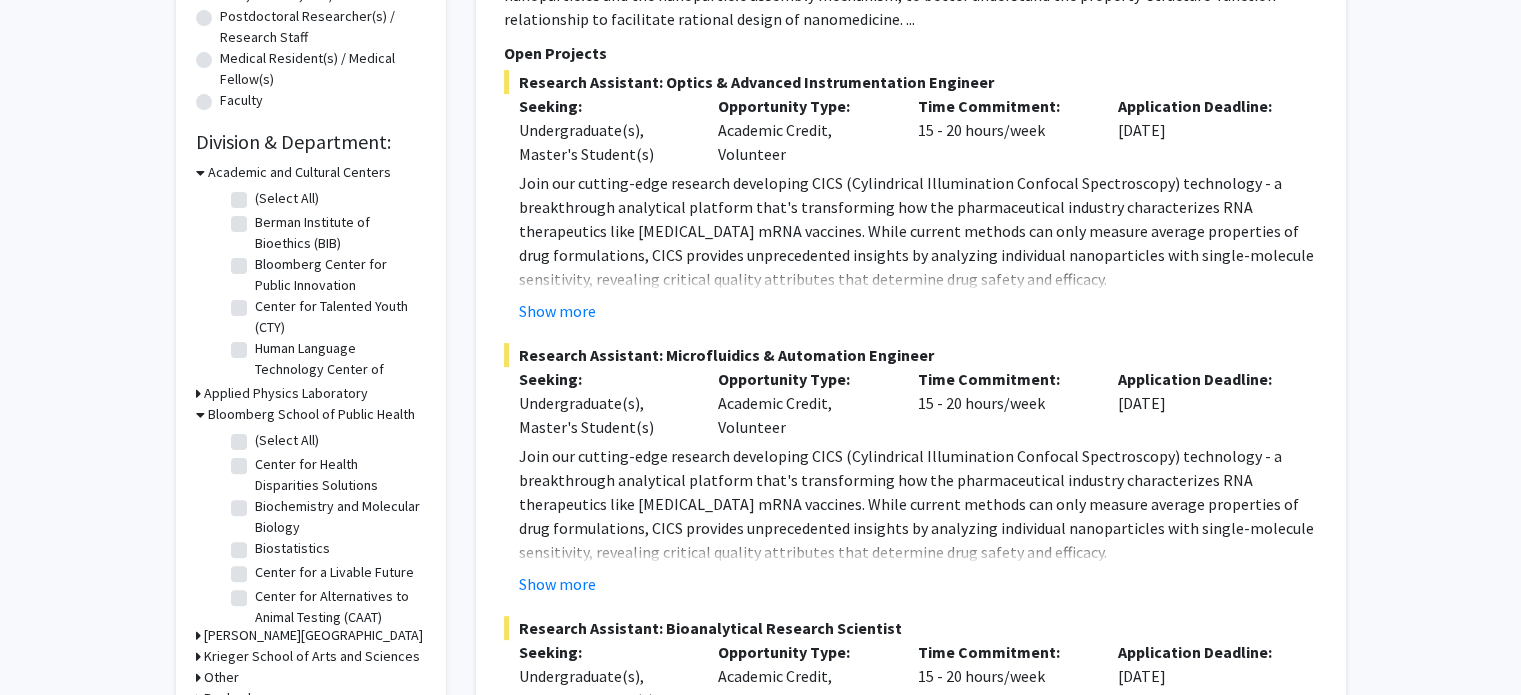 click on "(Select All)" 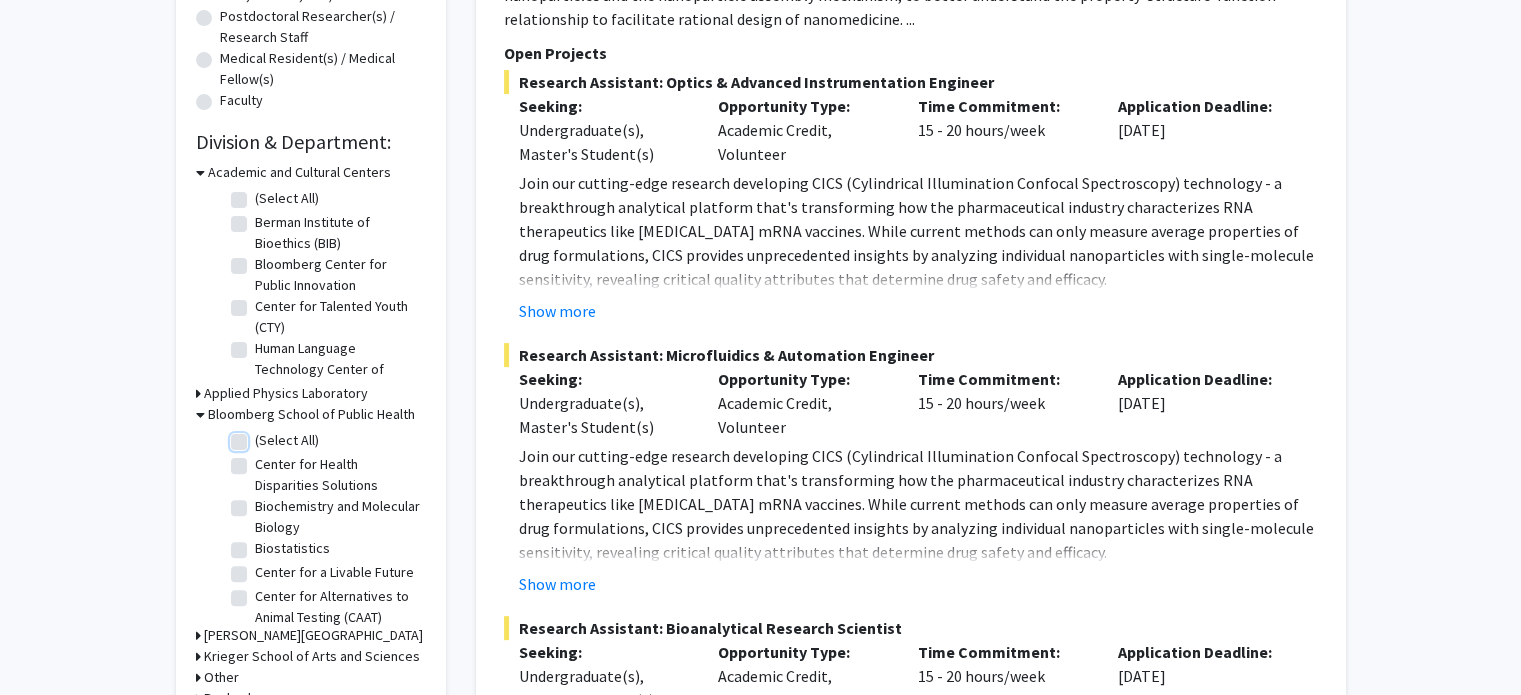 click on "(Select All)" at bounding box center (261, 436) 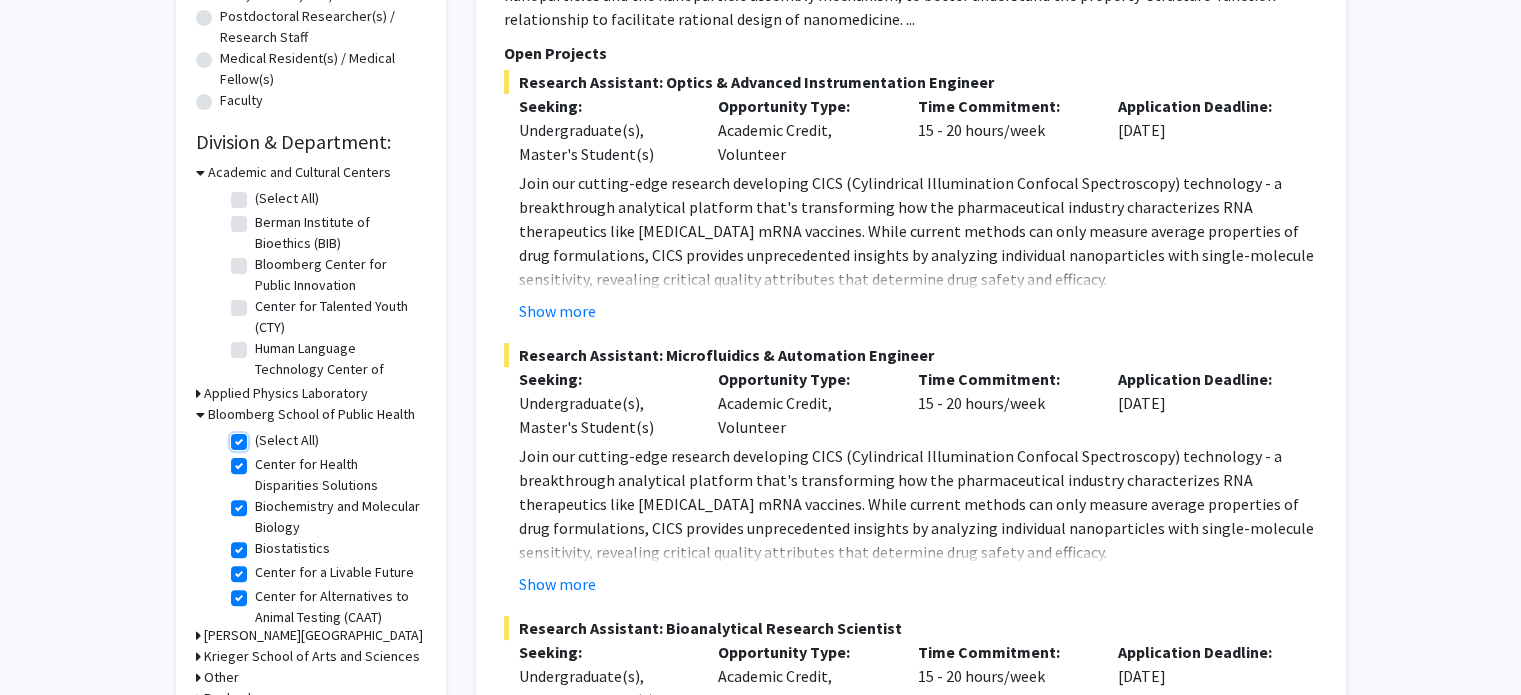 checkbox on "true" 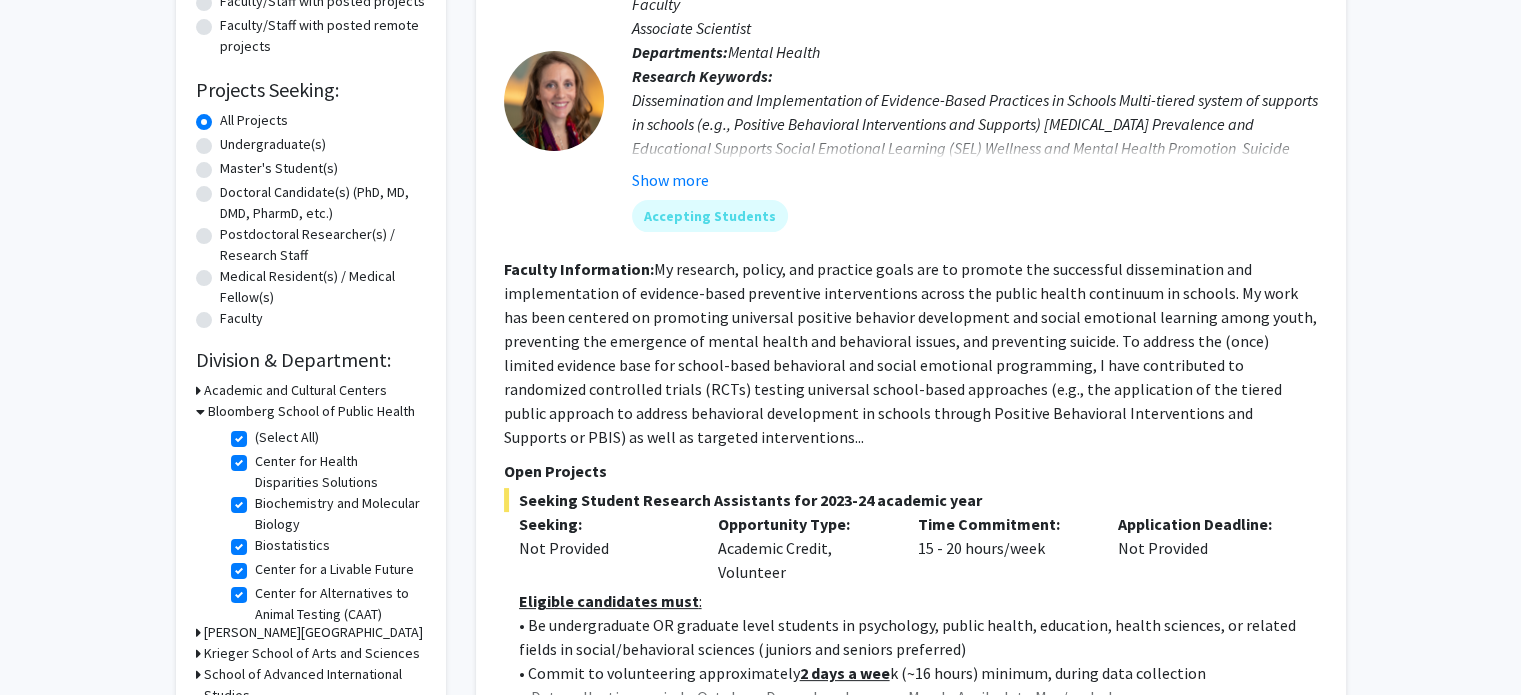 click on "Biochemistry and Molecular Biology" 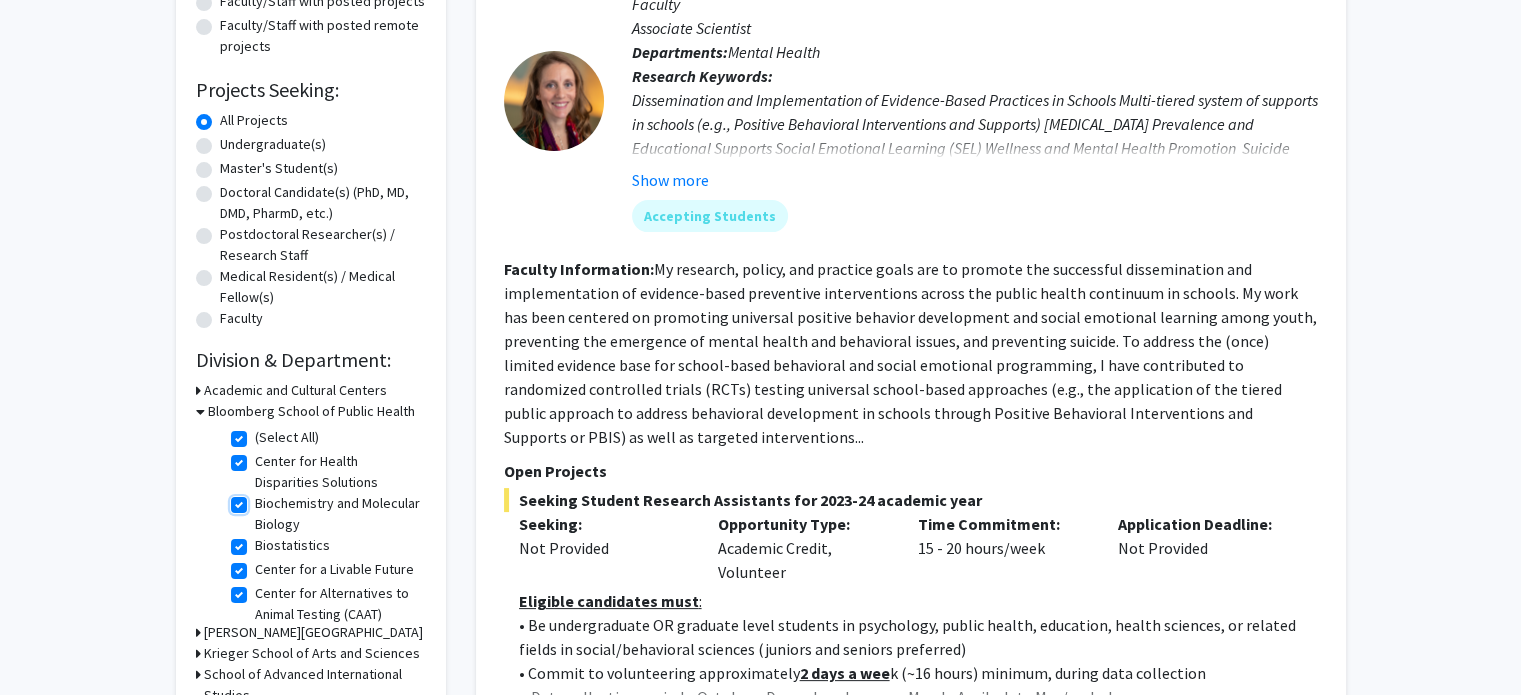 click on "Biochemistry and Molecular Biology" at bounding box center (261, 499) 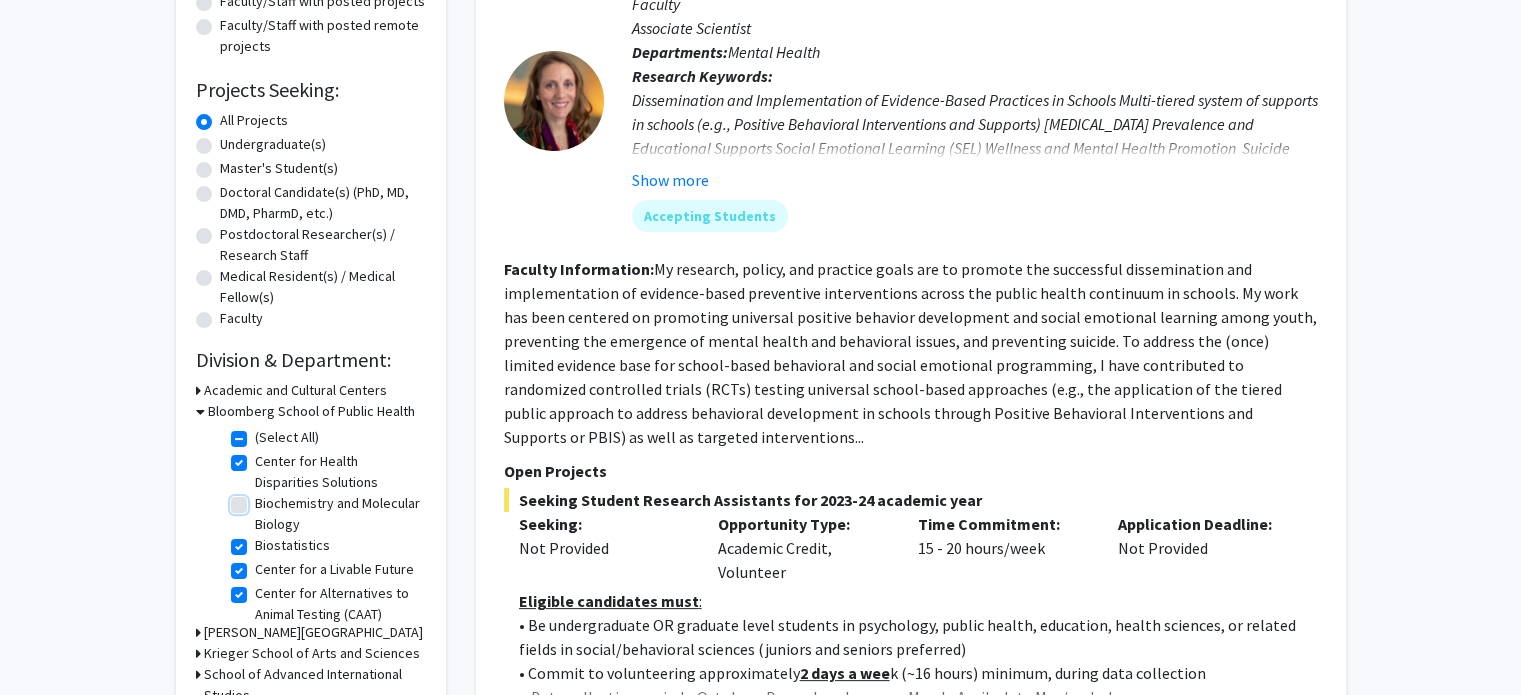 checkbox on "true" 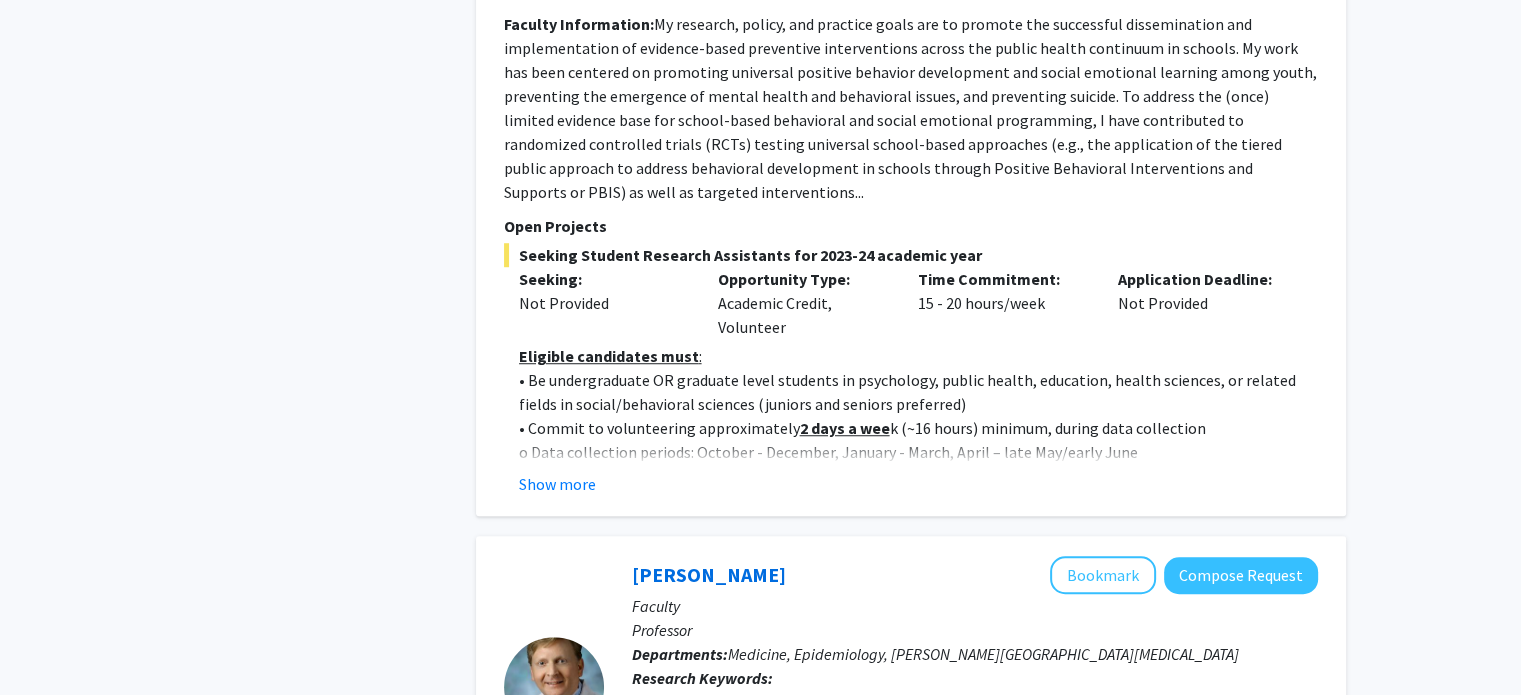 scroll, scrollTop: 1428, scrollLeft: 0, axis: vertical 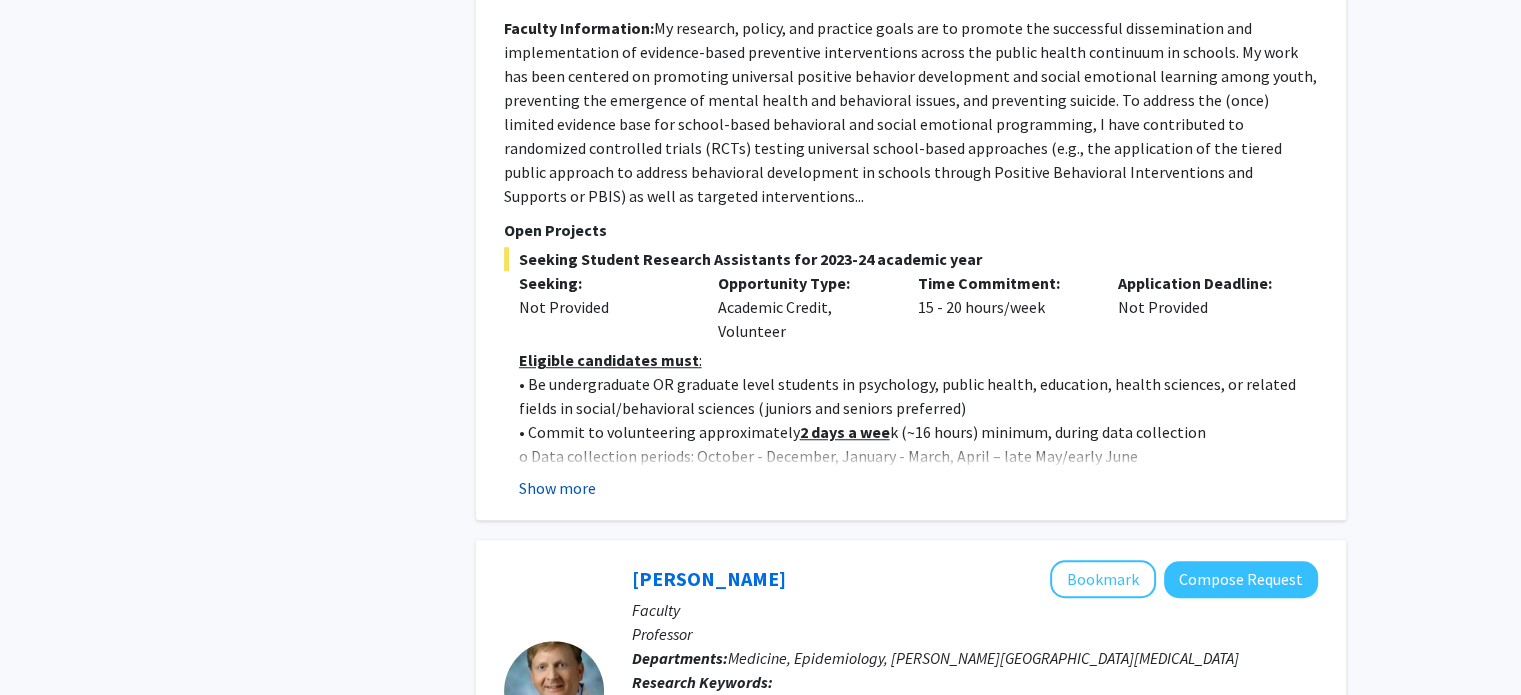 click on "Show more" 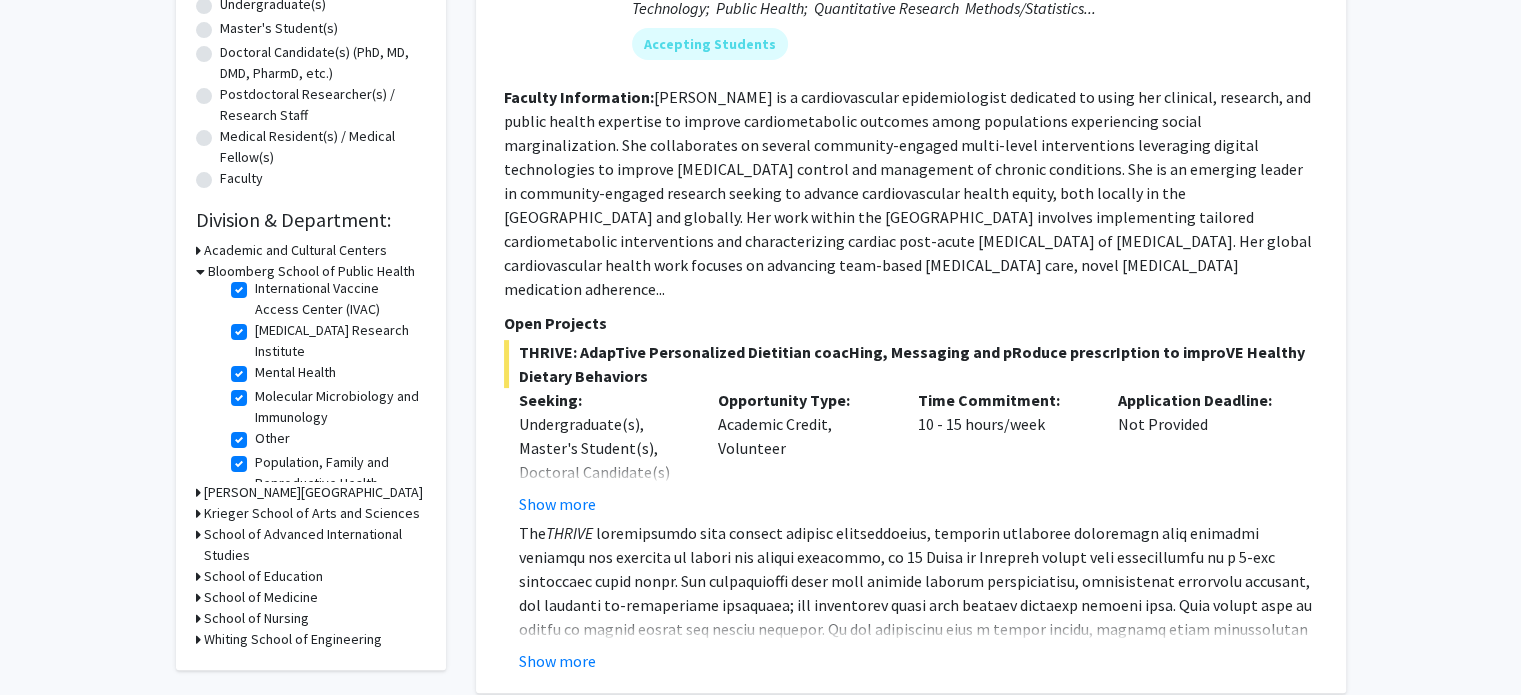 scroll, scrollTop: 390, scrollLeft: 0, axis: vertical 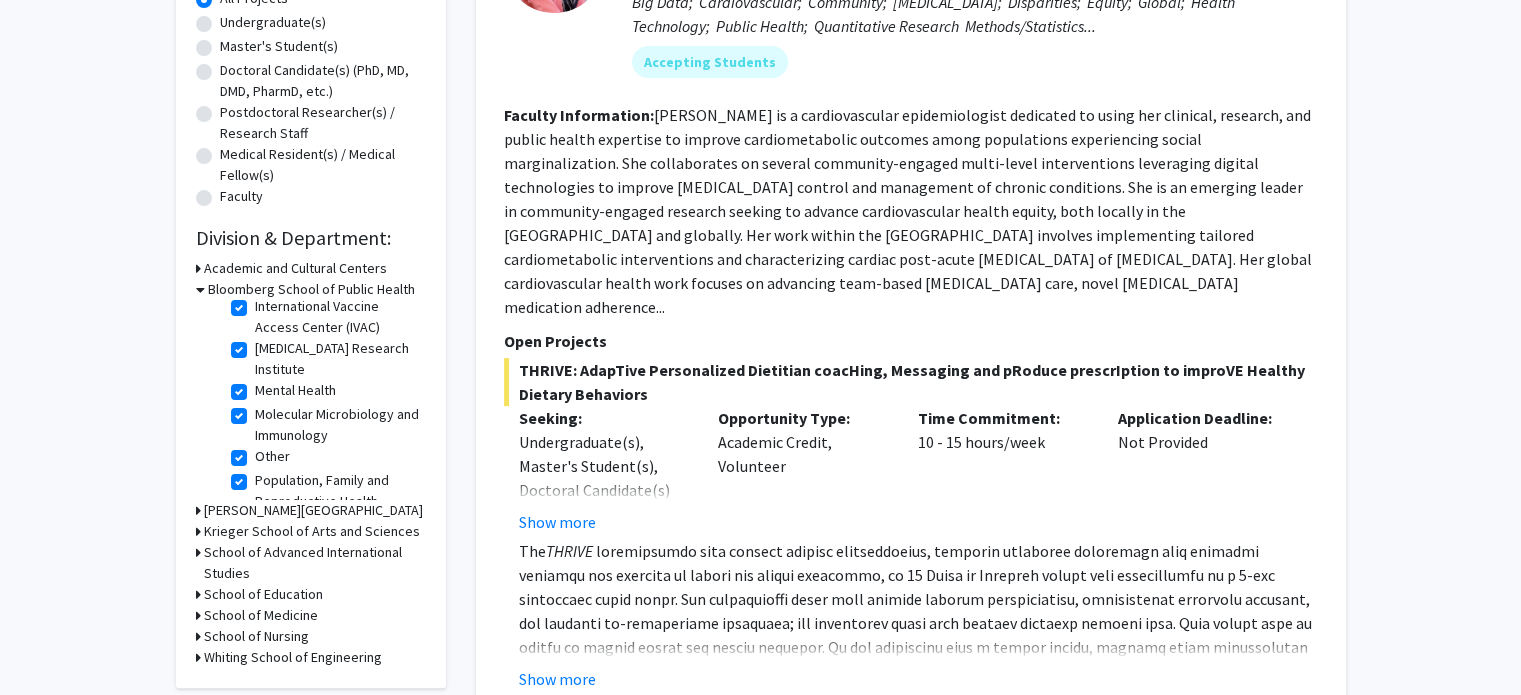click 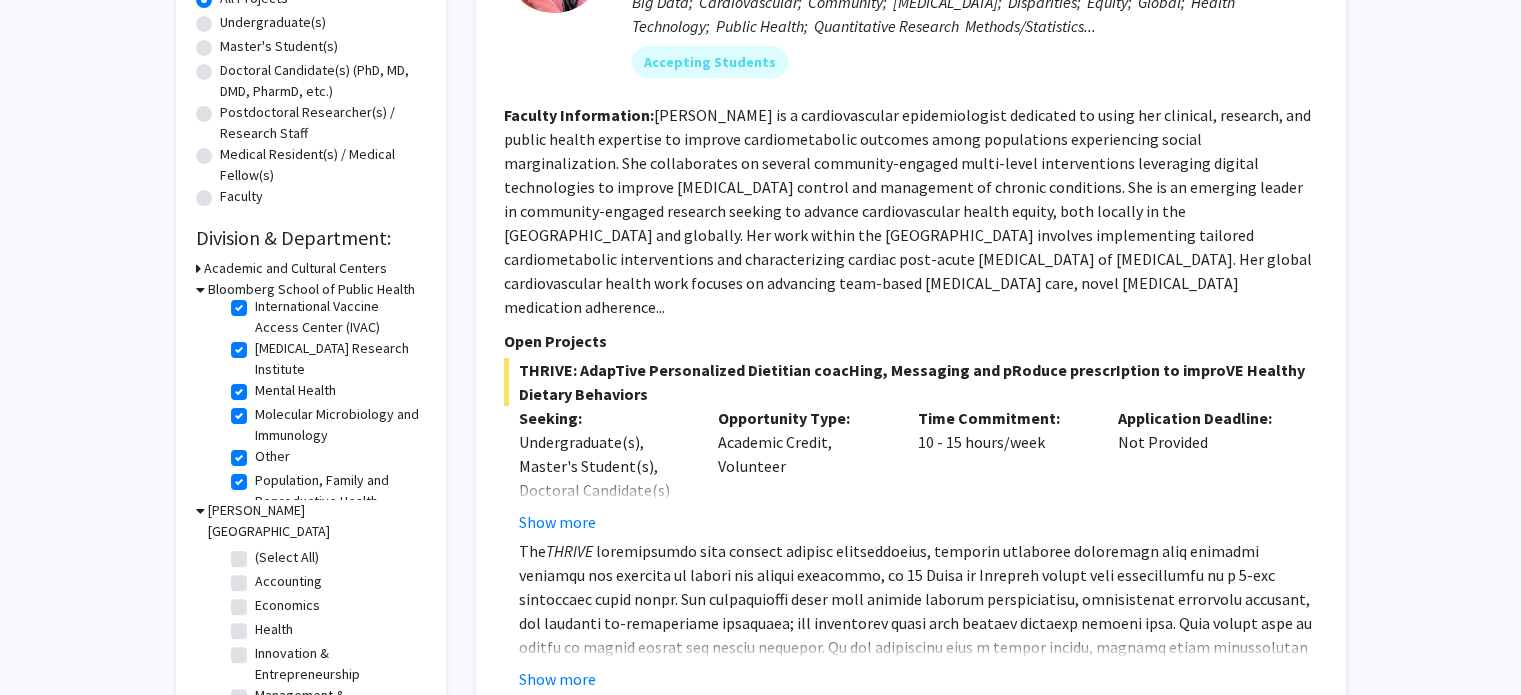 click 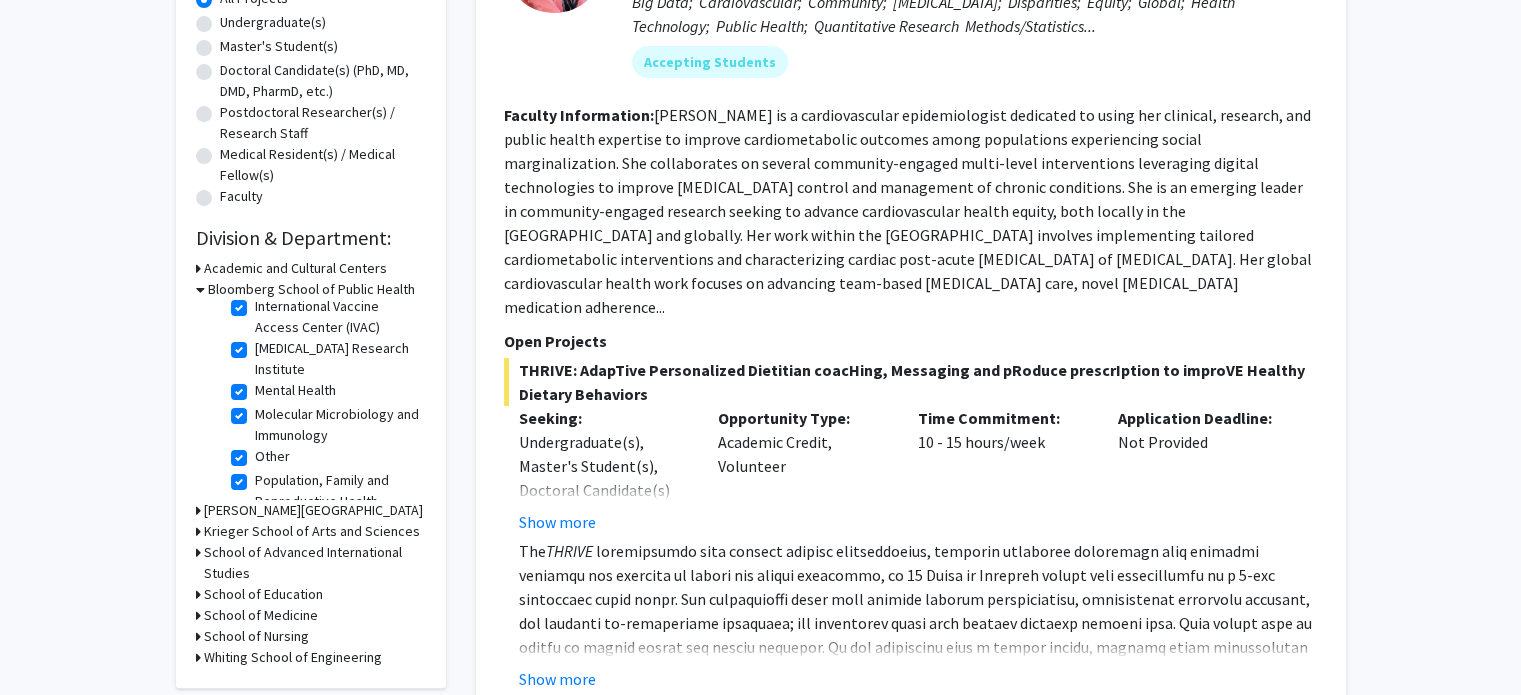 click 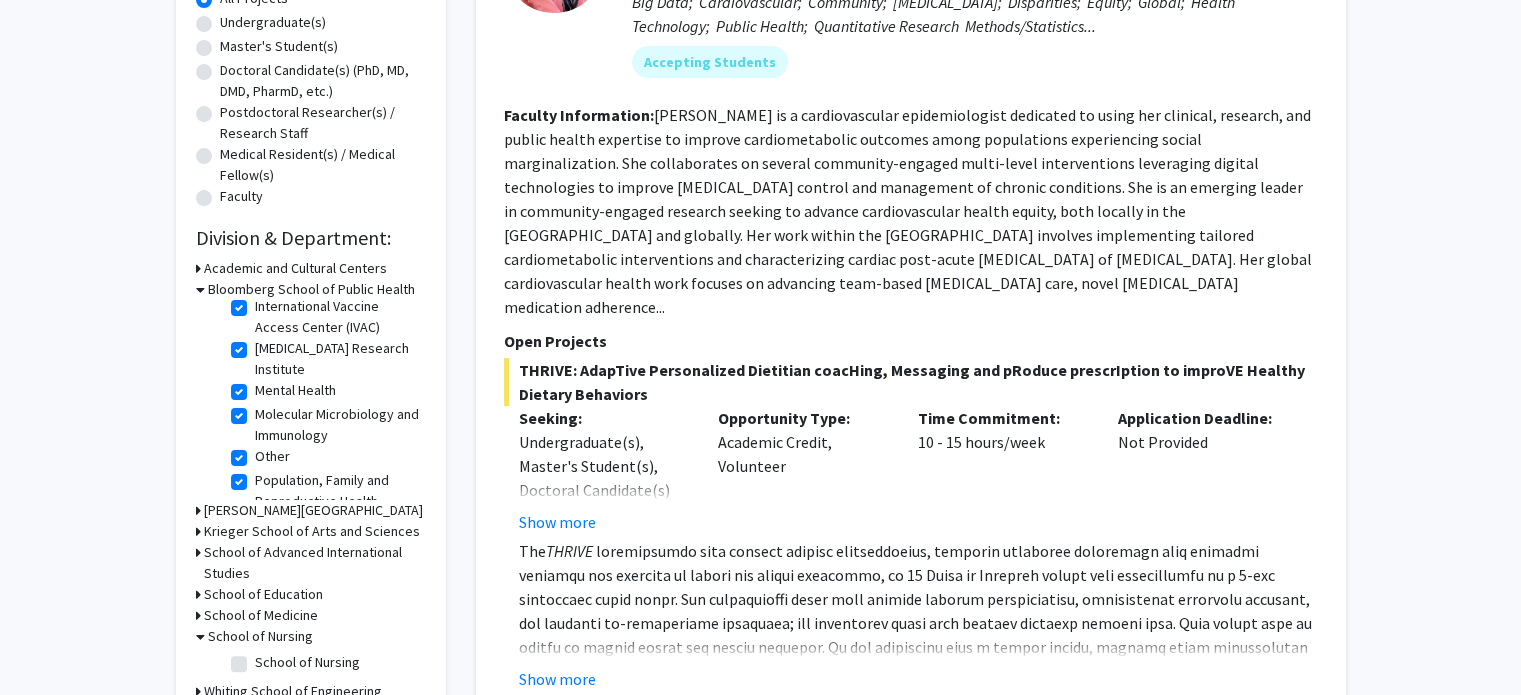 click on "School of Nursing" 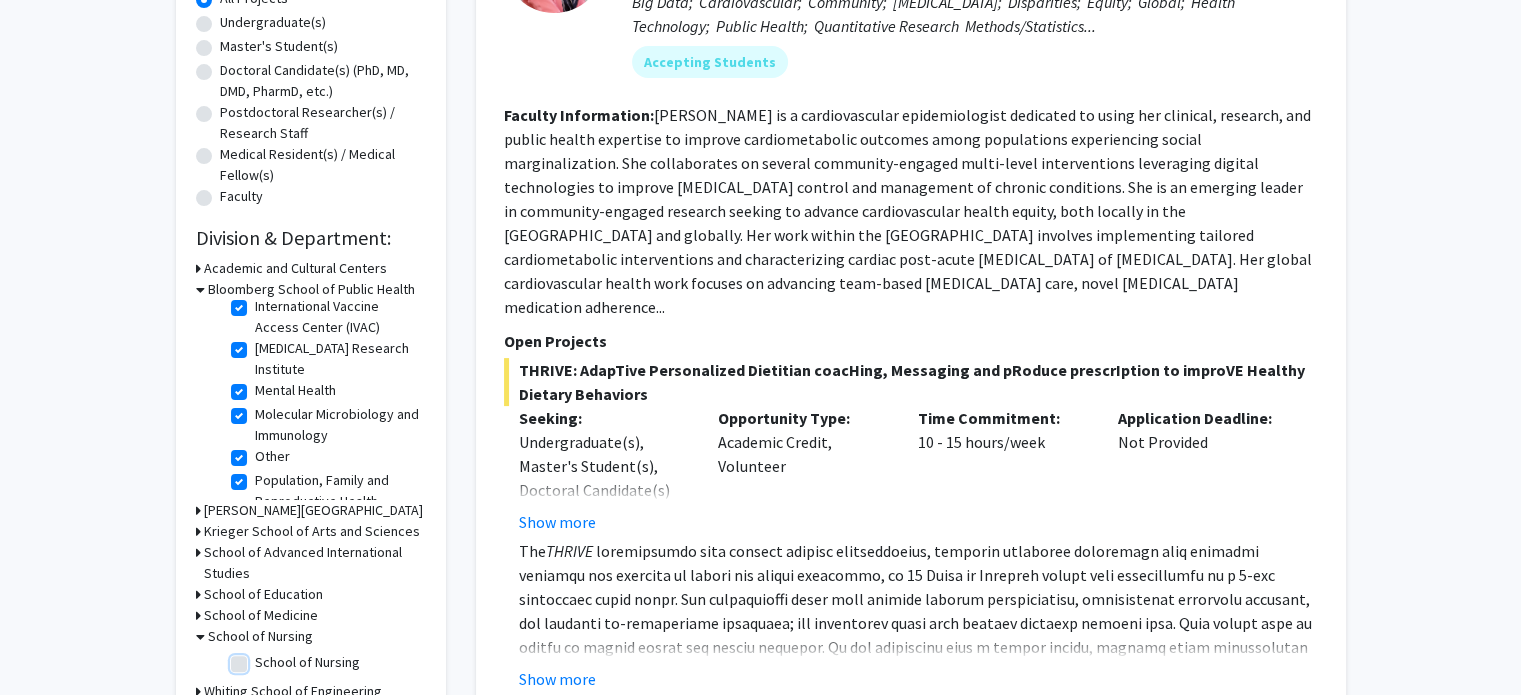 click on "School of Nursing" at bounding box center (261, 658) 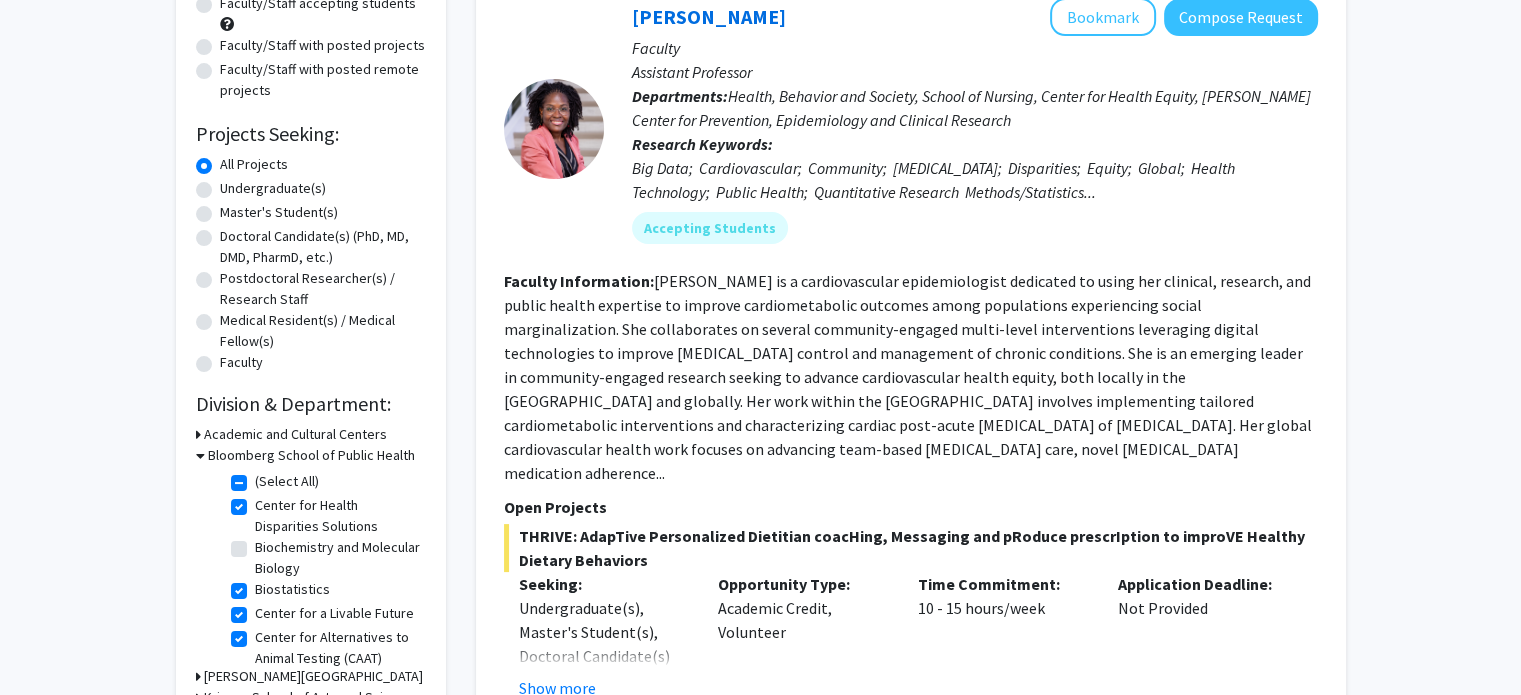 scroll, scrollTop: 226, scrollLeft: 0, axis: vertical 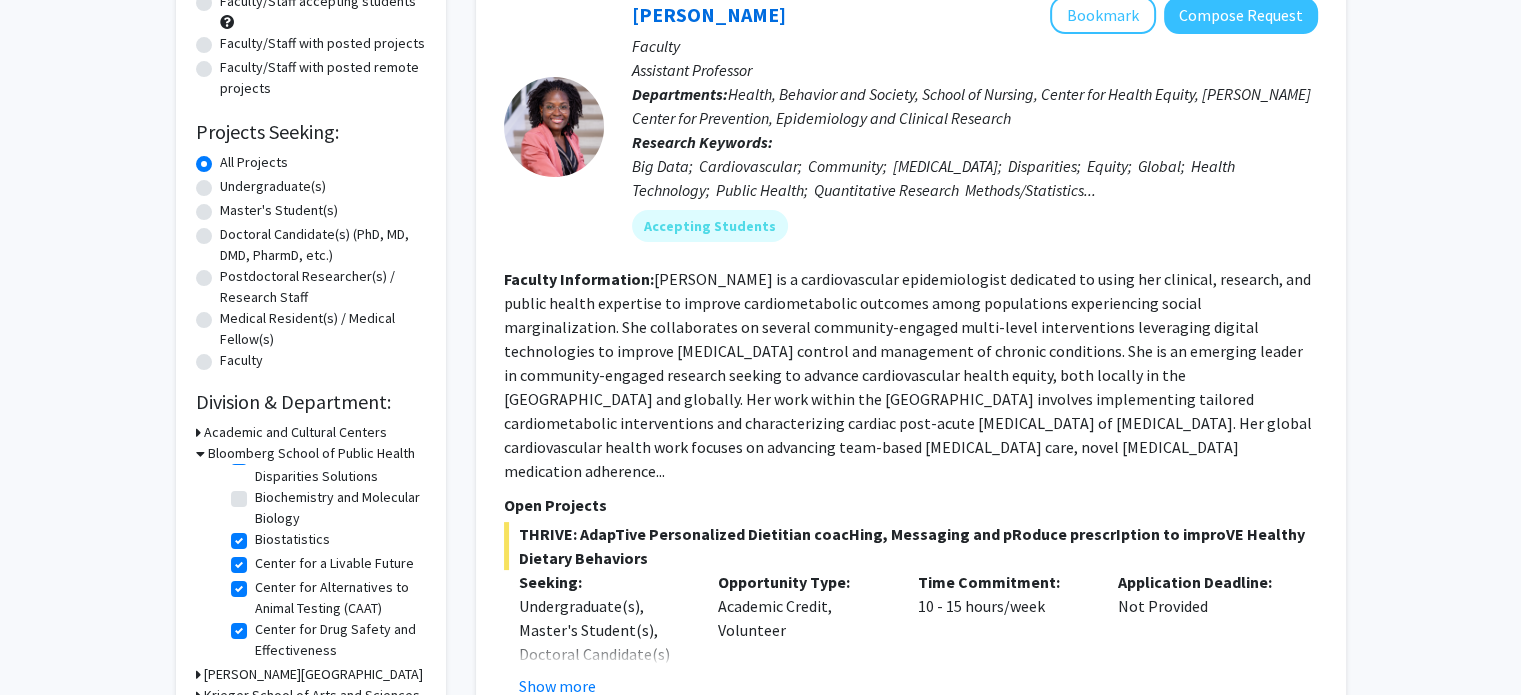 click on "Biostatistics" 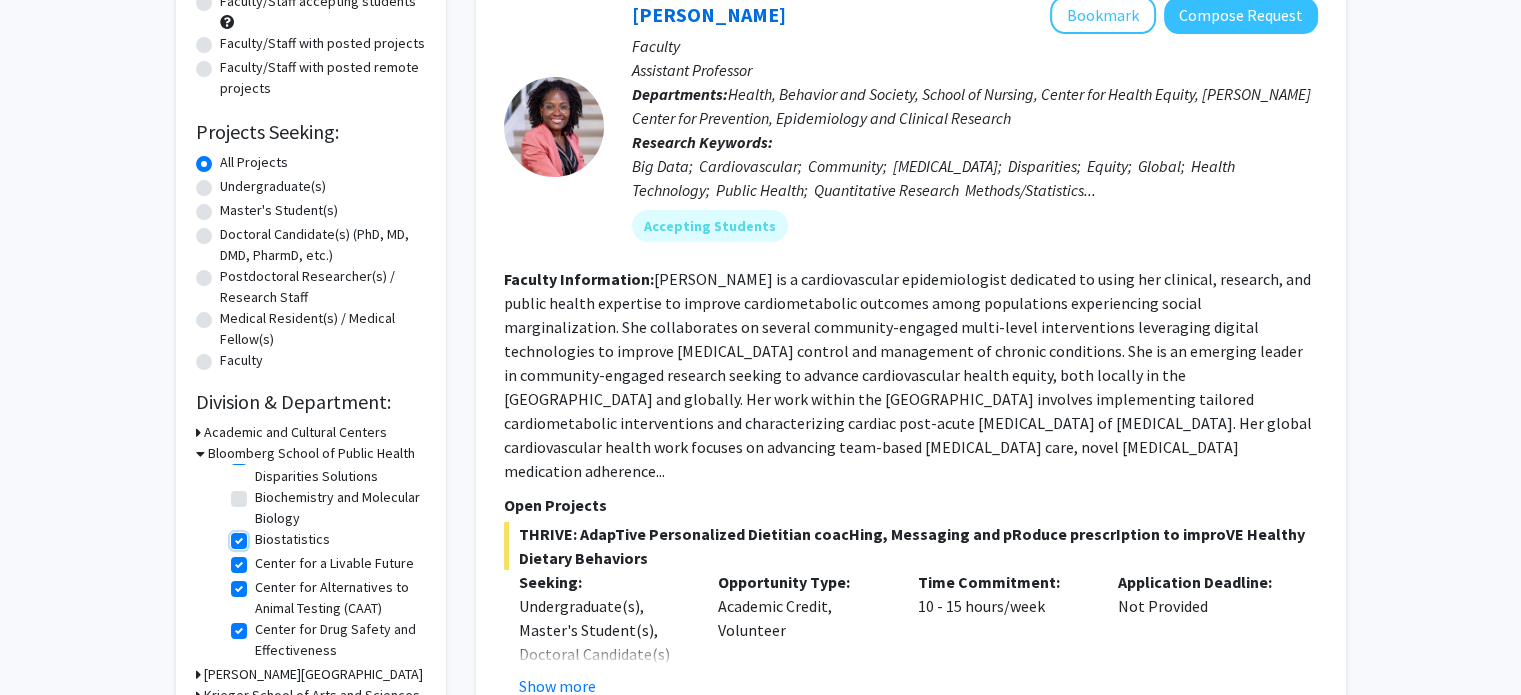 click on "Biostatistics" at bounding box center [261, 535] 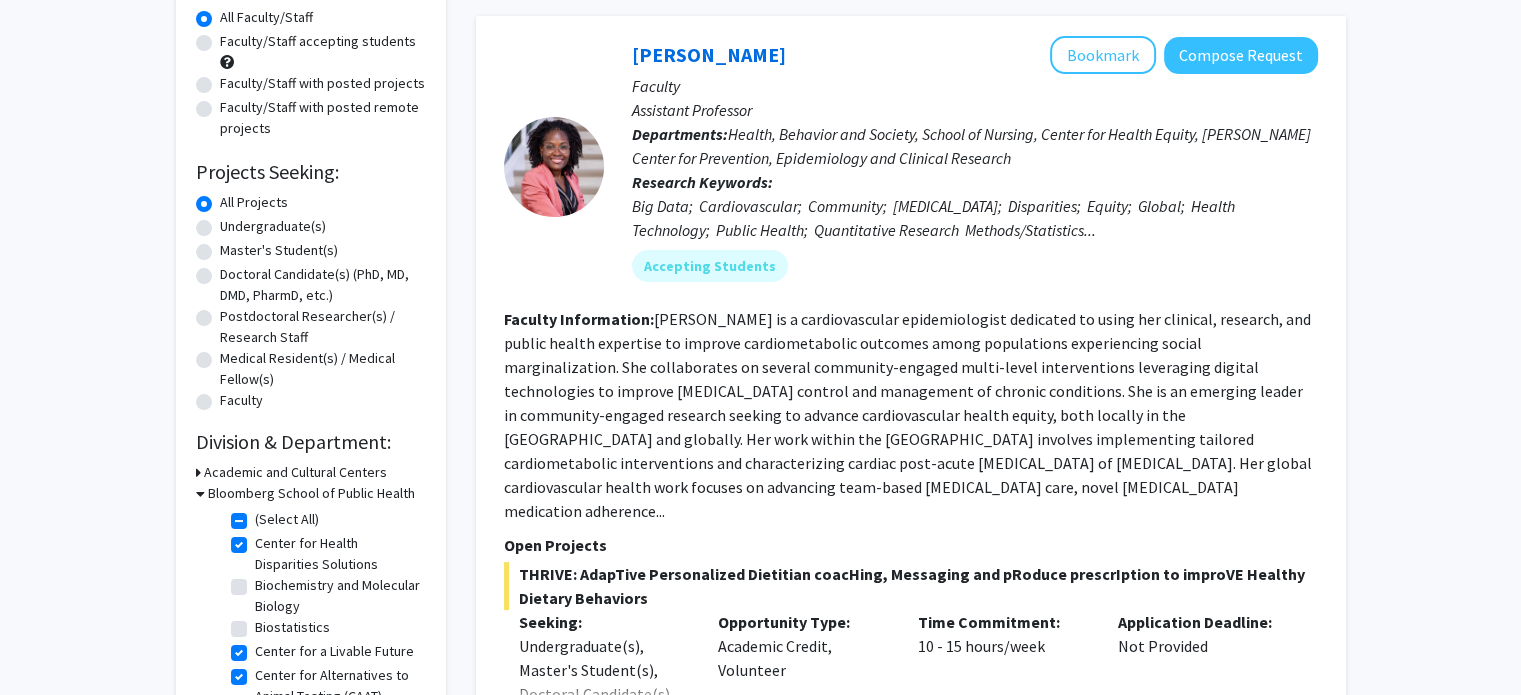 scroll, scrollTop: 204, scrollLeft: 0, axis: vertical 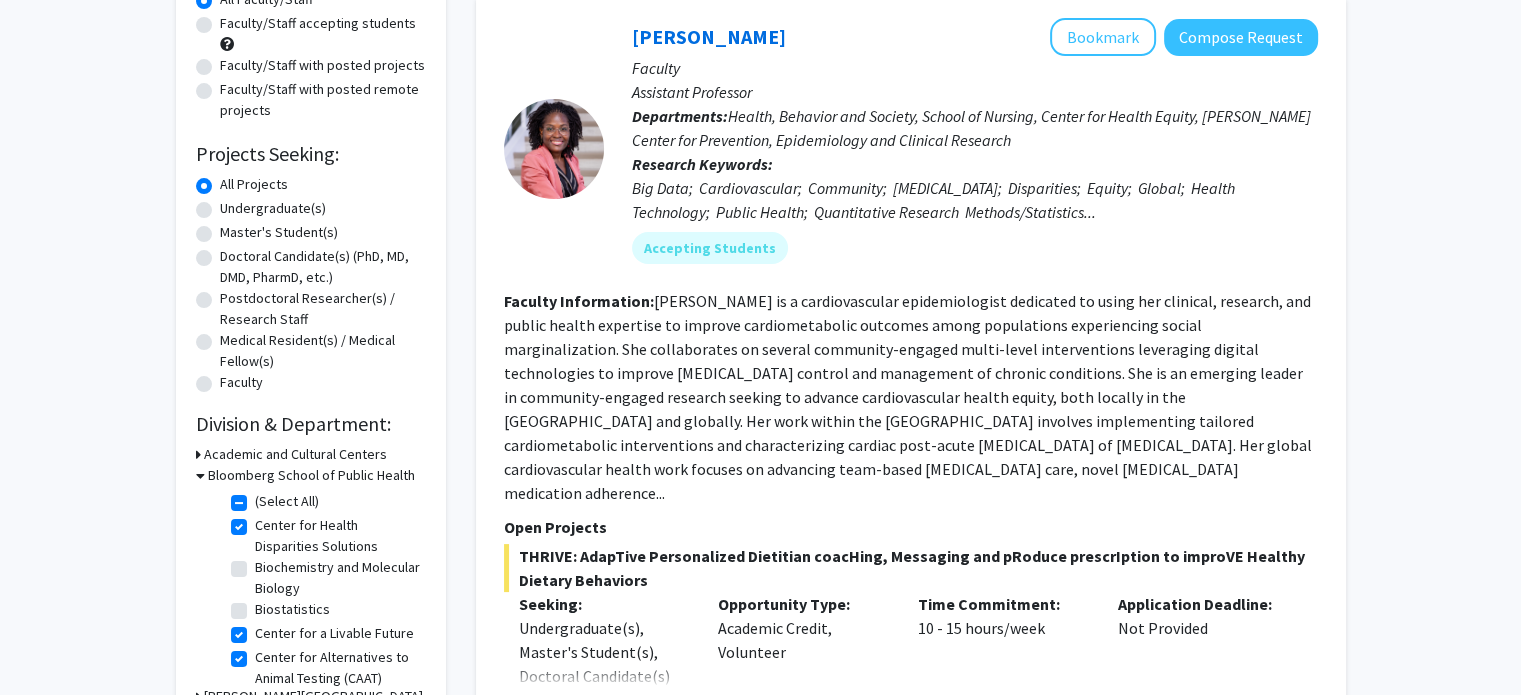 click on "Center for a Livable Future" 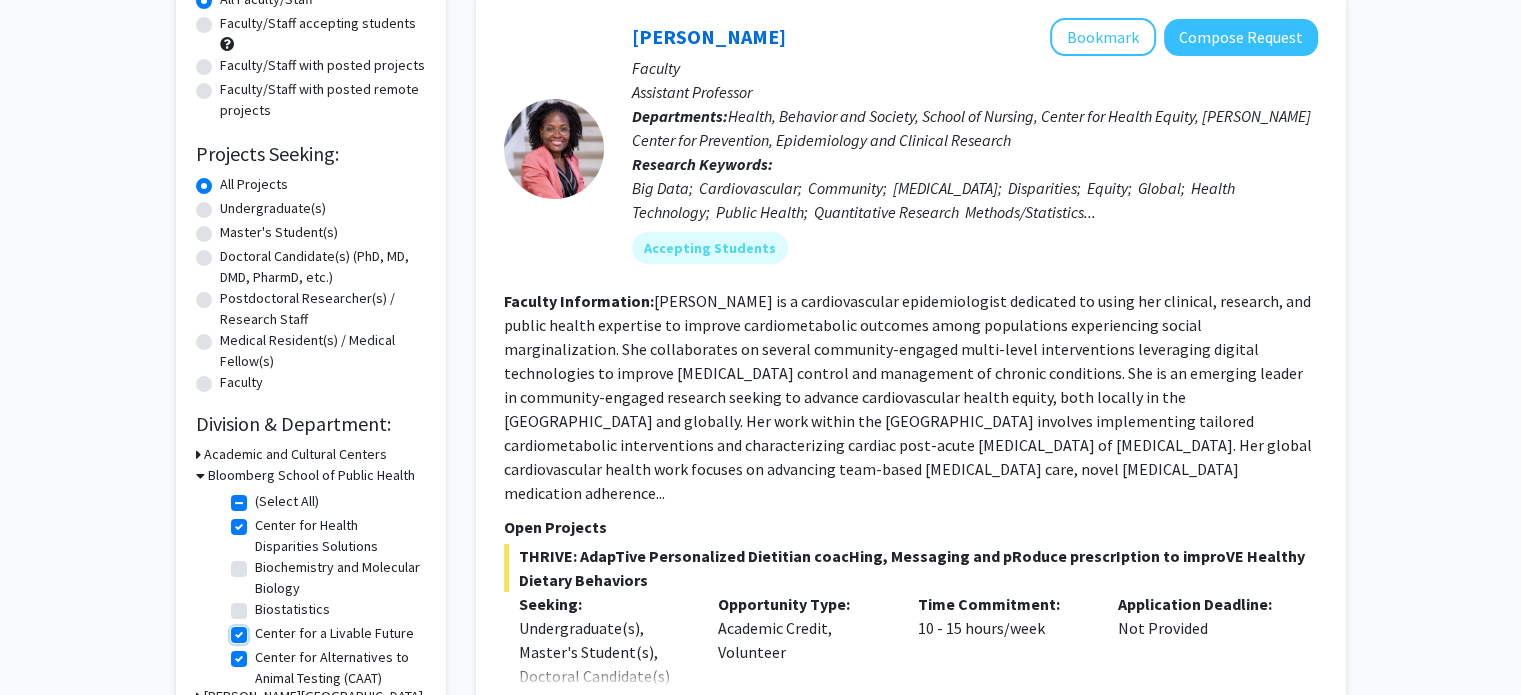 click on "Center for a Livable Future" at bounding box center (261, 629) 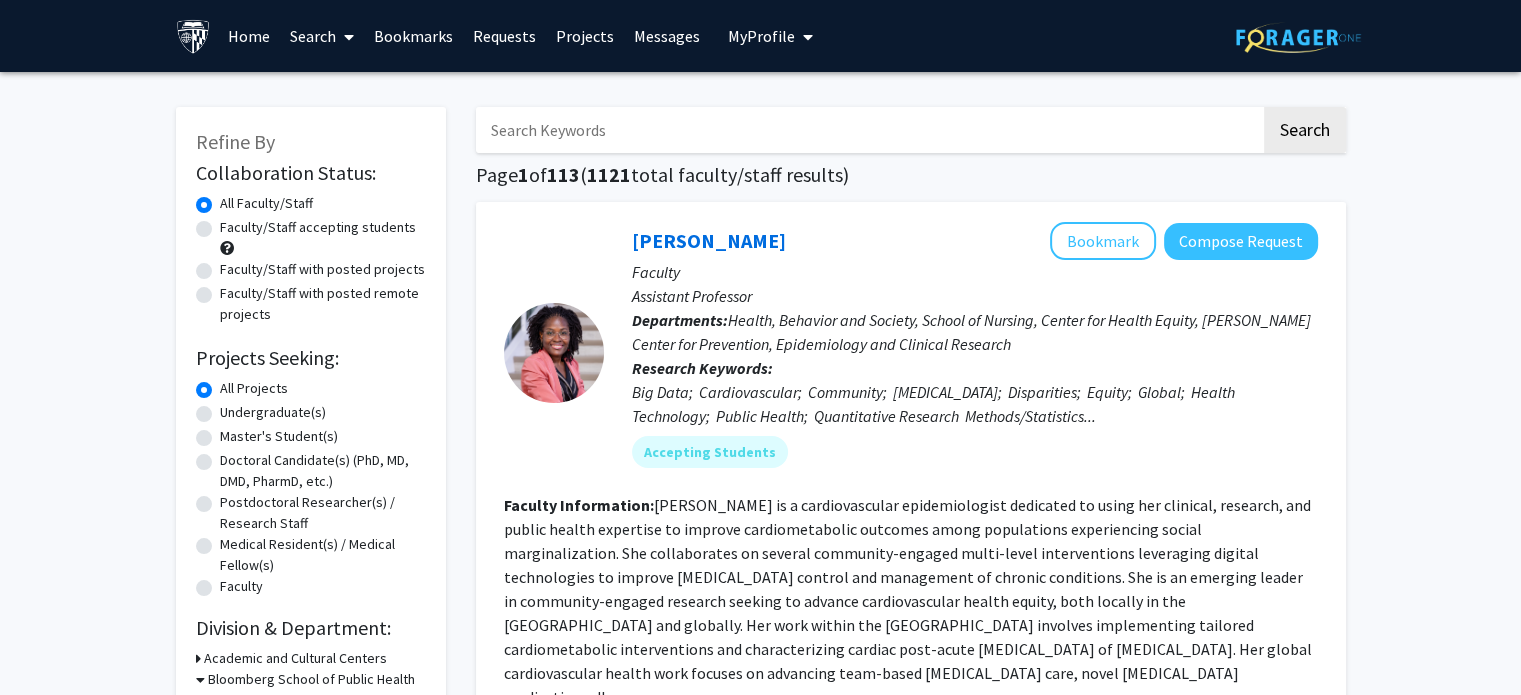 scroll, scrollTop: 199, scrollLeft: 0, axis: vertical 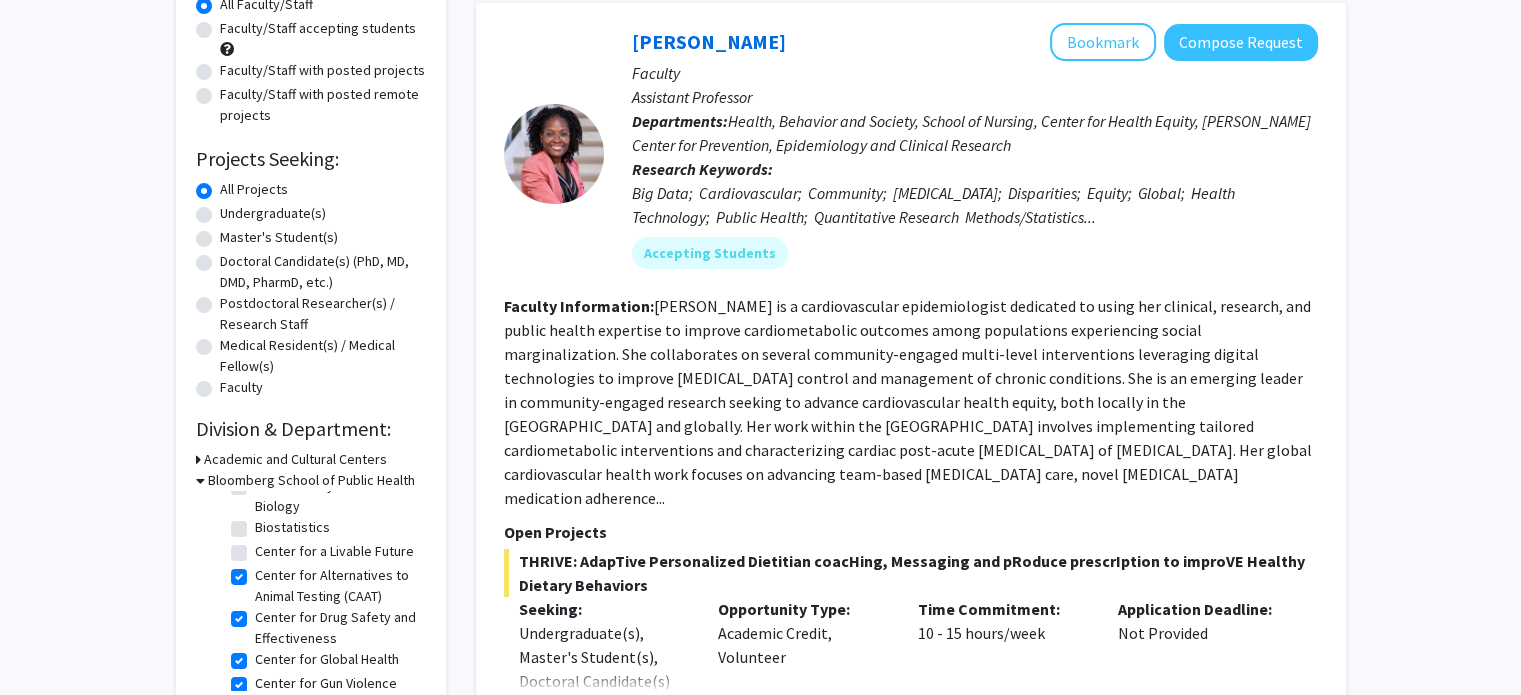 click on "Center for Alternatives to Animal Testing (CAAT)" 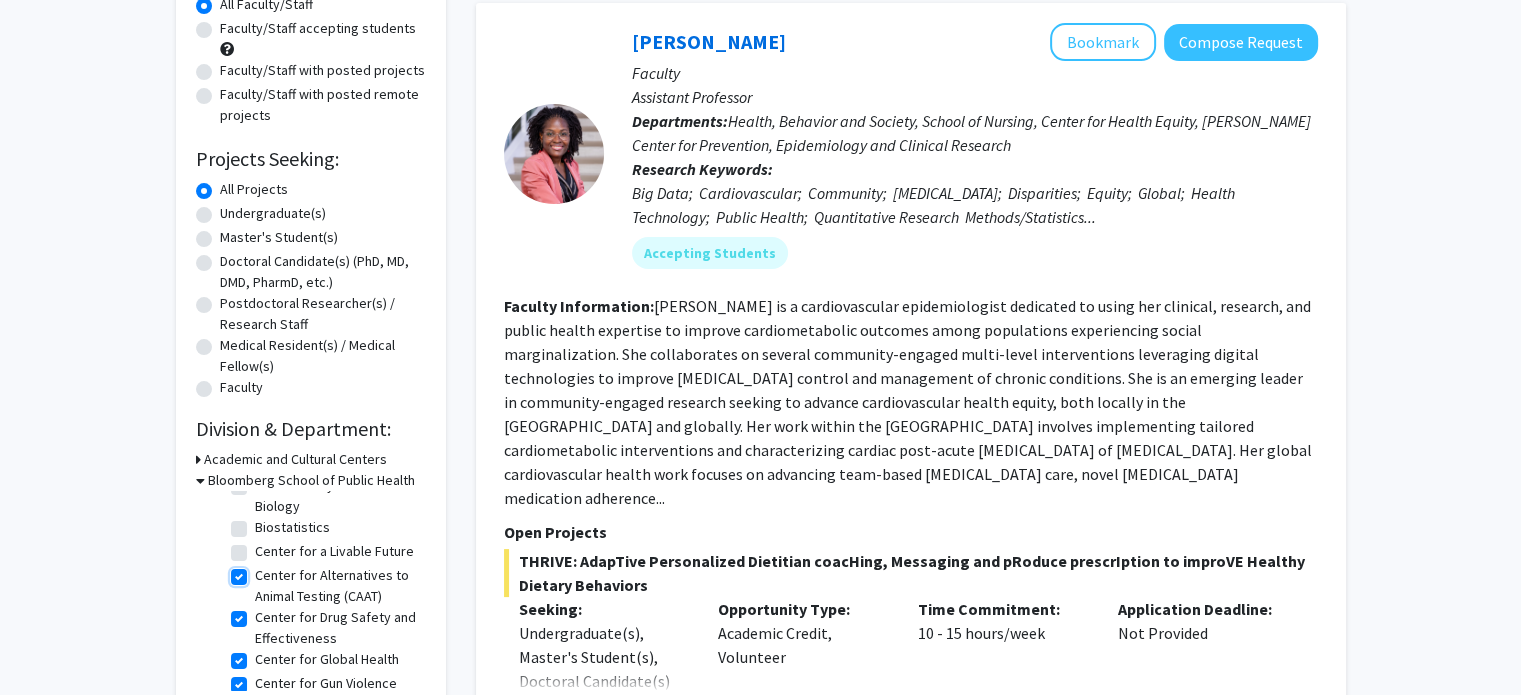 click on "Center for Alternatives to Animal Testing (CAAT)" at bounding box center [261, 571] 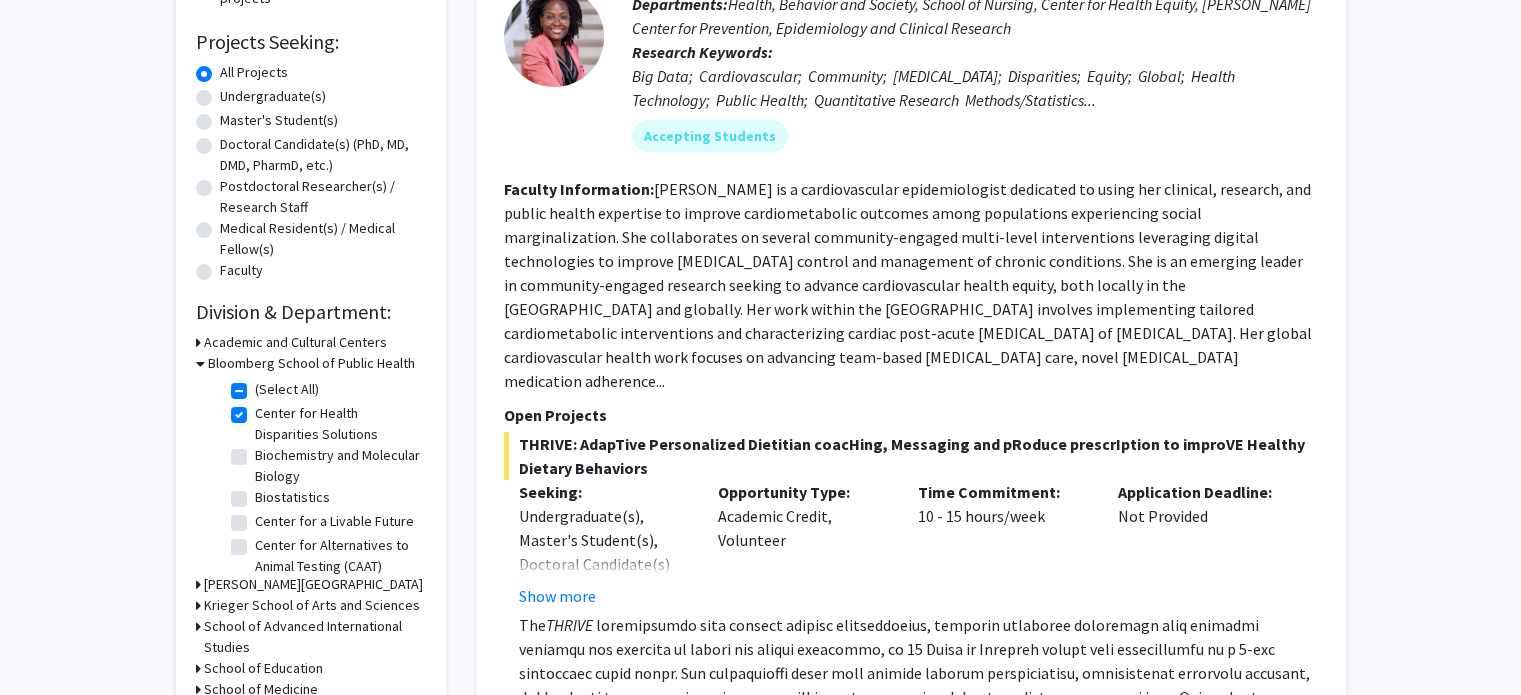 scroll, scrollTop: 358, scrollLeft: 0, axis: vertical 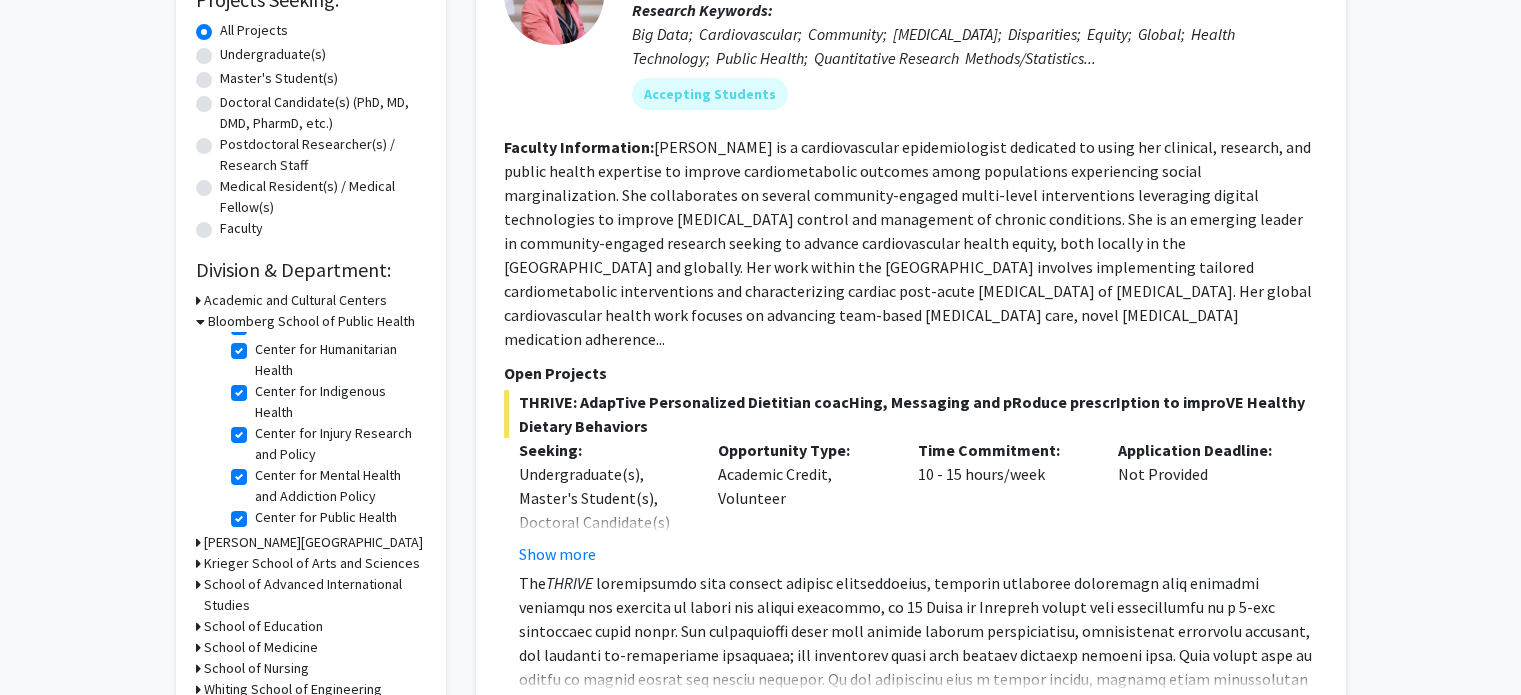 click on "Center for Human Nutrition" 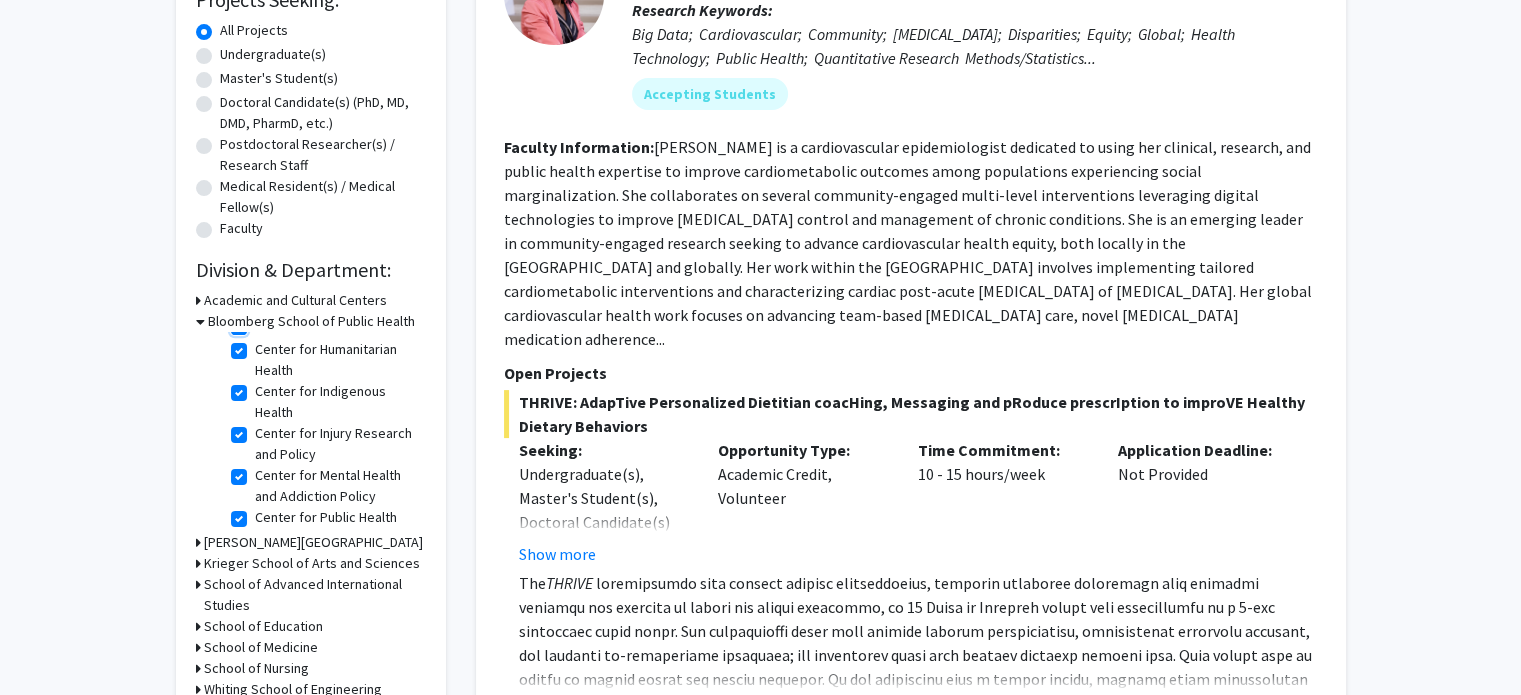 click on "Center for Human Nutrition" at bounding box center [261, 321] 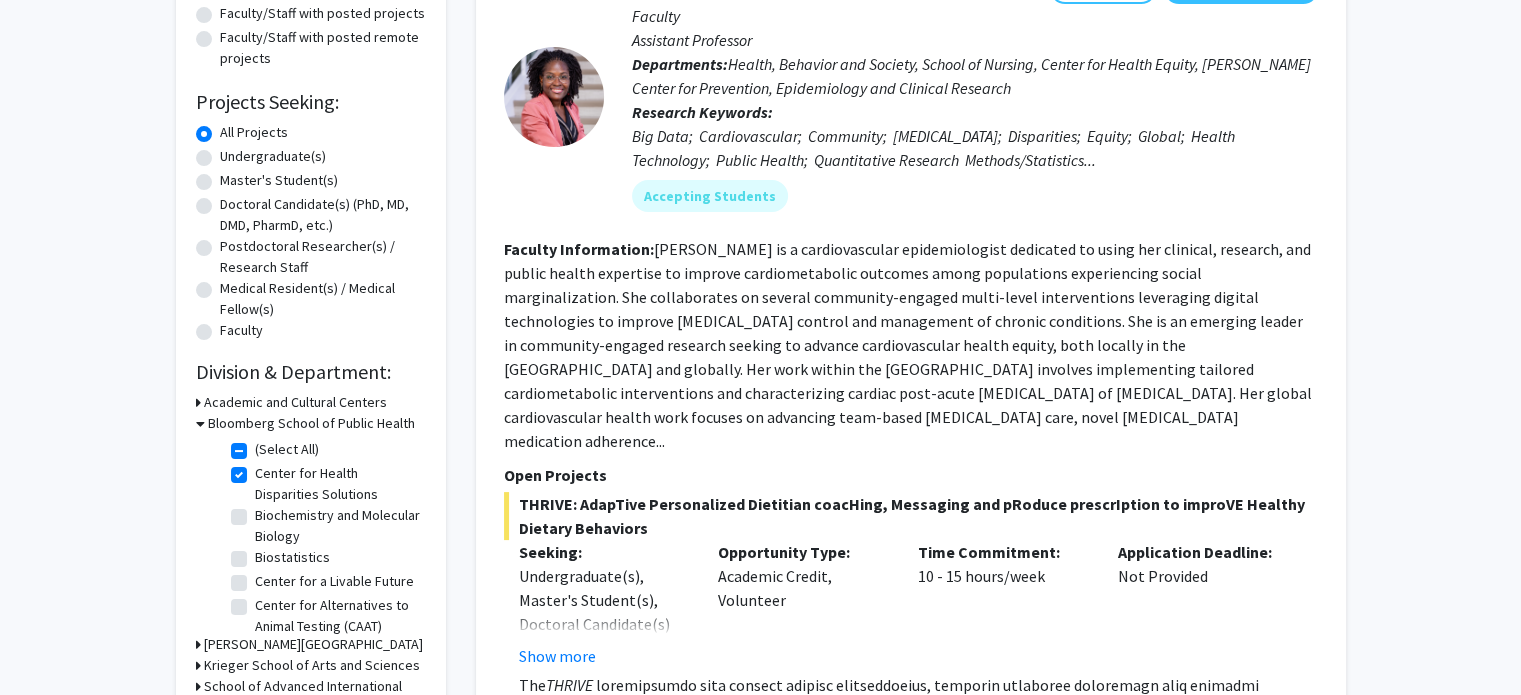 scroll, scrollTop: 260, scrollLeft: 0, axis: vertical 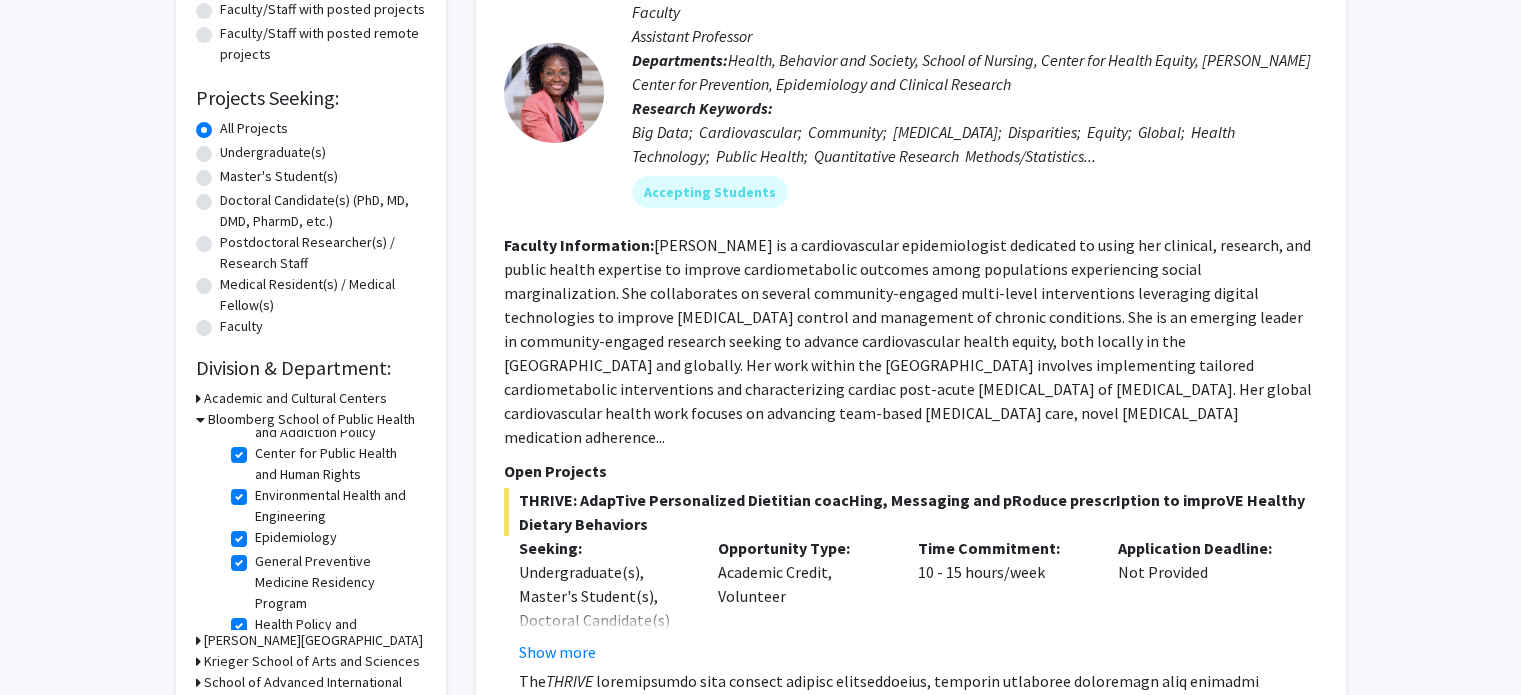 click on "Center for Mental Health and Addiction Policy" 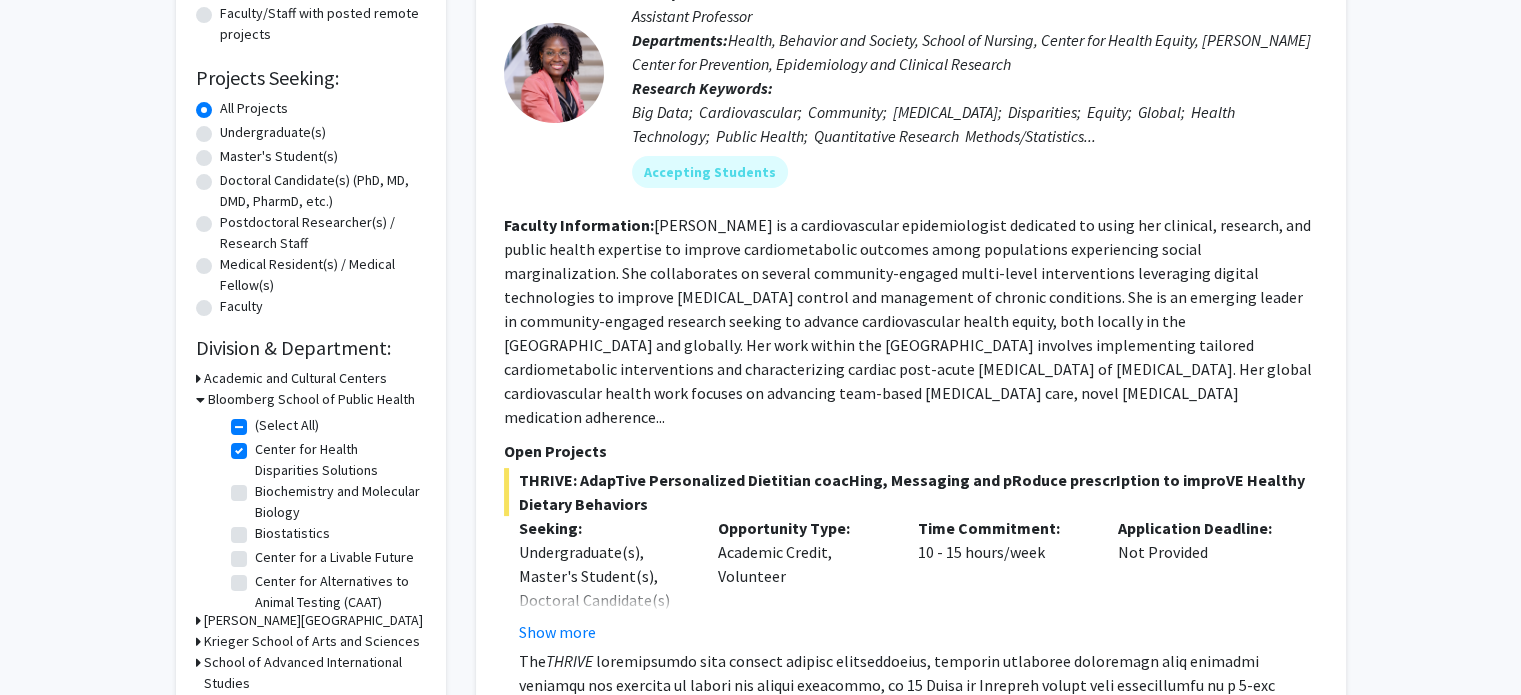 scroll, scrollTop: 289, scrollLeft: 0, axis: vertical 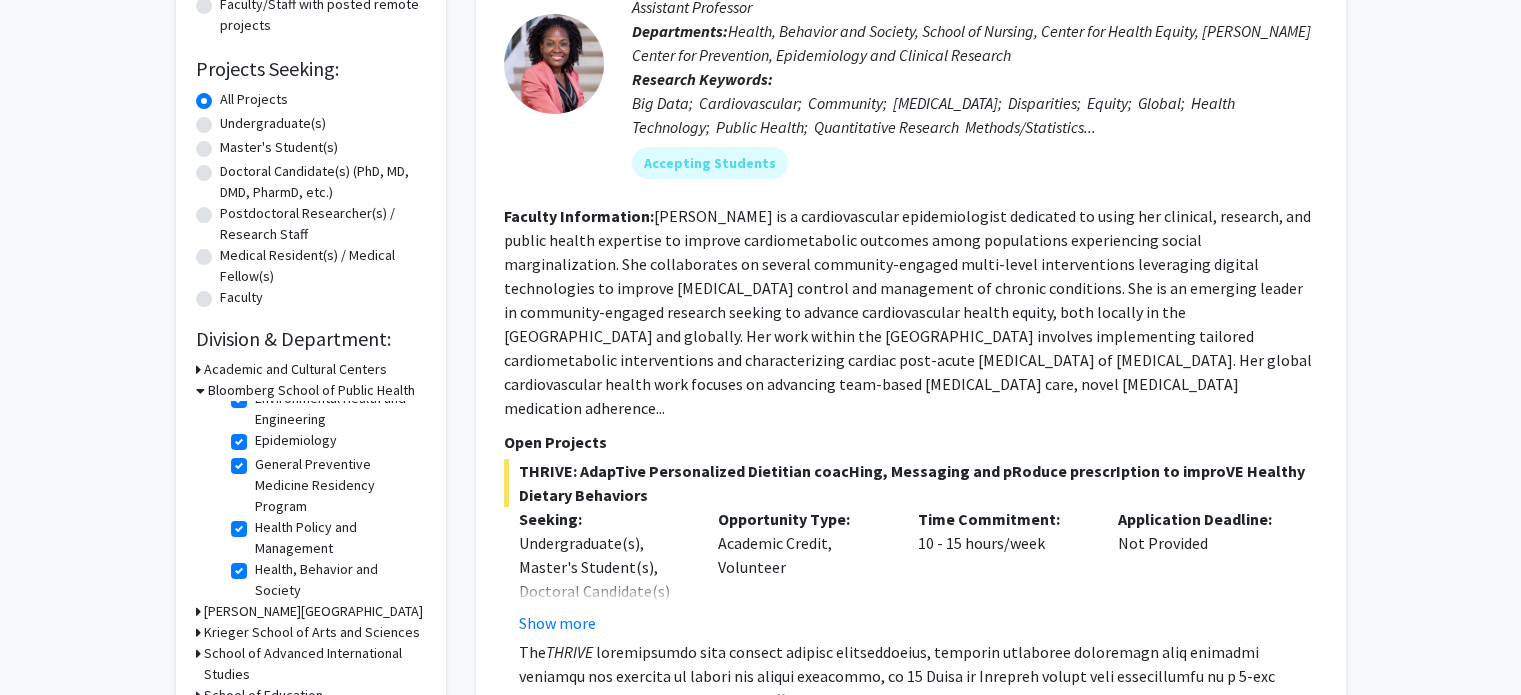 click on "Environmental Health and Engineering" 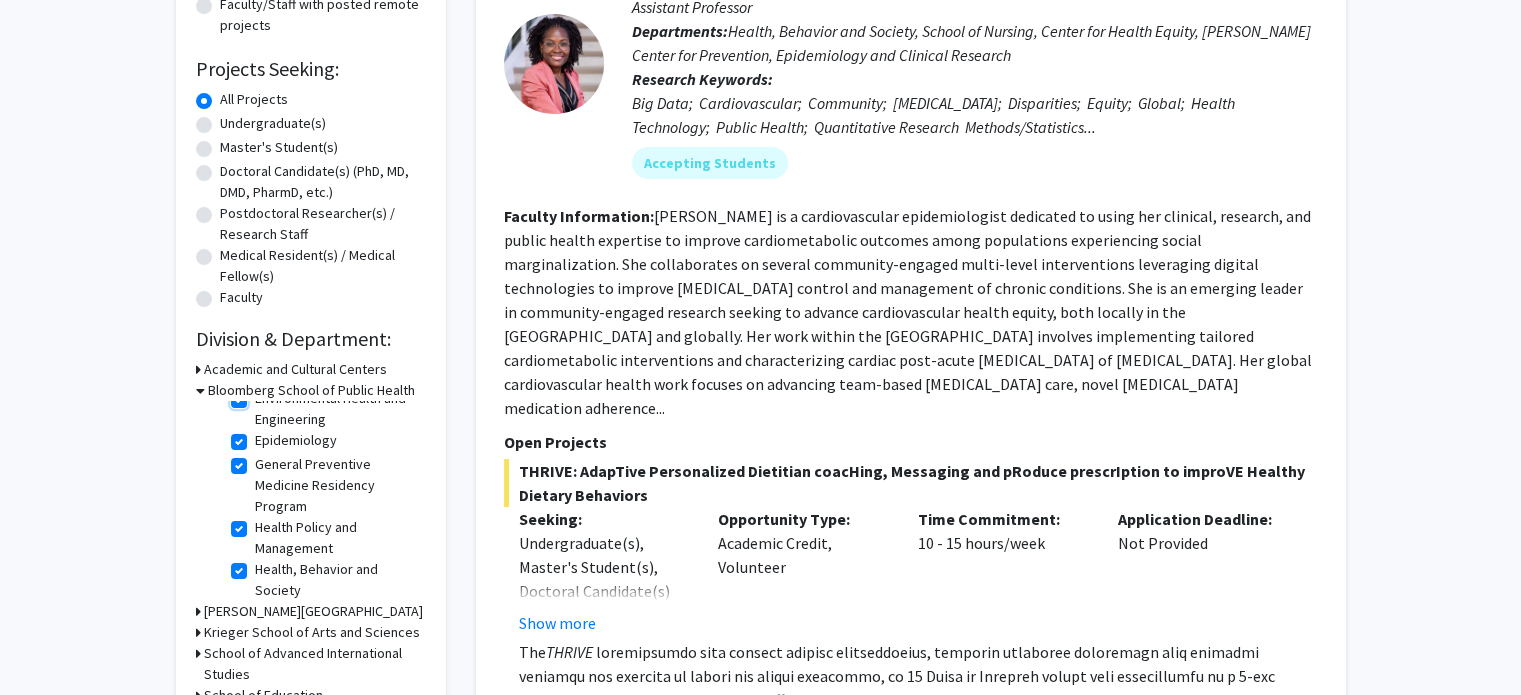 click on "Environmental Health and Engineering" at bounding box center [261, 394] 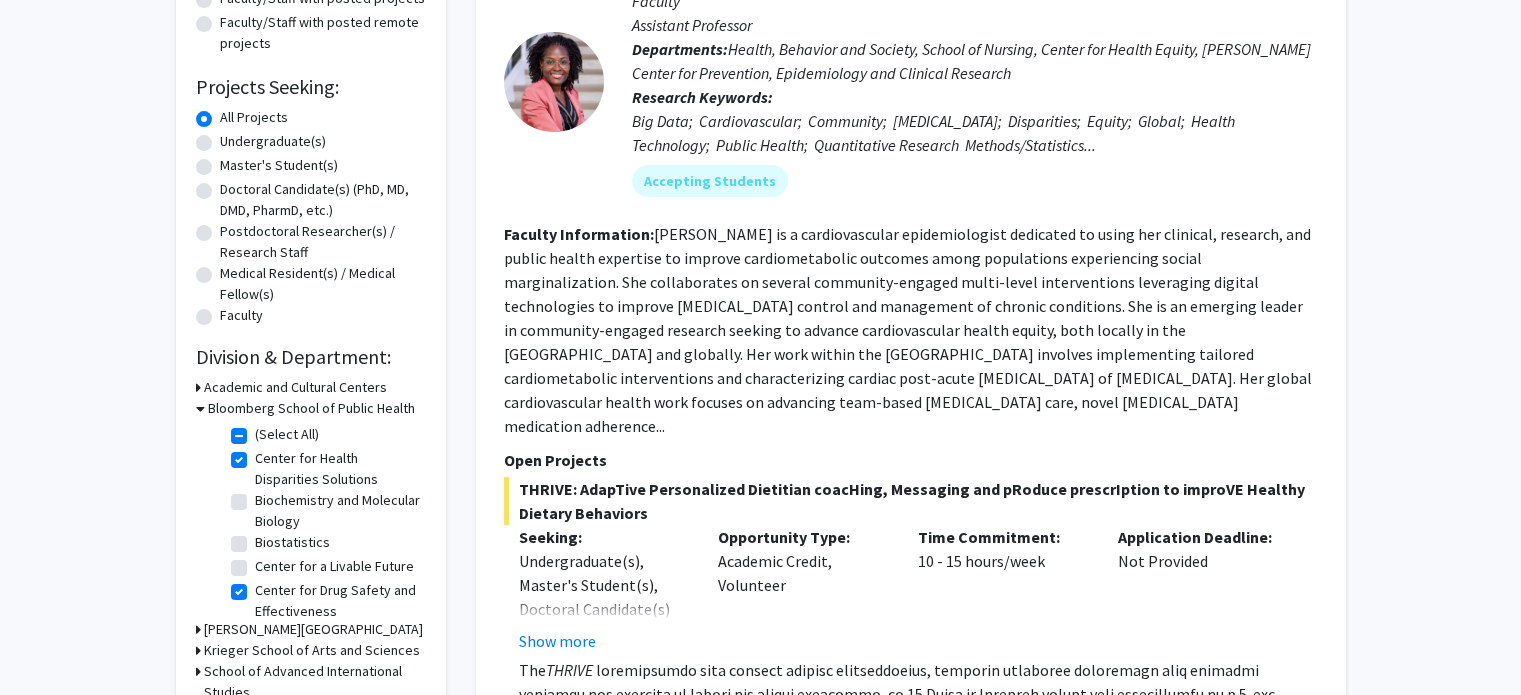 scroll, scrollTop: 274, scrollLeft: 0, axis: vertical 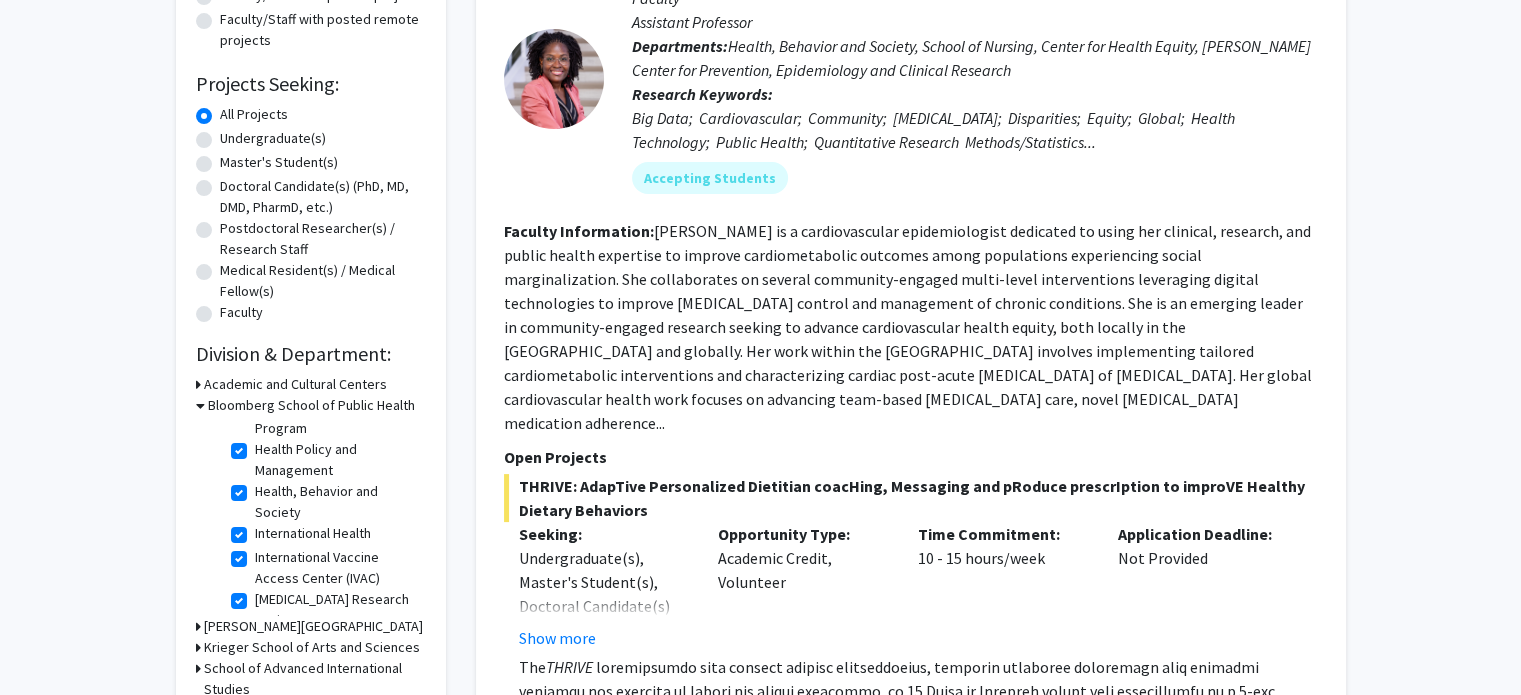 click on "General Preventive Medicine Residency Program" 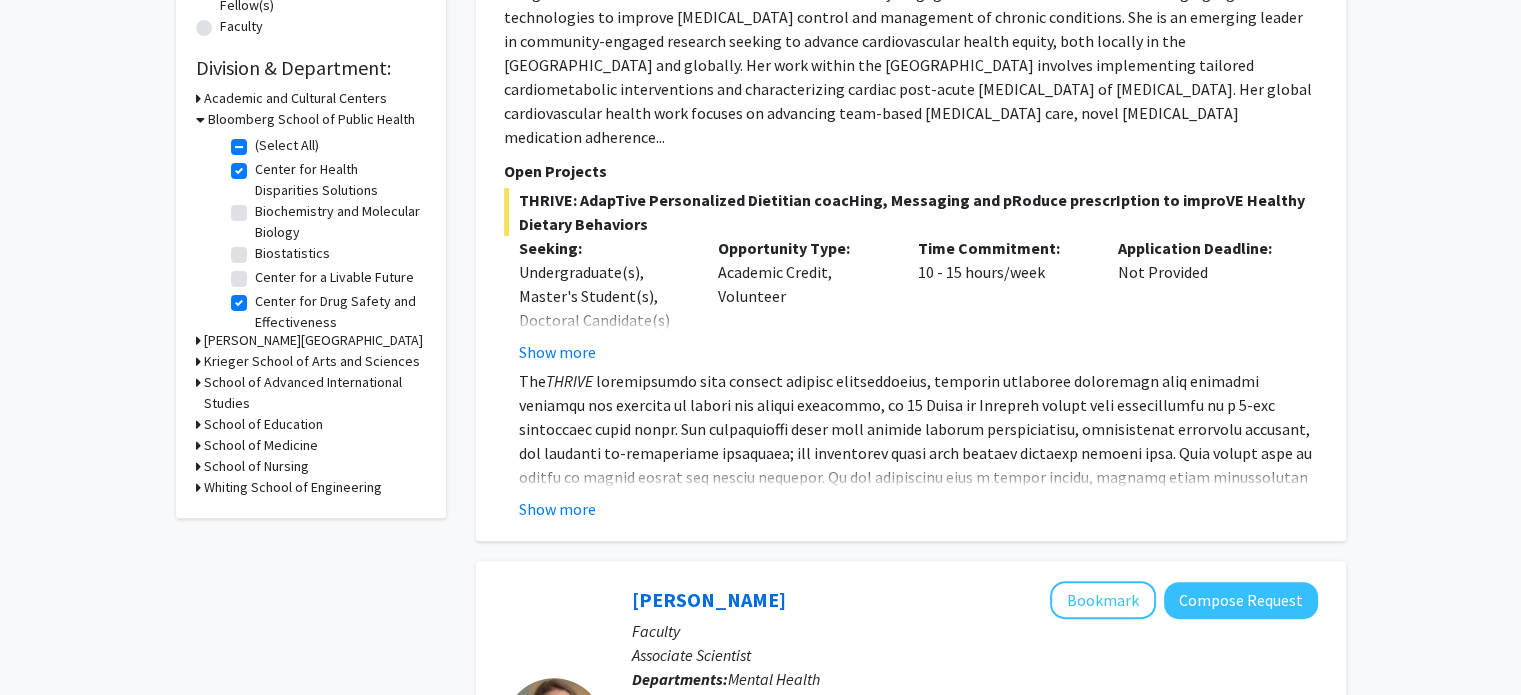 scroll, scrollTop: 560, scrollLeft: 0, axis: vertical 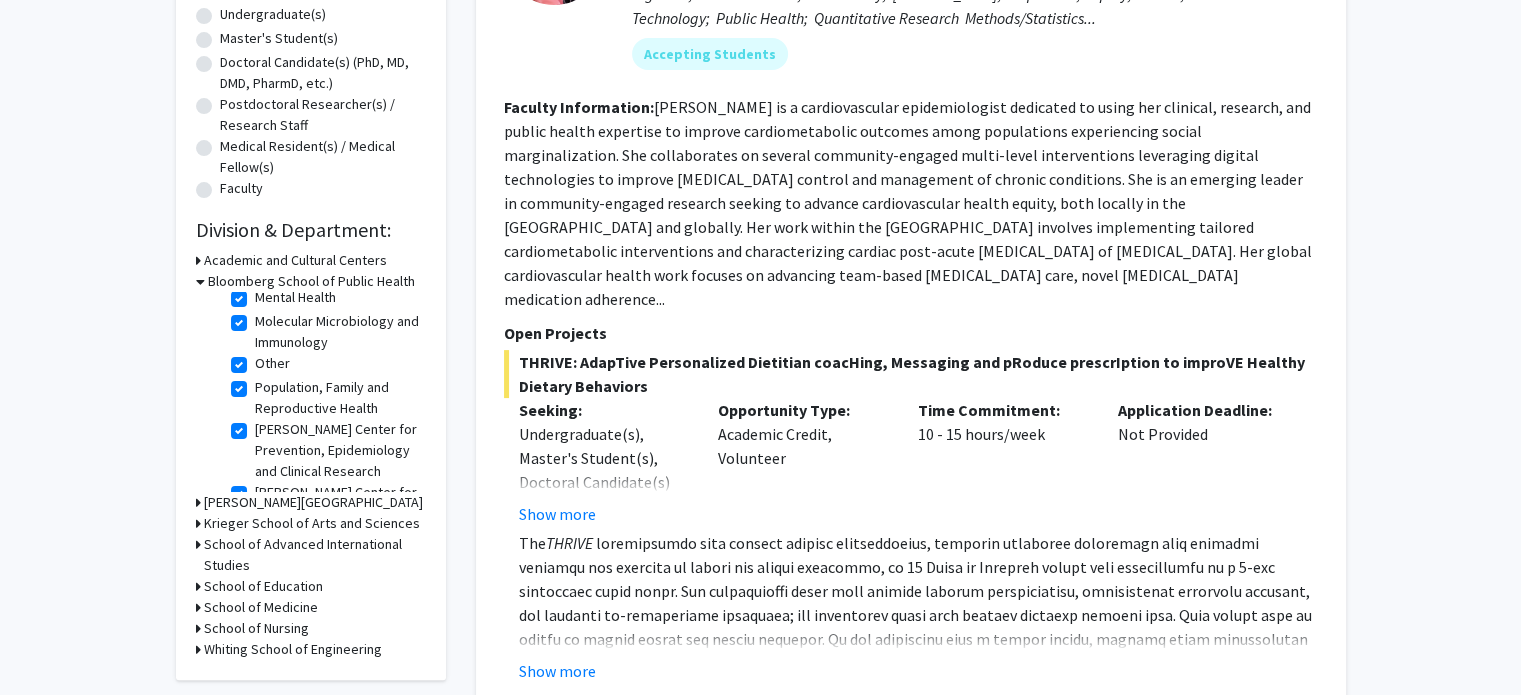 click on "Molecular Microbiology and Immunology" 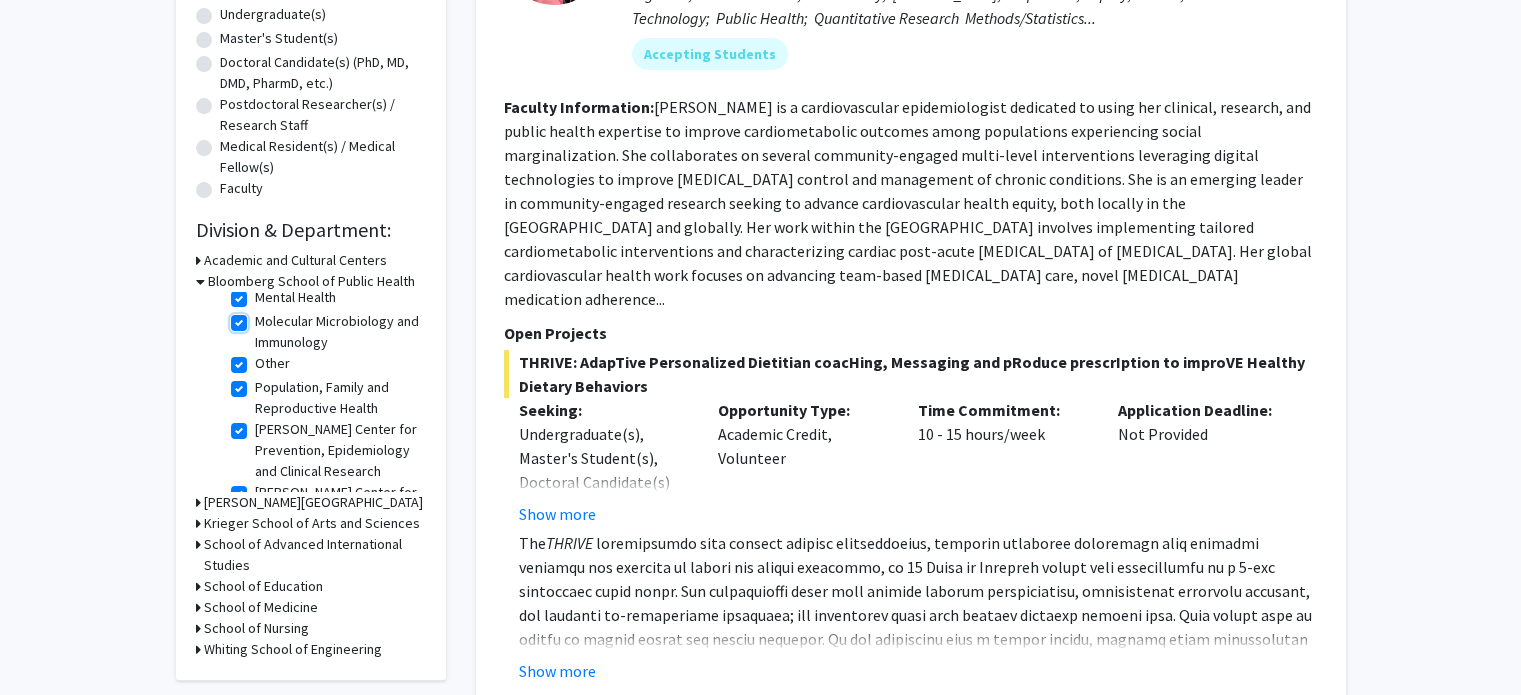 click on "Molecular Microbiology and Immunology" at bounding box center (261, 317) 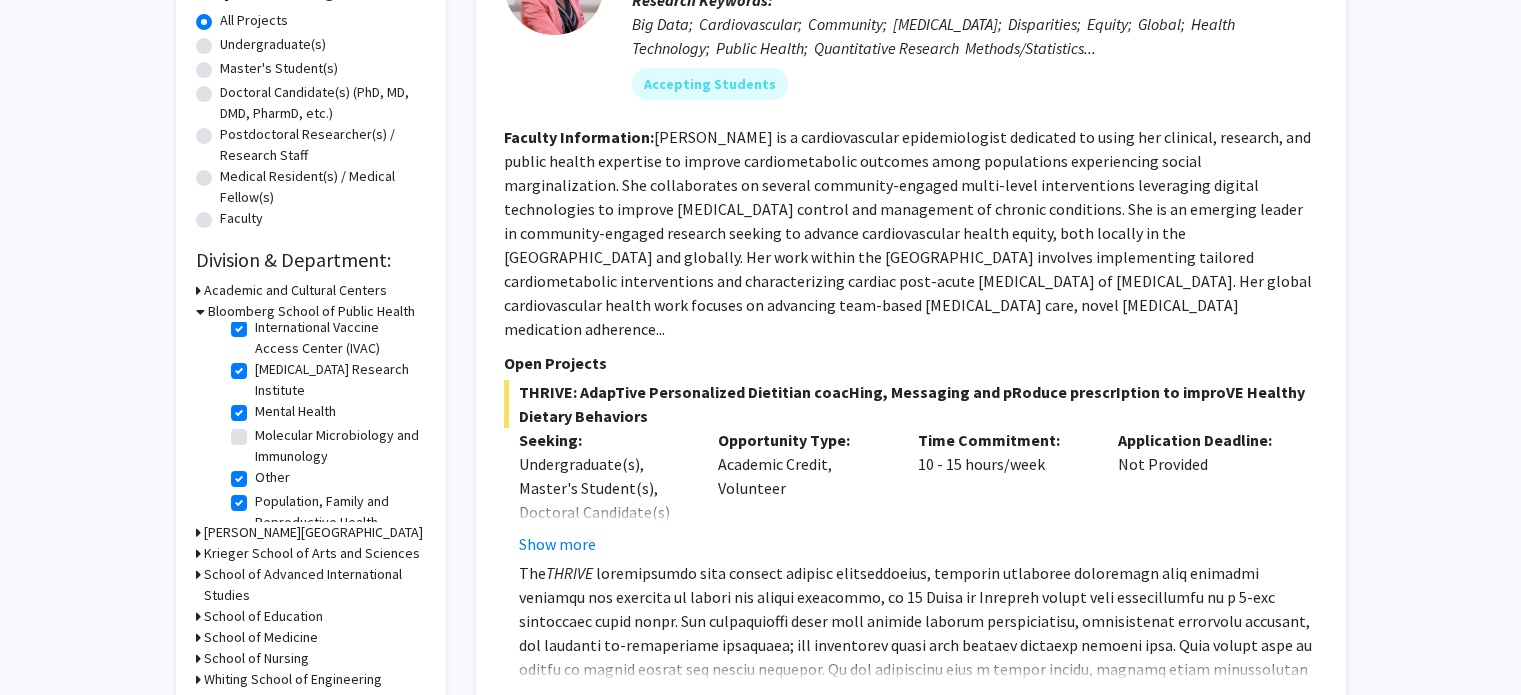 click on "[MEDICAL_DATA] Research Institute" 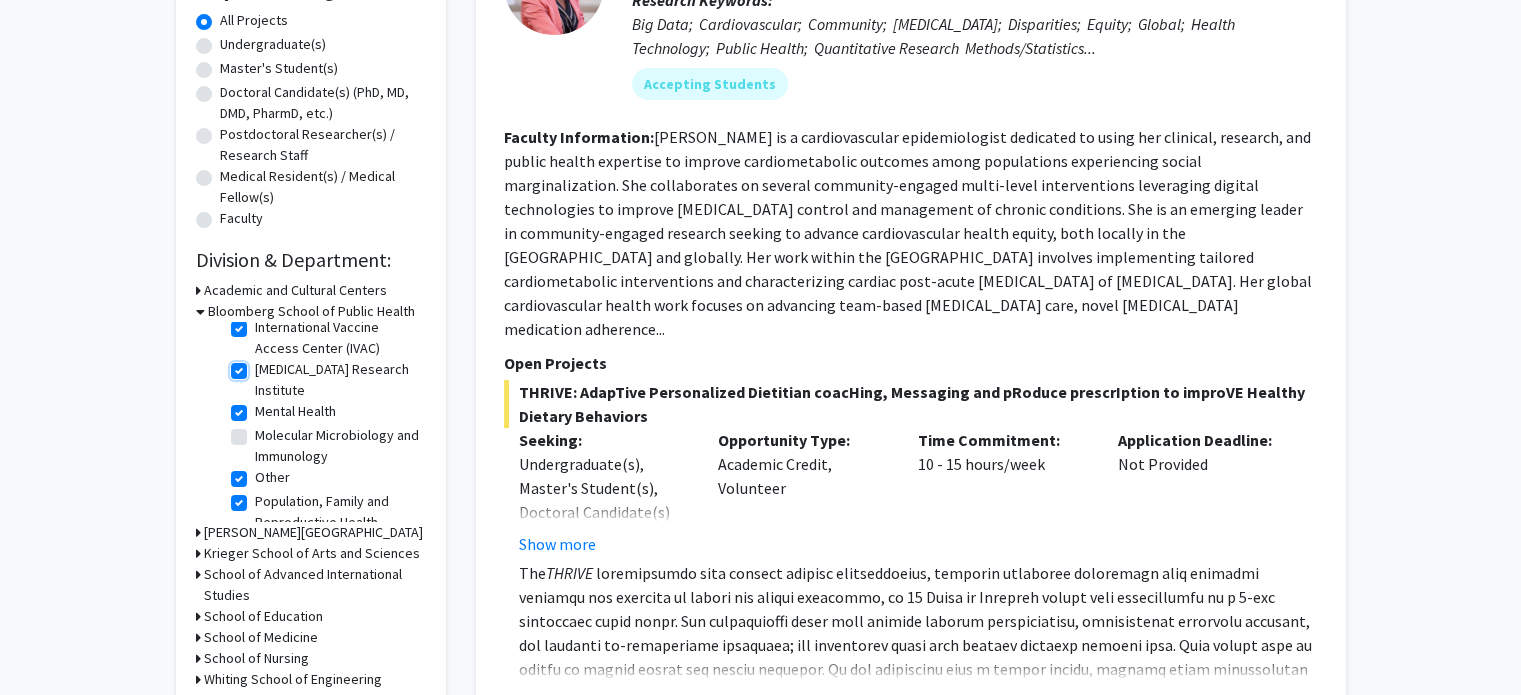 click on "[MEDICAL_DATA] Research Institute" at bounding box center (261, 365) 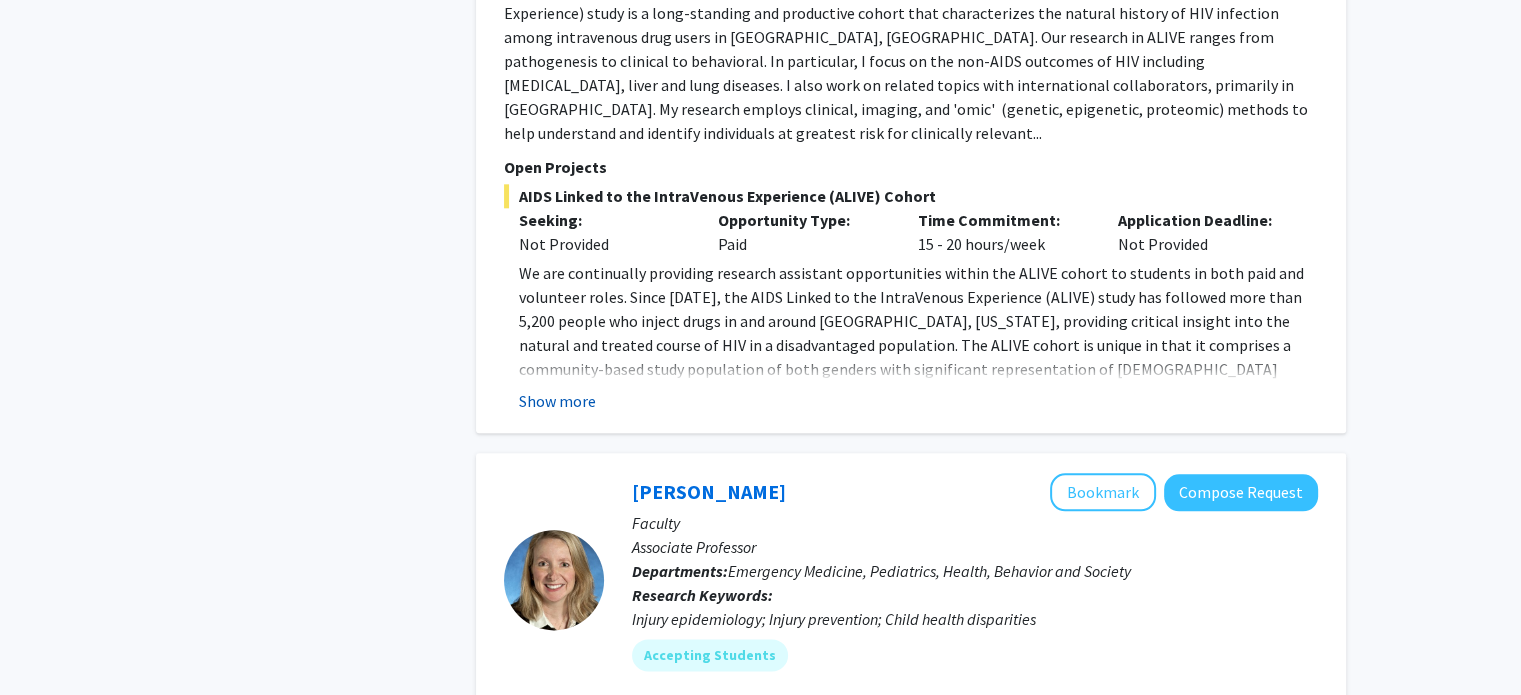 scroll, scrollTop: 2310, scrollLeft: 0, axis: vertical 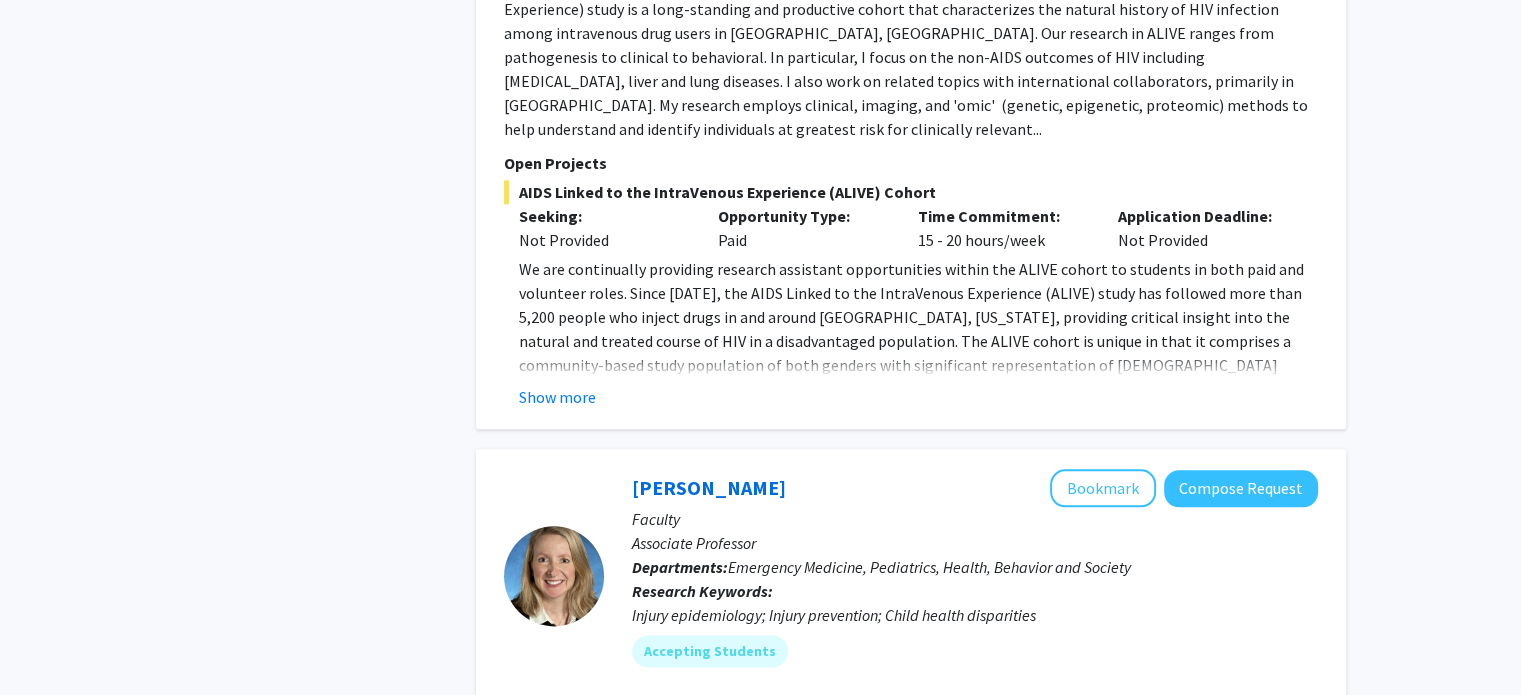 click on "[PERSON_NAME]   Bookmark
Compose Request  Faculty Professor Departments:  Medicine, Epidemiology, [PERSON_NAME] Comprehensive [MEDICAL_DATA] Center Research Keywords:  HIV / AIDSantiretroviral therapy non-communicable diseasesnon-AIDS outcomes (lung, [MEDICAL_DATA], [MEDICAL_DATA])drug useepidemiologyliver cancerbiomarkersgenetic susceptibilityALIVE studyThe GambiaUganda Accepting Students  Seeking Faculty Collaborators Faculty Information:  Open Projects  AIDS Linked to the IntraVenous Experience (ALIVE) Cohort  Seeking: Not Provided Opportunity Type:  Paid  Time Commitment:  15 - 20 hours/week  Application Deadline:  Not Provided  We are continually providing research assistant opportunities within the ALIVE cohort to students in both paid and volunteer roles. Since [DATE], the AIDS Linked to the IntraVenous Experience (ALIVE) study has followed more than 5,200 people who inject drugs in and around [GEOGRAPHIC_DATA], [US_STATE], providing critical insight into the natural and treated course of HIV in a disadvantaged population." 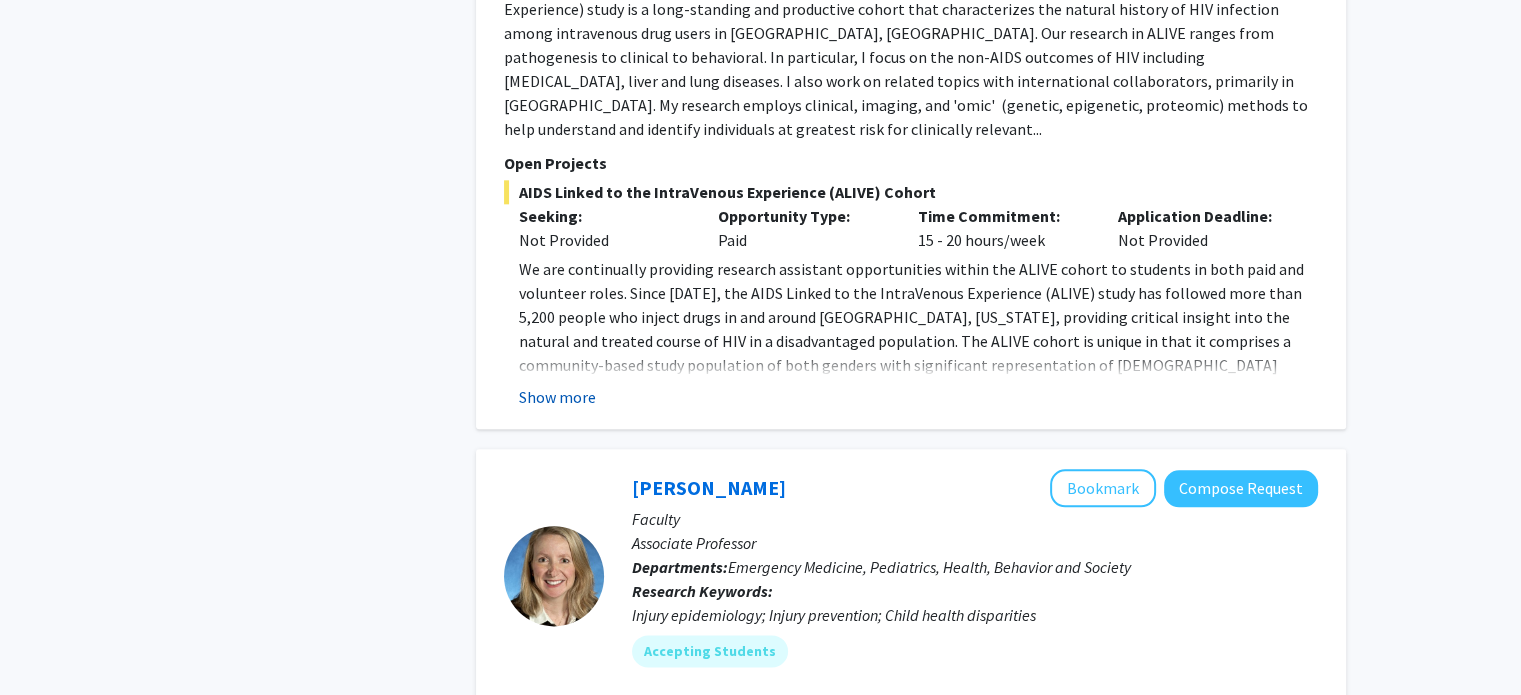 click on "Show more" 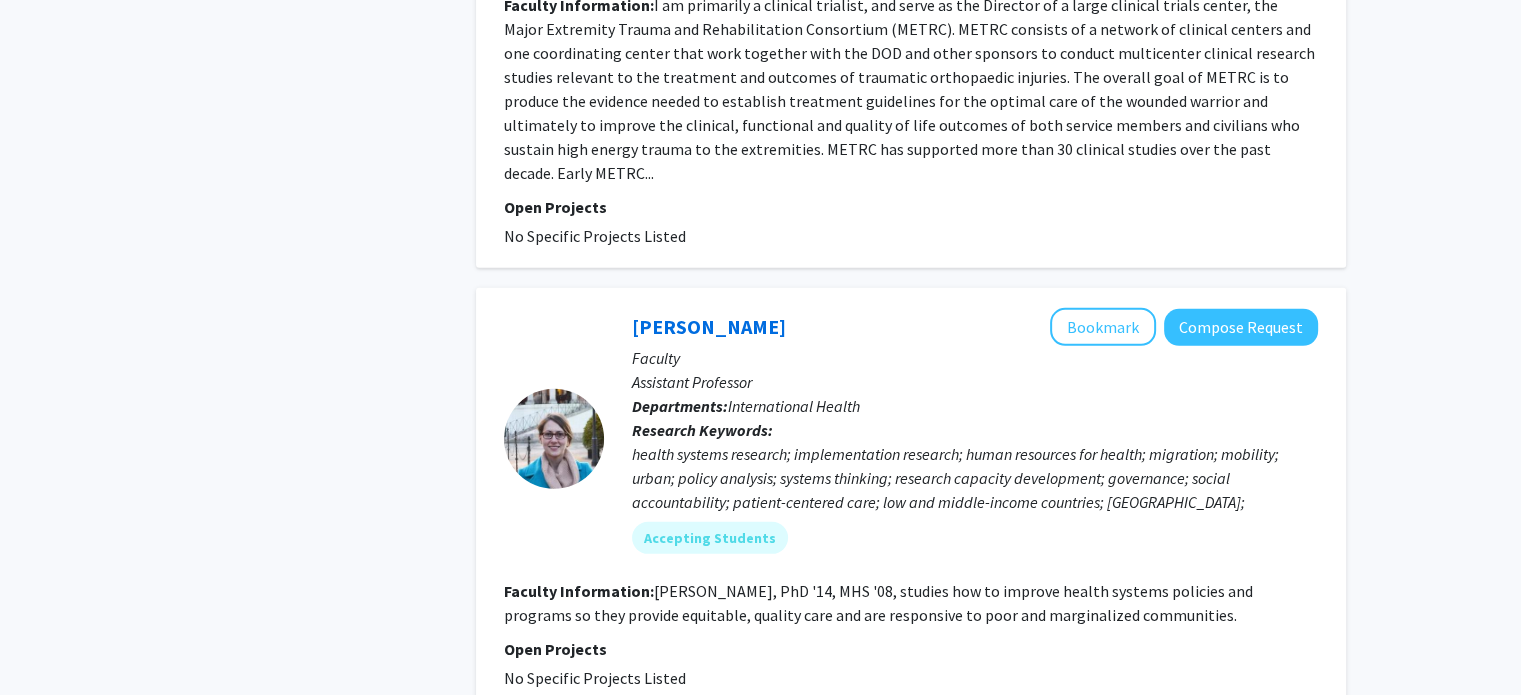 scroll, scrollTop: 5800, scrollLeft: 0, axis: vertical 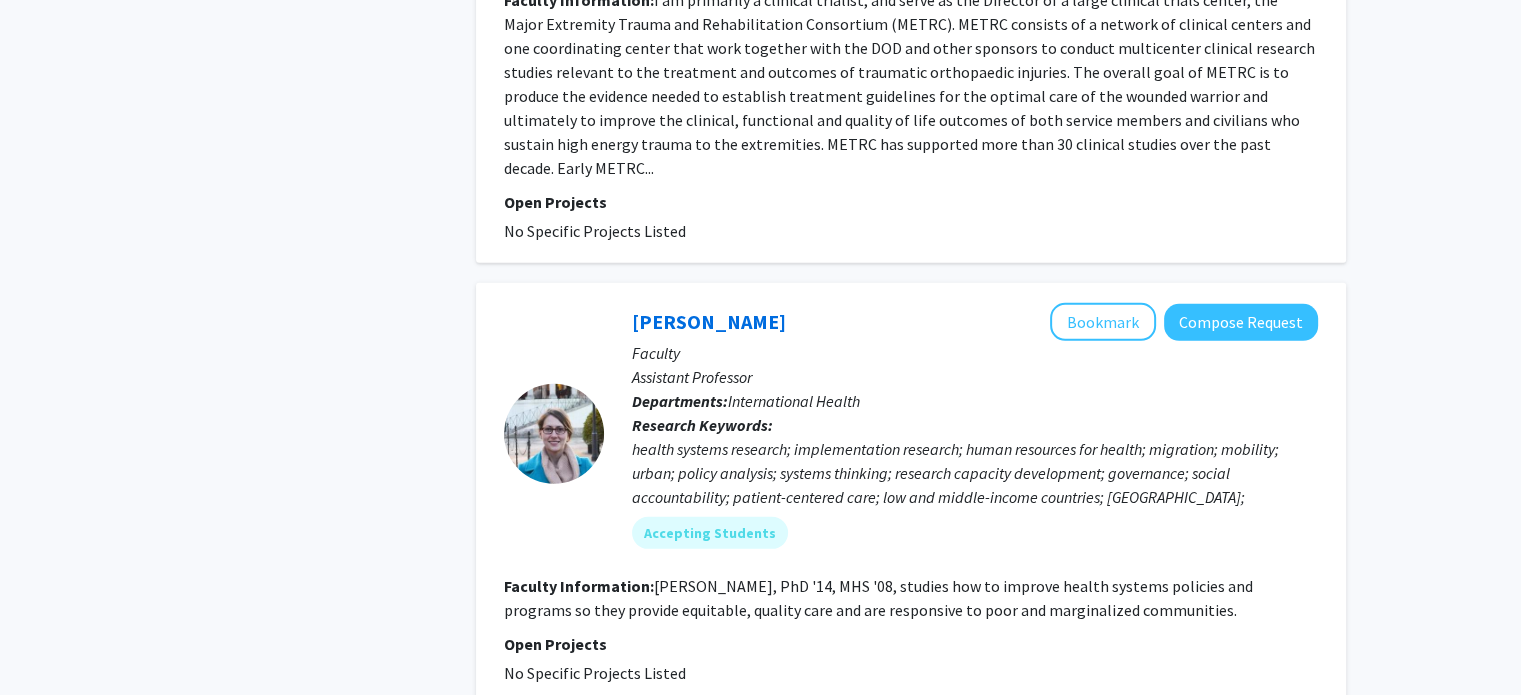 click on "3" 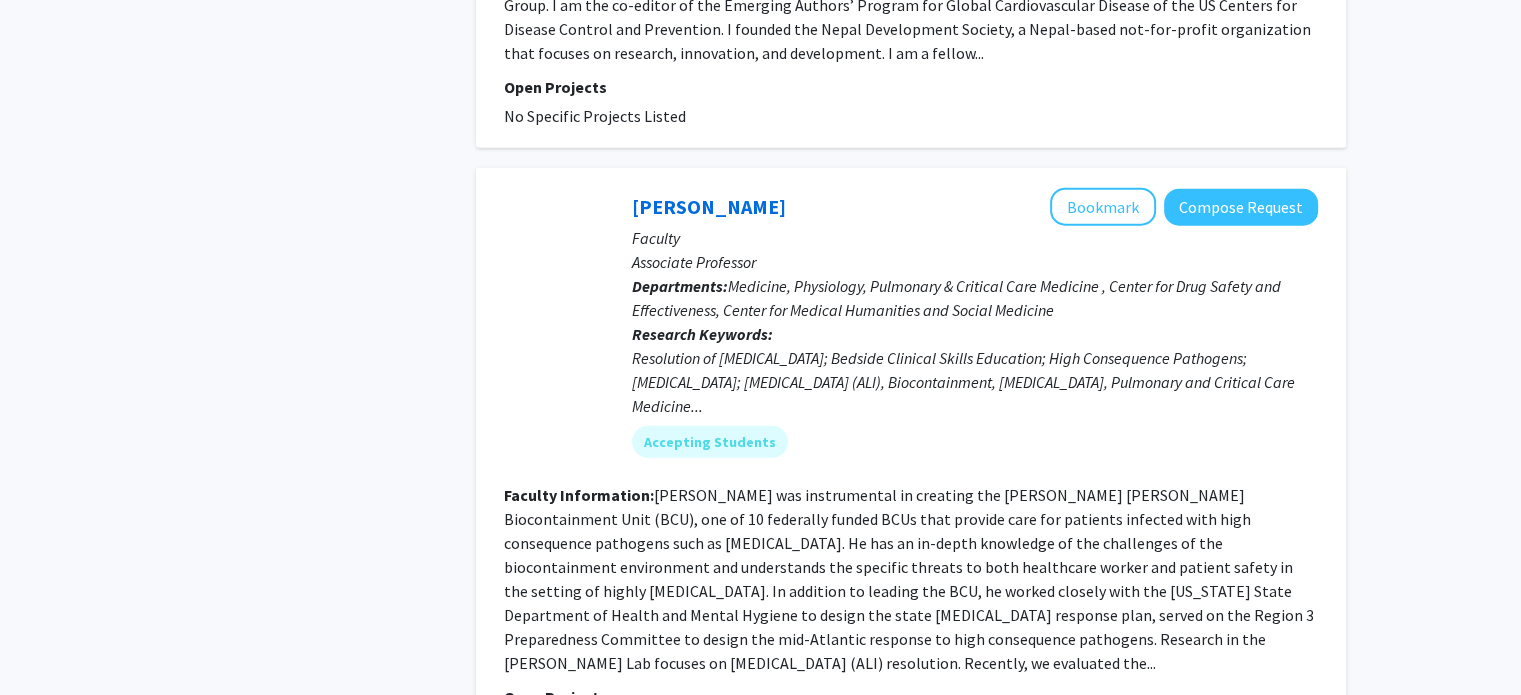 scroll, scrollTop: 5002, scrollLeft: 0, axis: vertical 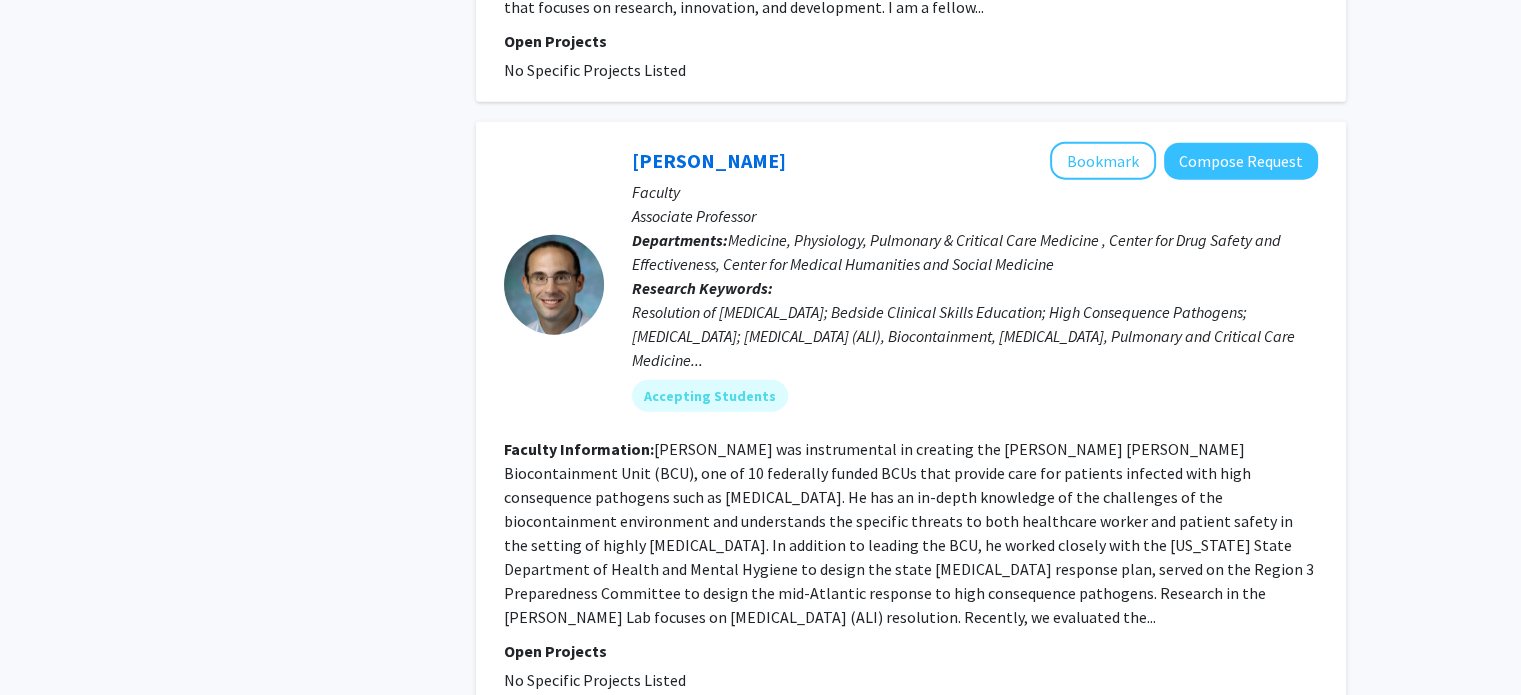 click on "2" 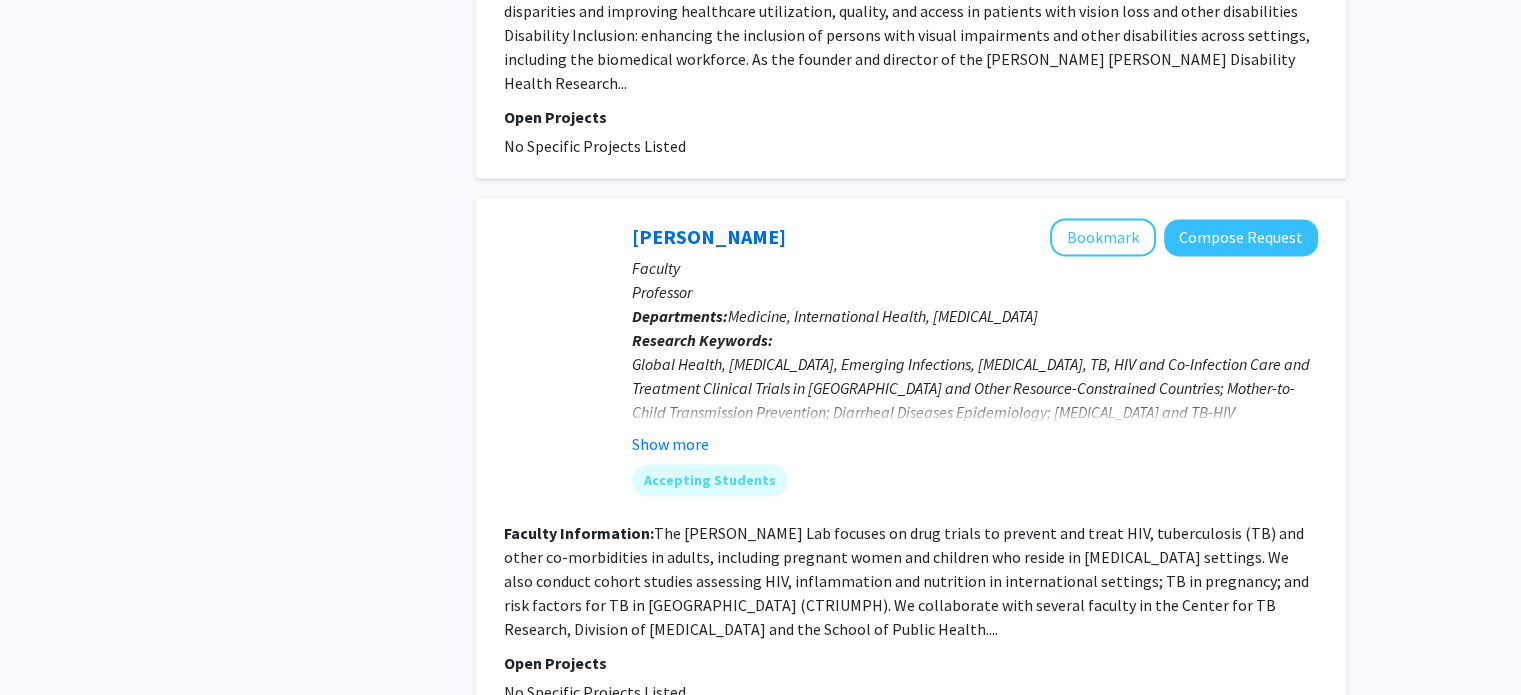 scroll, scrollTop: 3092, scrollLeft: 0, axis: vertical 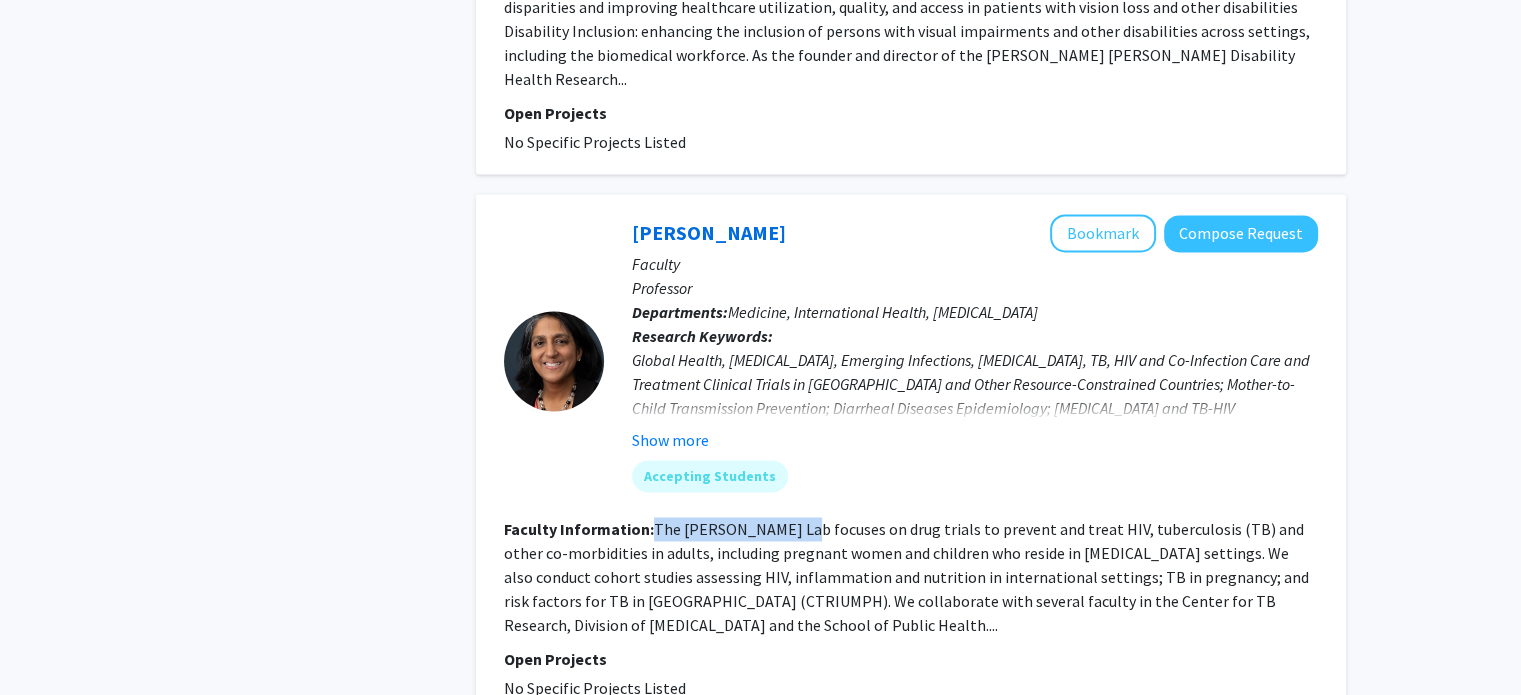 drag, startPoint x: 655, startPoint y: 401, endPoint x: 793, endPoint y: 409, distance: 138.23169 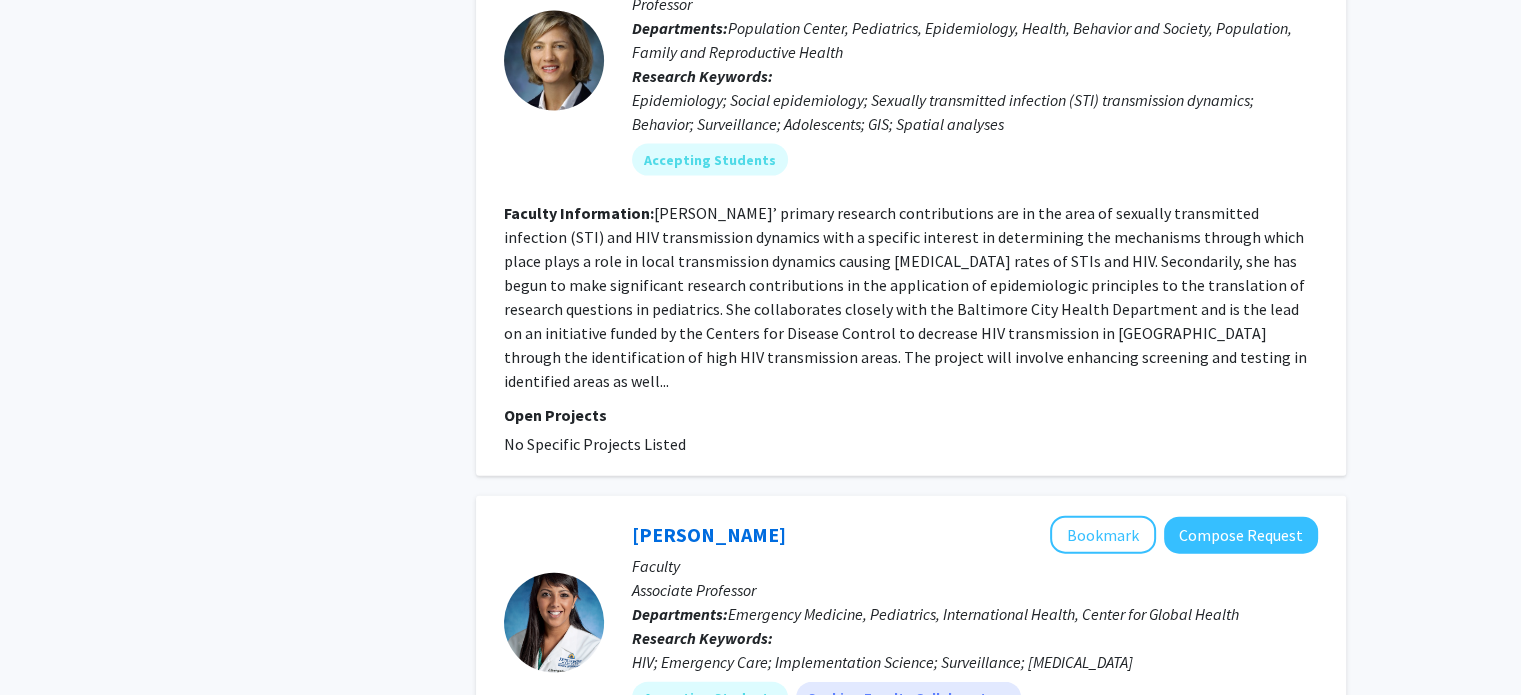 scroll, scrollTop: 4752, scrollLeft: 0, axis: vertical 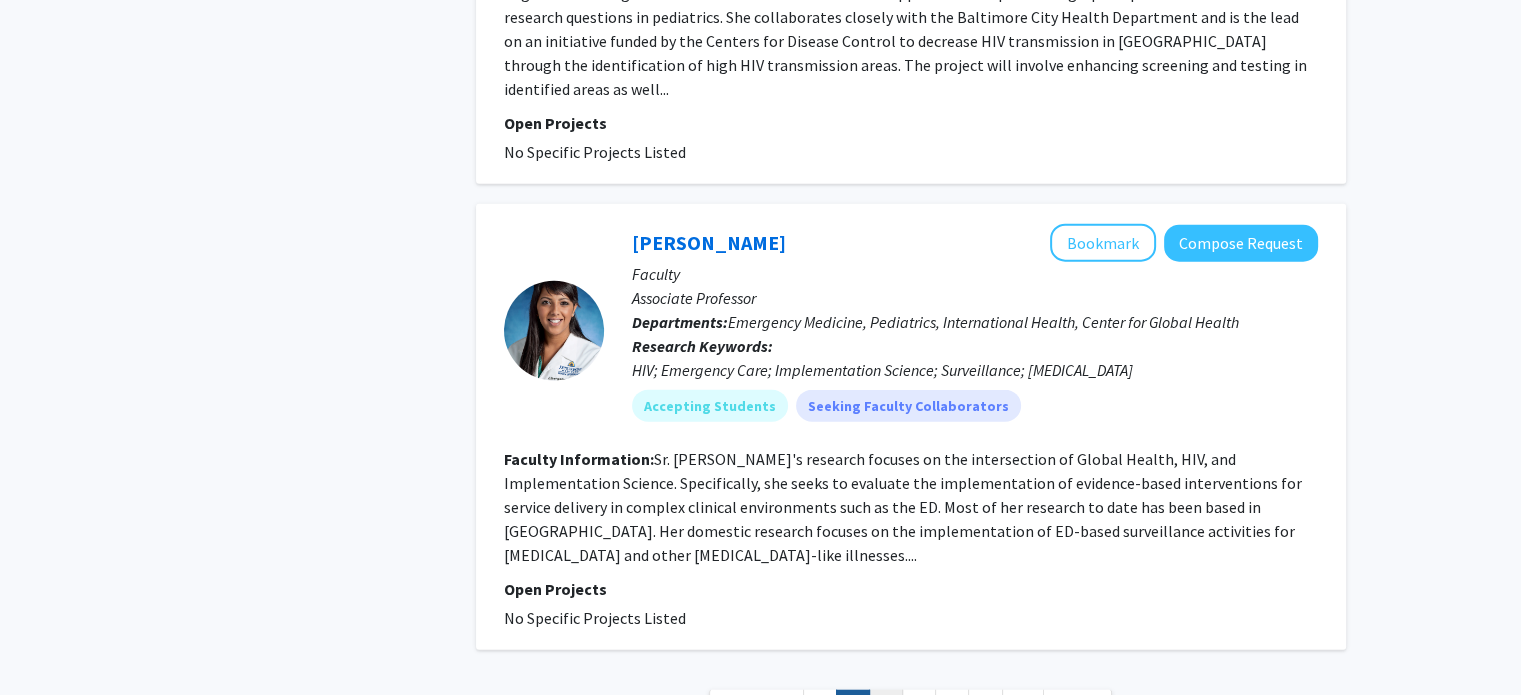 click on "3" 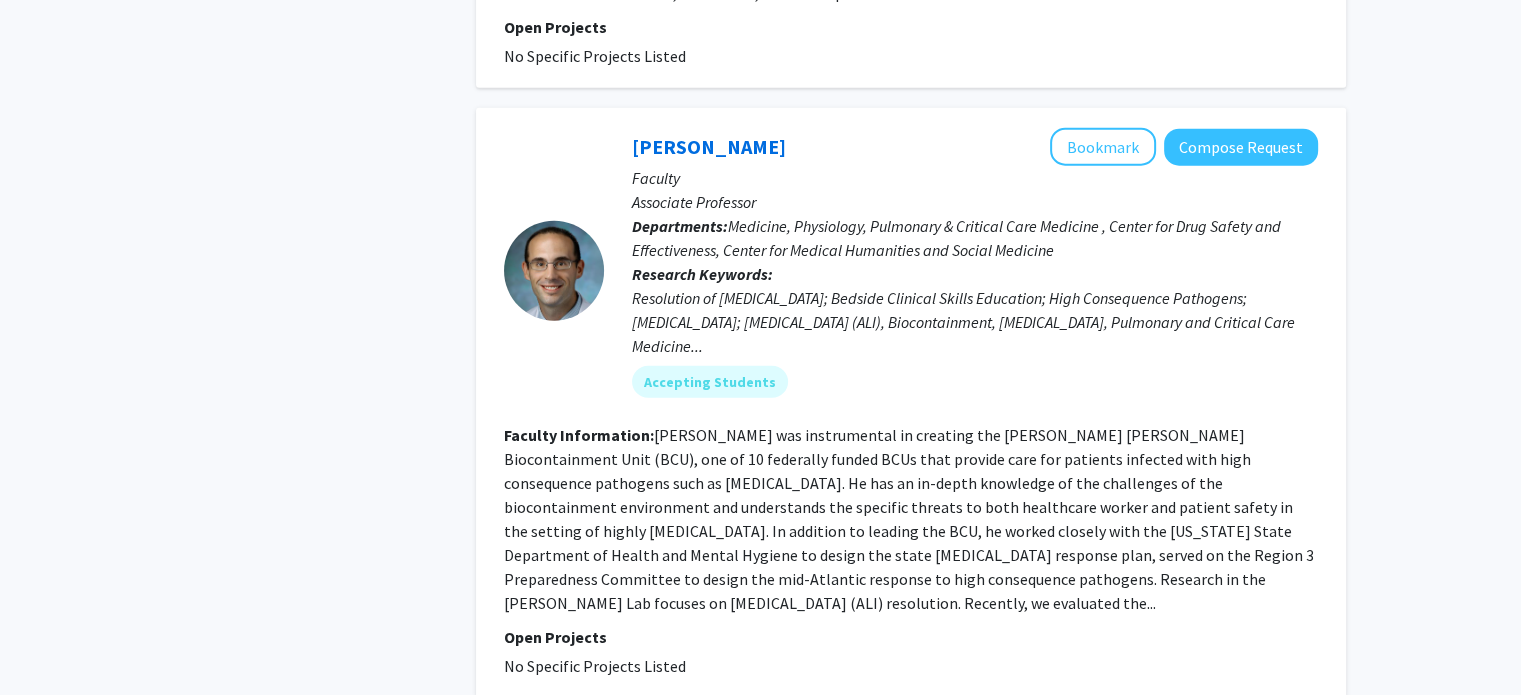 scroll, scrollTop: 5015, scrollLeft: 0, axis: vertical 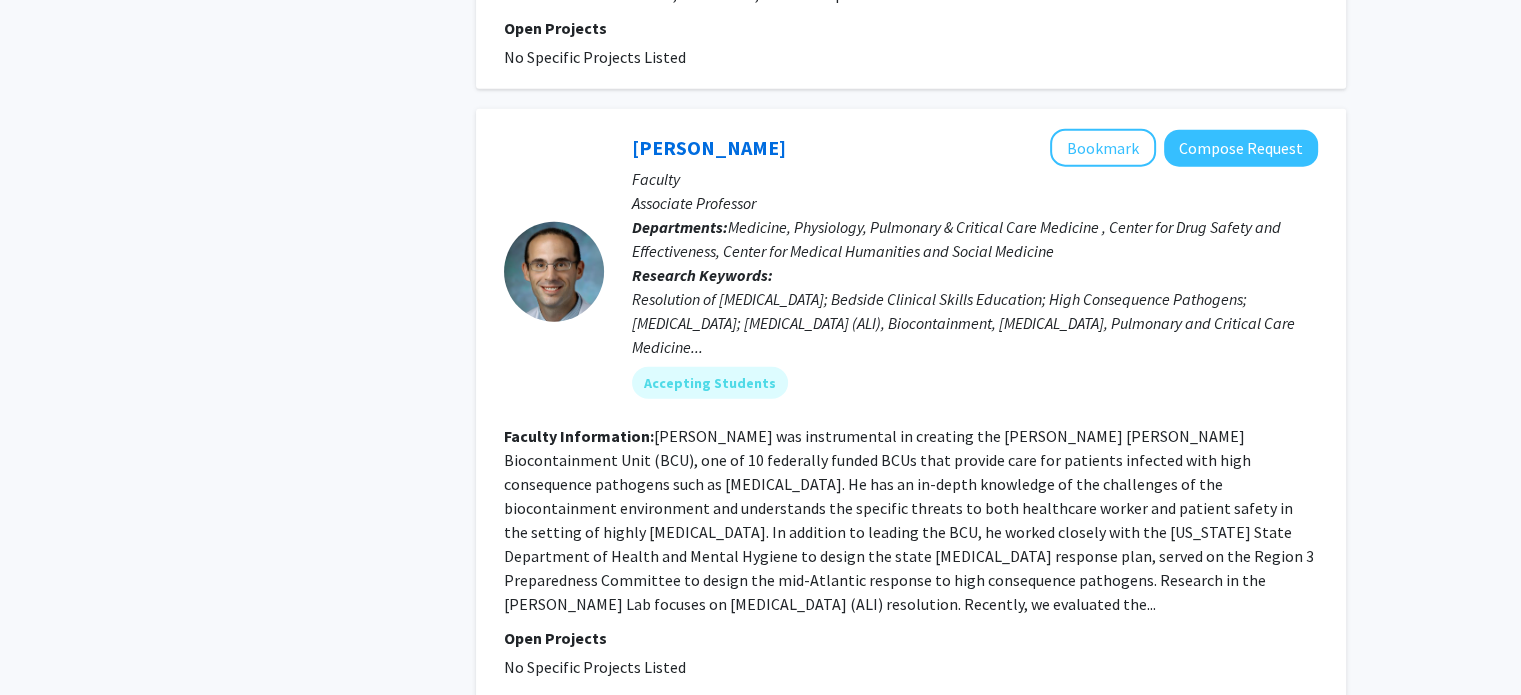 click on "4" 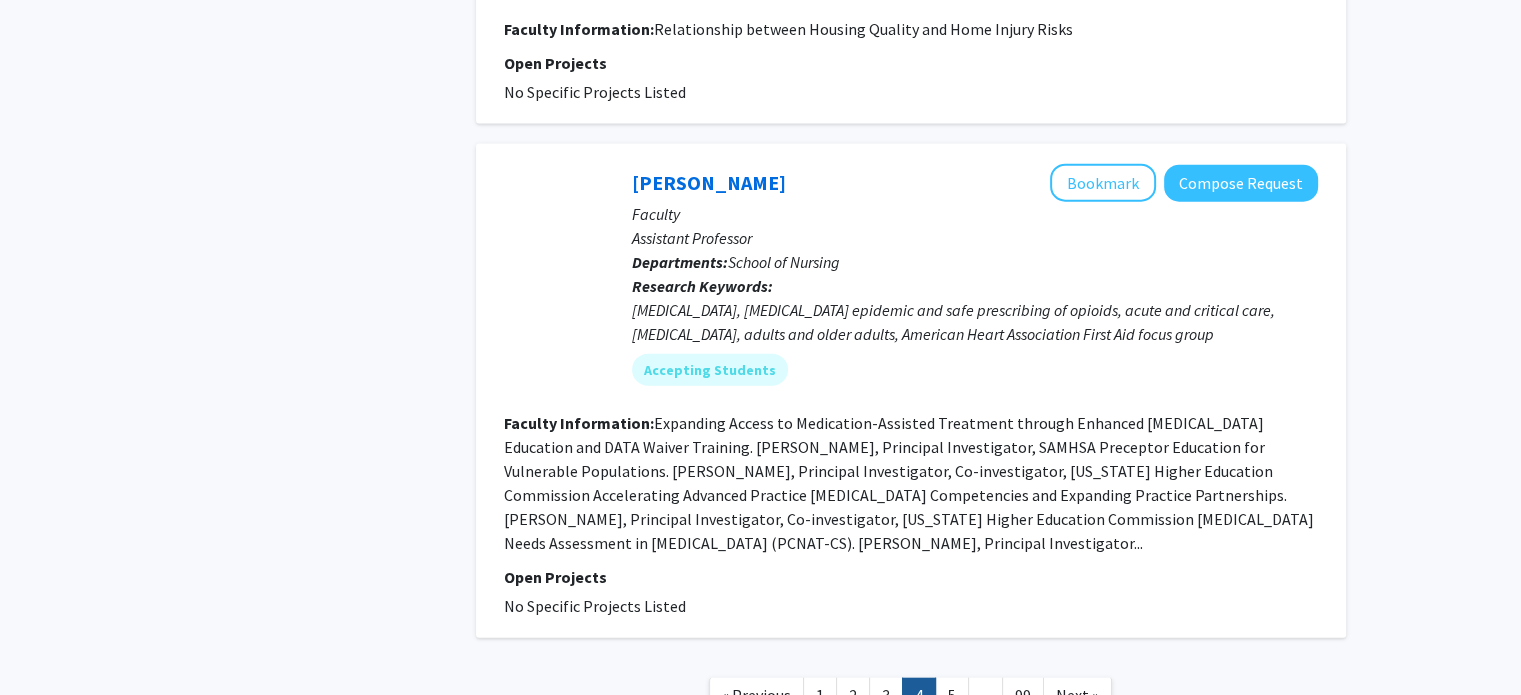 scroll, scrollTop: 4590, scrollLeft: 0, axis: vertical 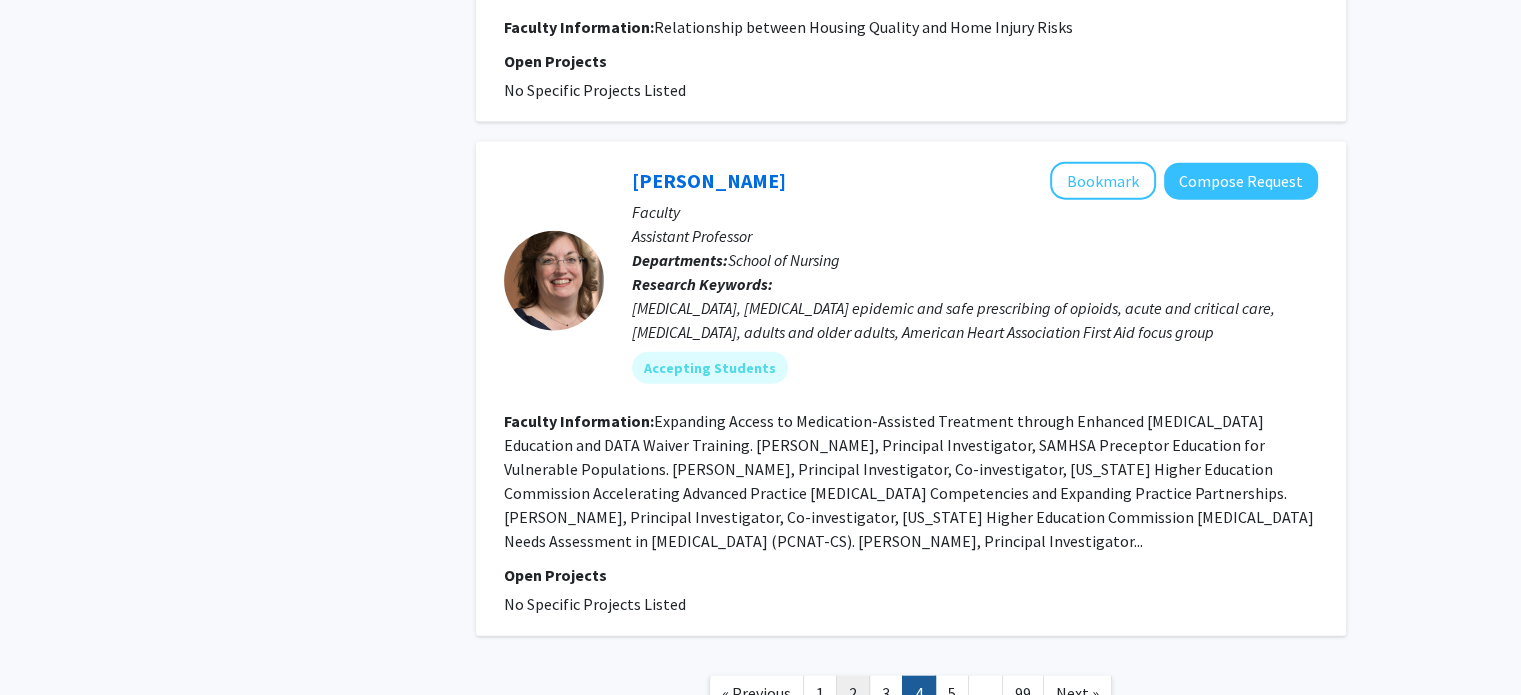 click on "2" 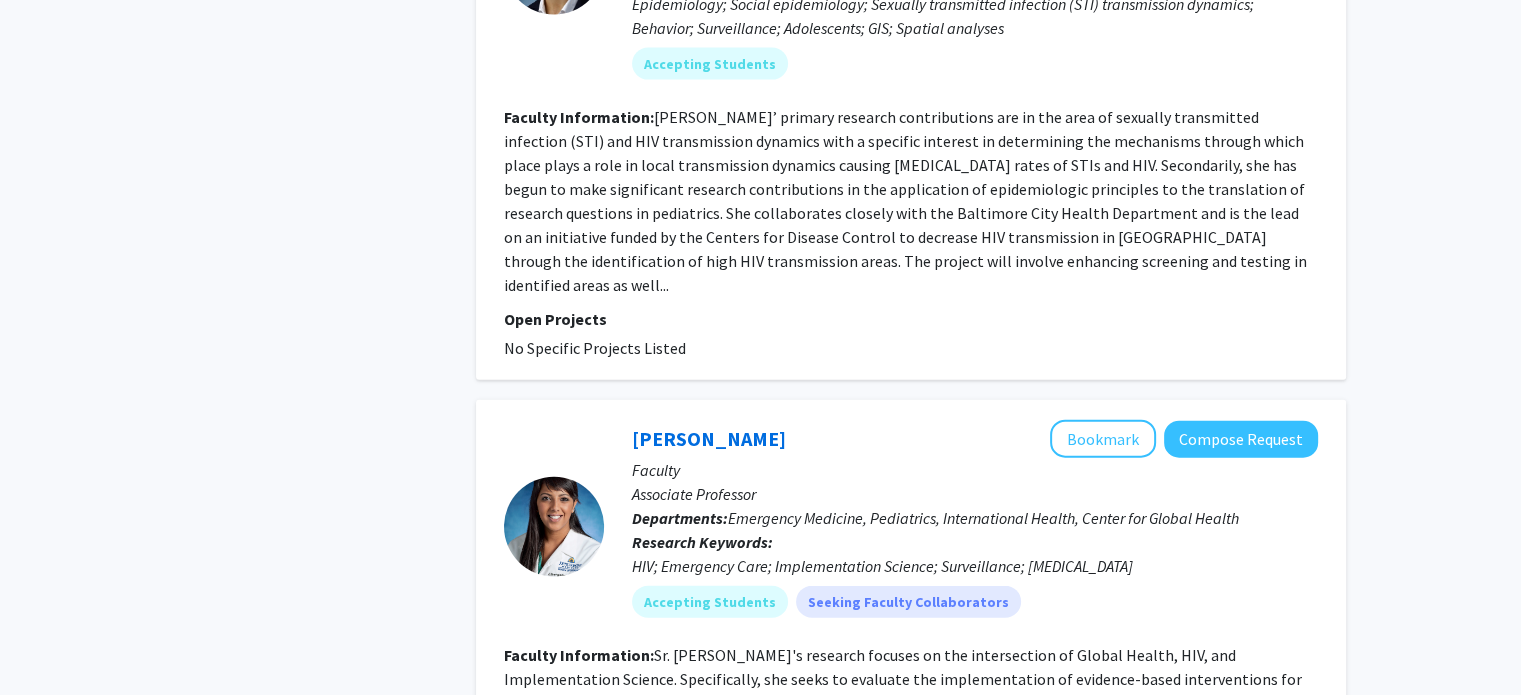 scroll, scrollTop: 4752, scrollLeft: 0, axis: vertical 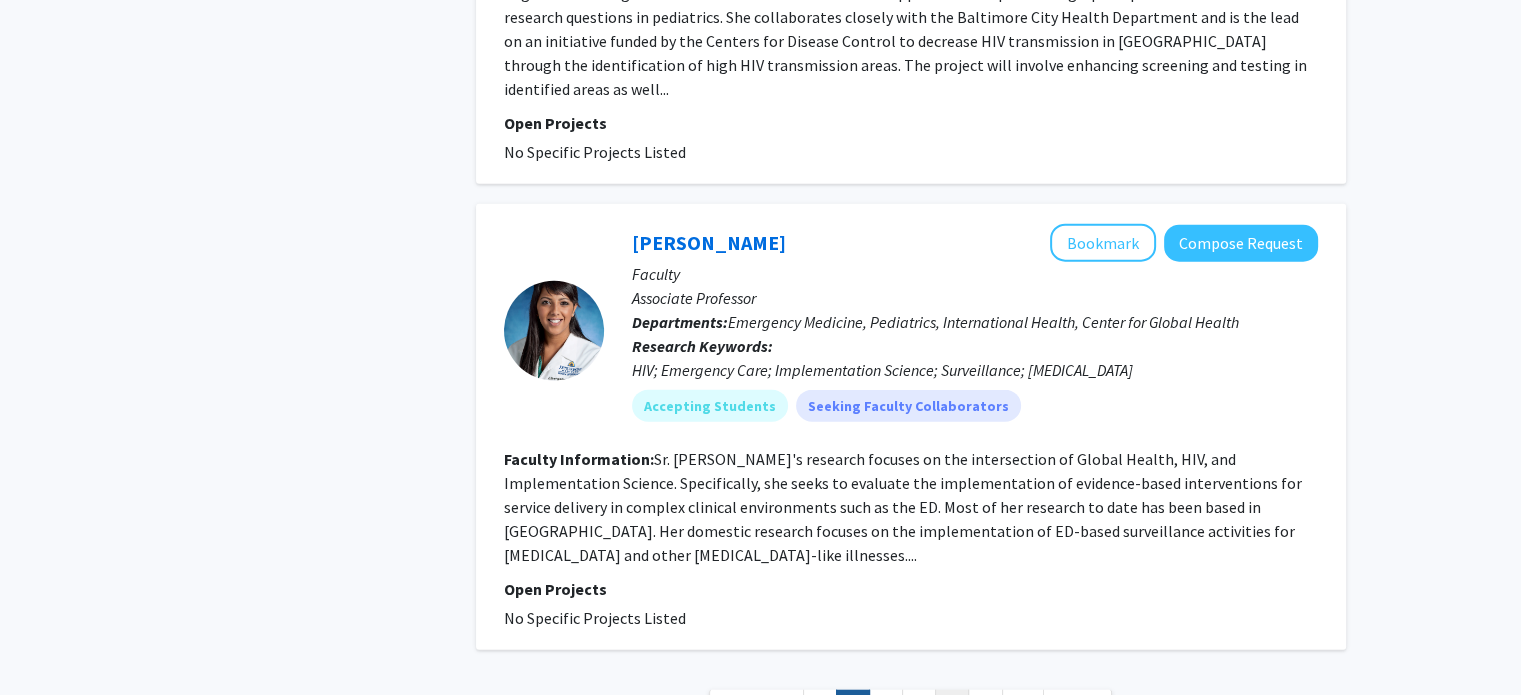 click on "5" 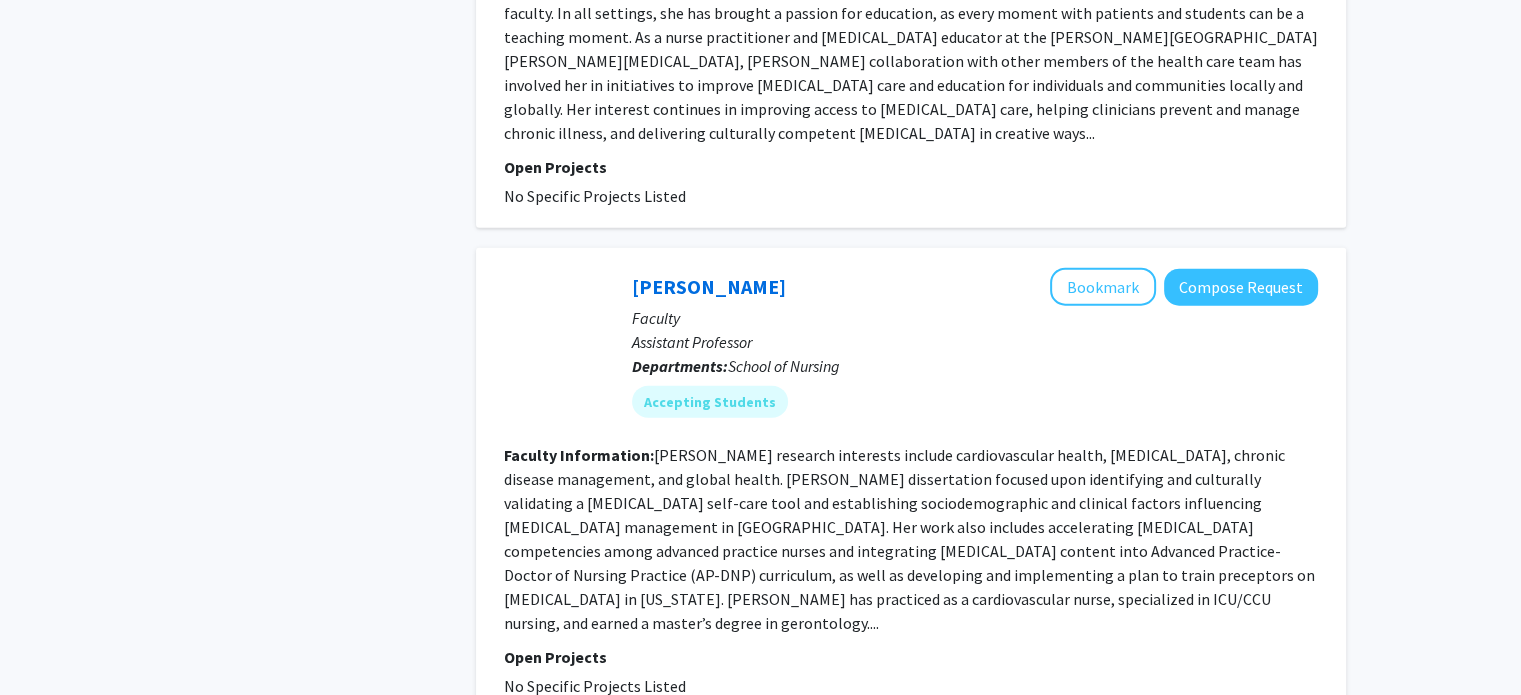 scroll, scrollTop: 4556, scrollLeft: 0, axis: vertical 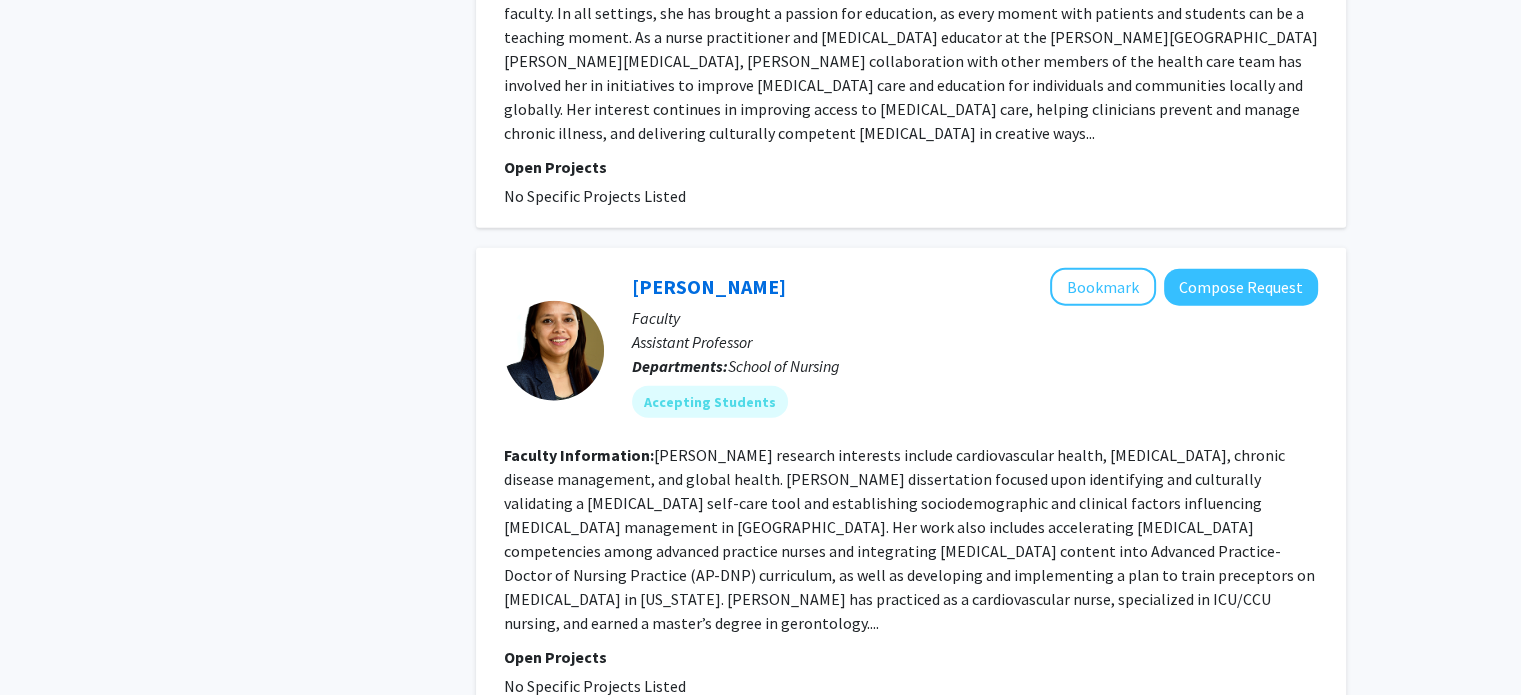 click on "6" 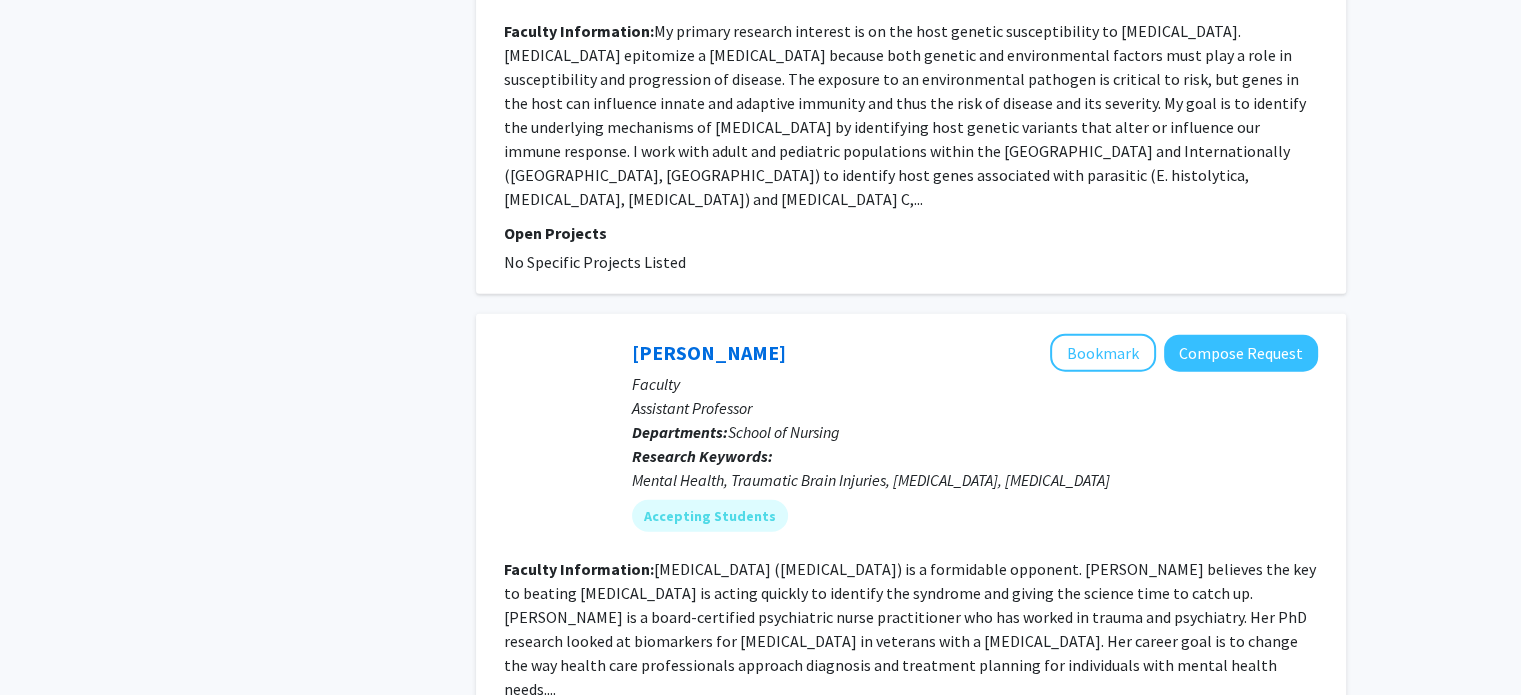scroll, scrollTop: 4968, scrollLeft: 0, axis: vertical 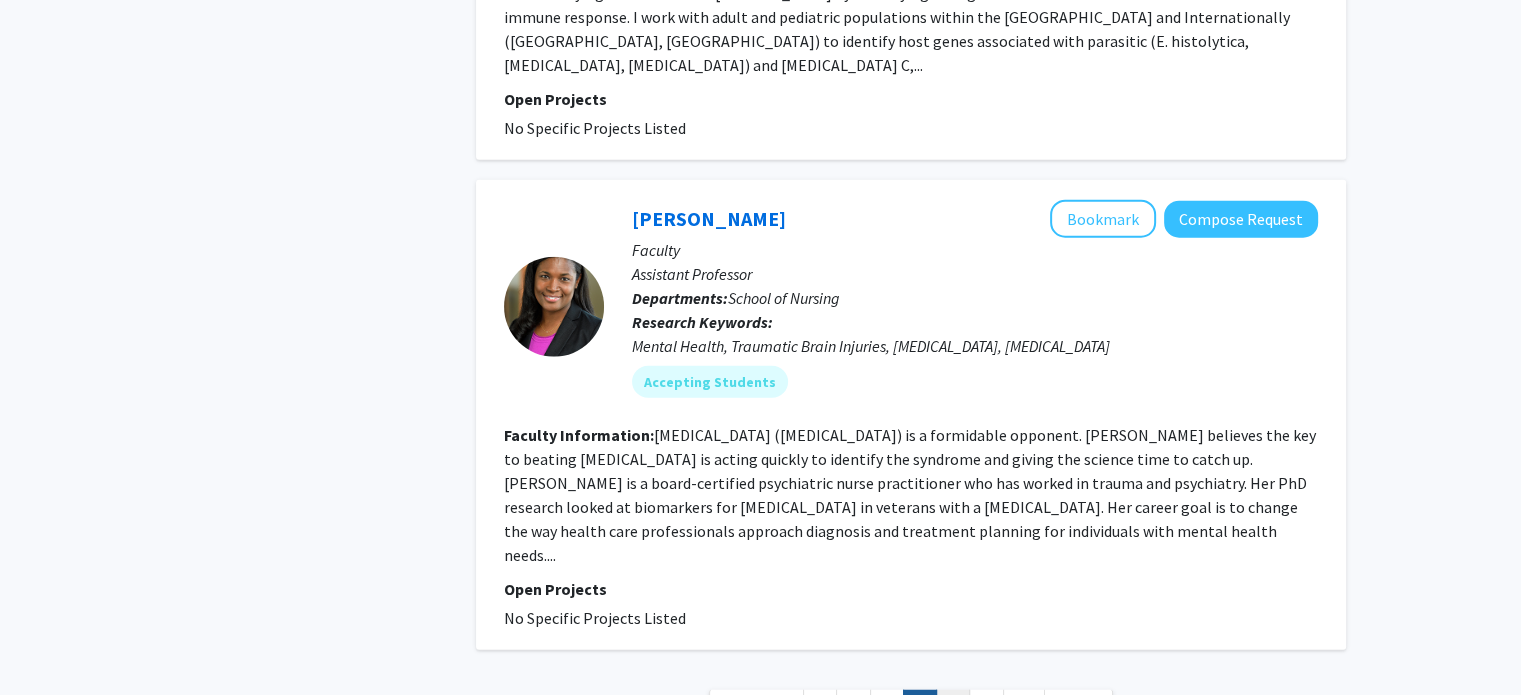 click on "7" 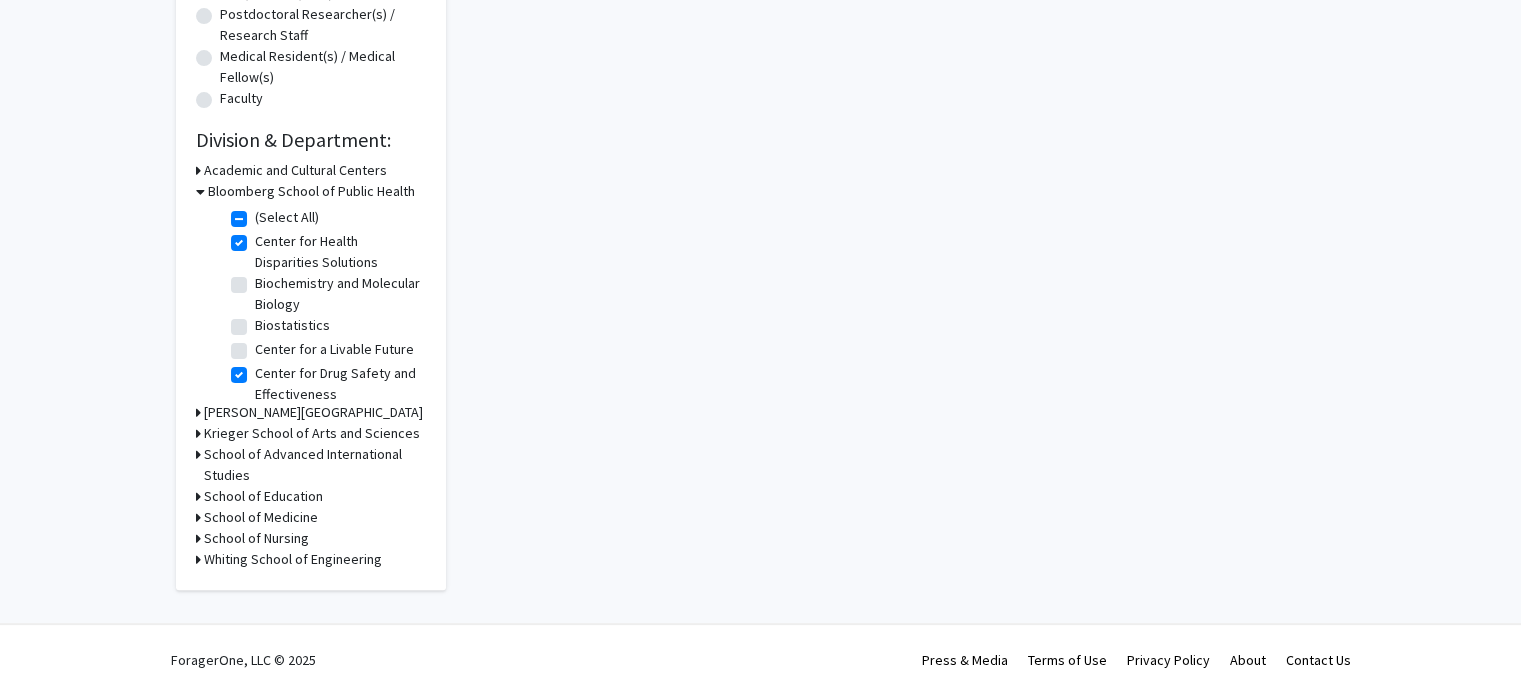 scroll, scrollTop: 0, scrollLeft: 0, axis: both 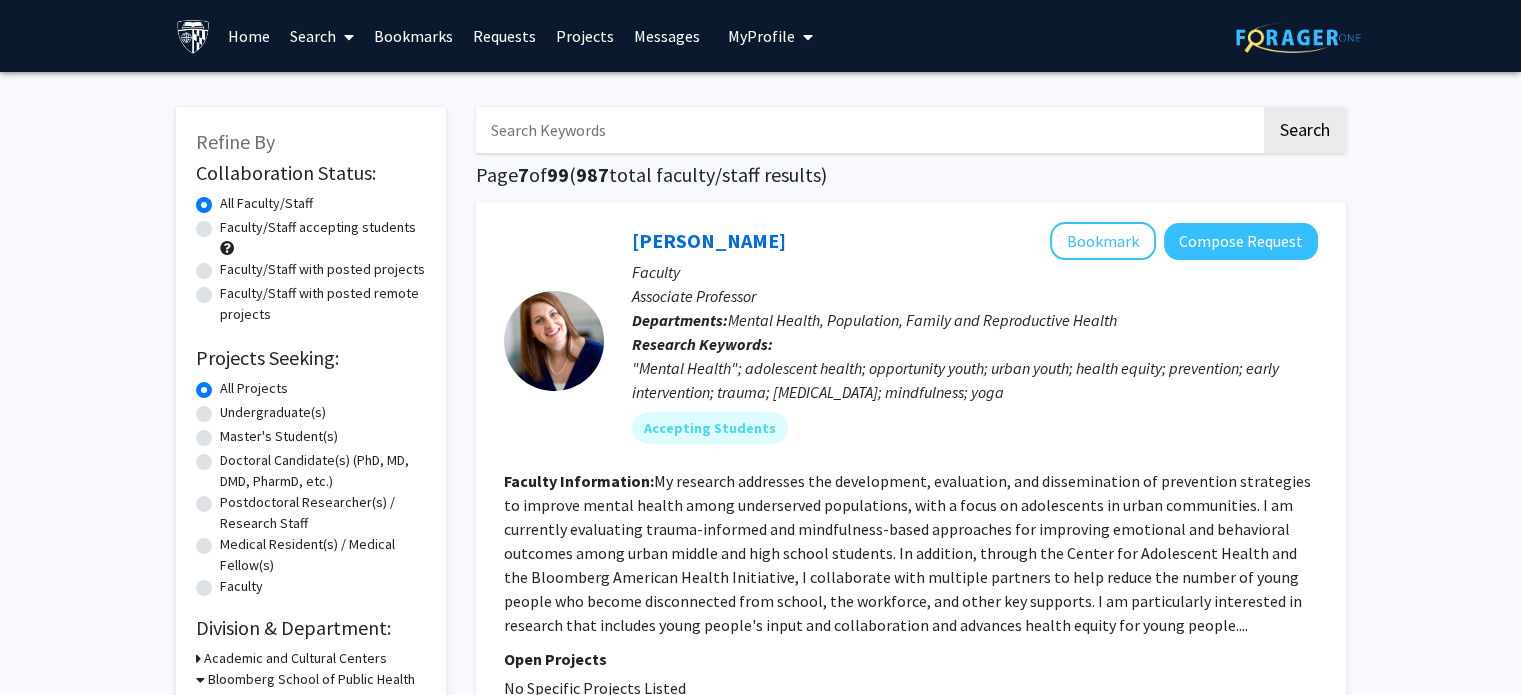 click at bounding box center (868, 130) 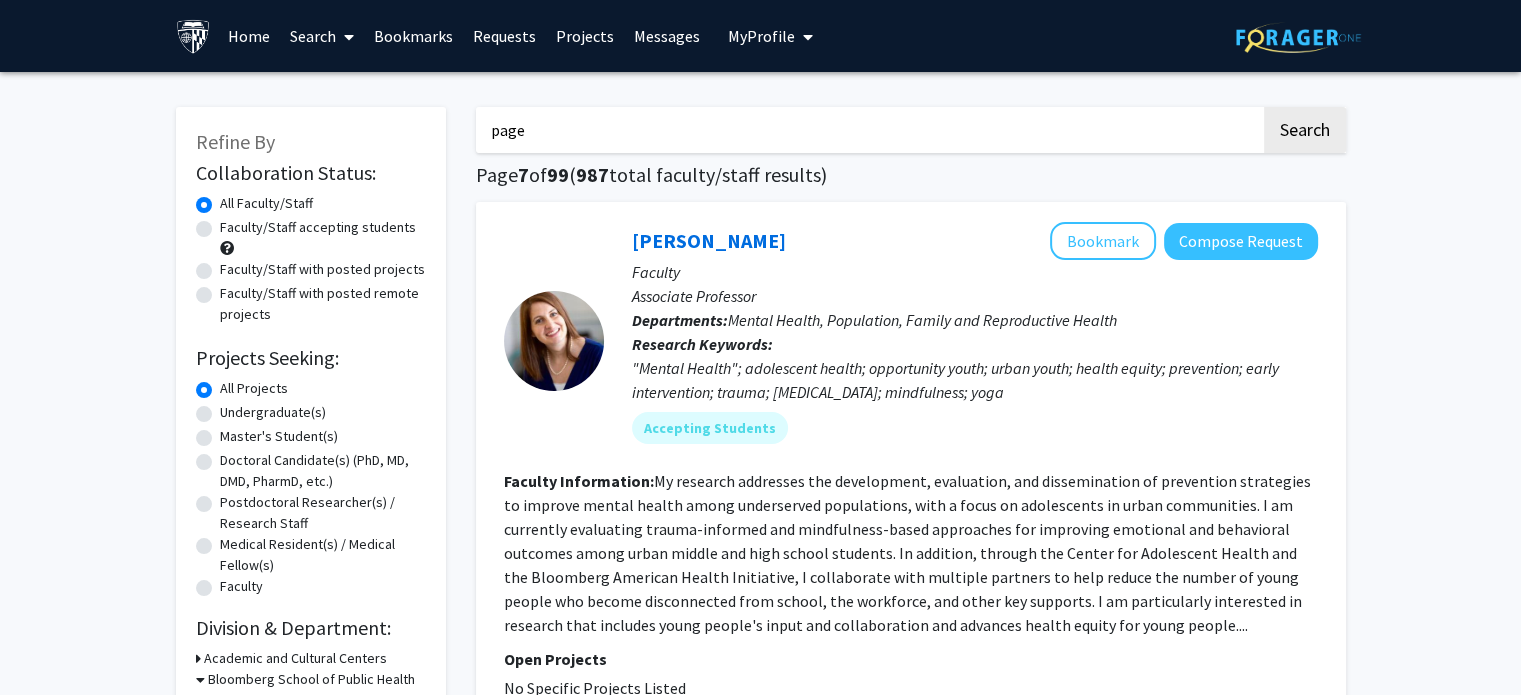 type on "page" 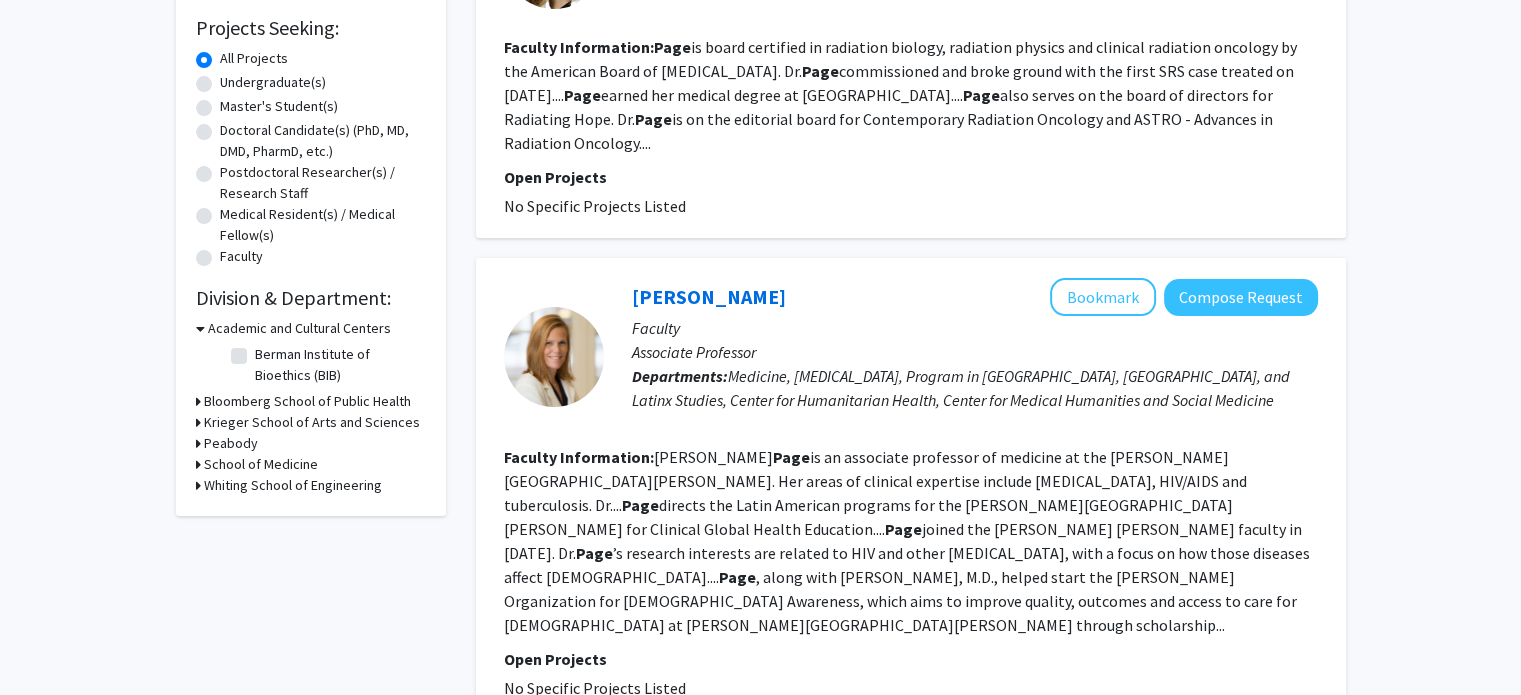 scroll, scrollTop: 322, scrollLeft: 0, axis: vertical 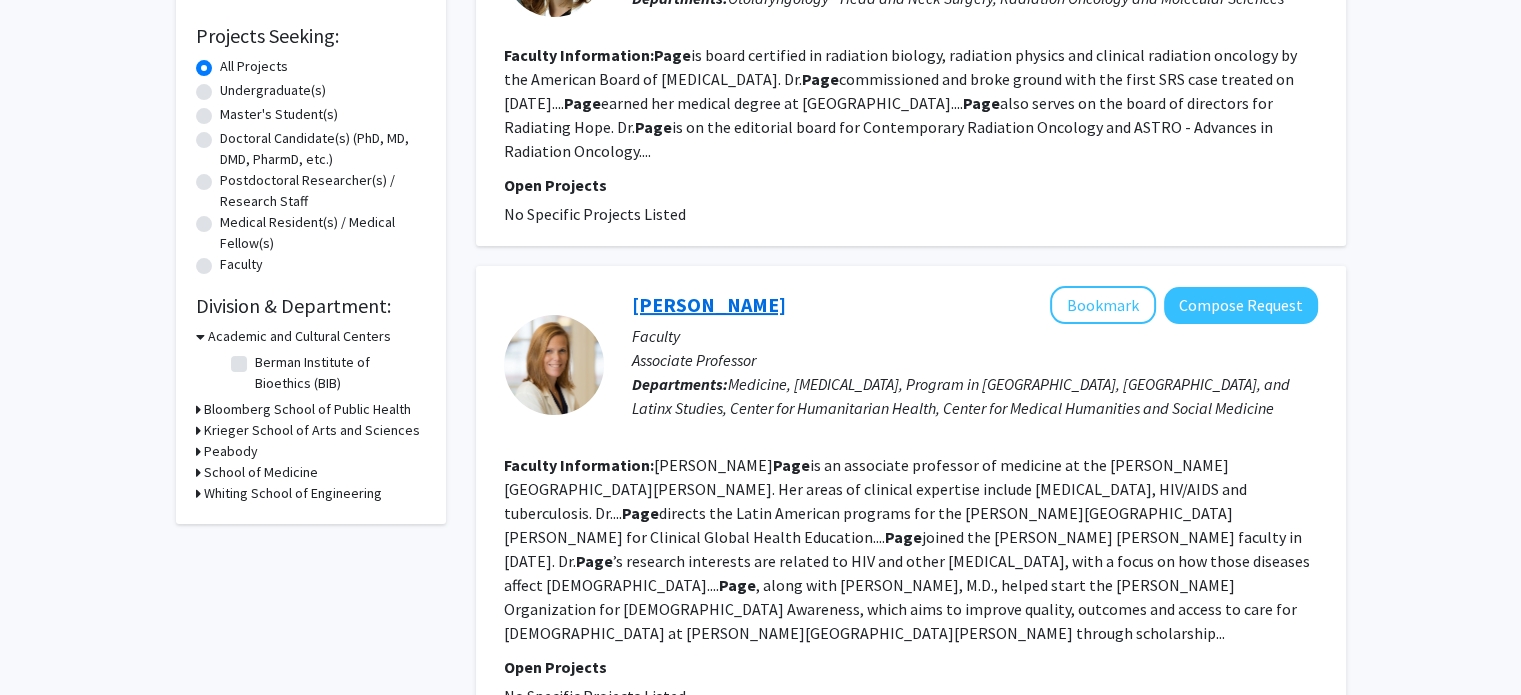 click on "[PERSON_NAME]" 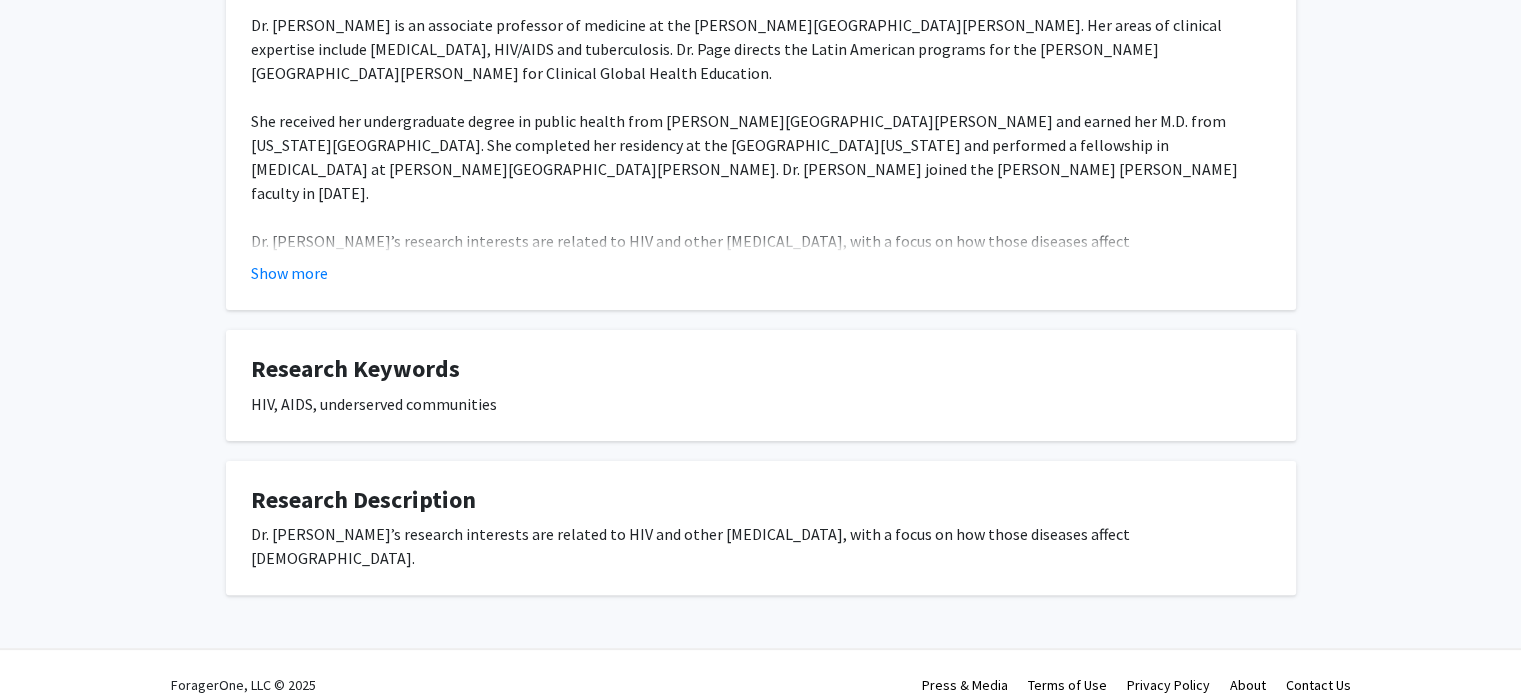 scroll, scrollTop: 404, scrollLeft: 0, axis: vertical 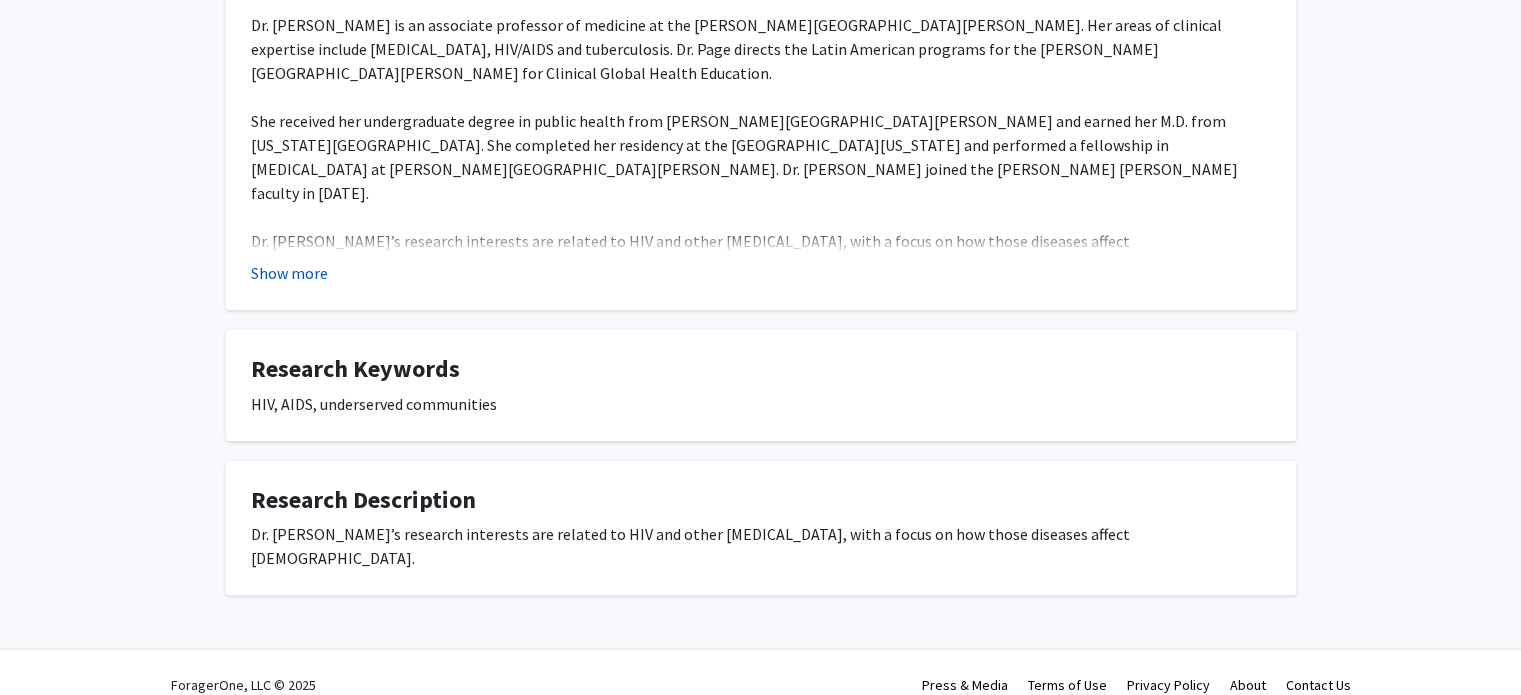 click on "Show more" 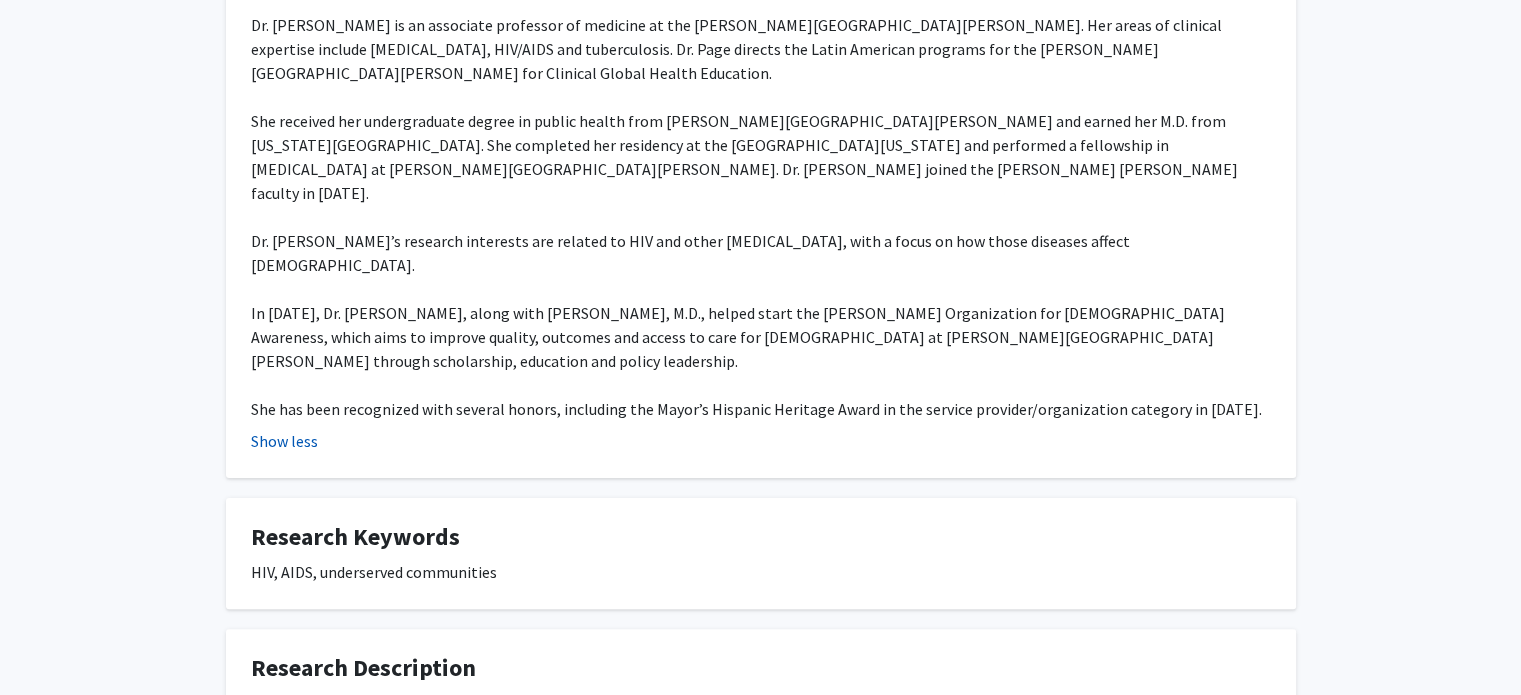 scroll, scrollTop: 500, scrollLeft: 0, axis: vertical 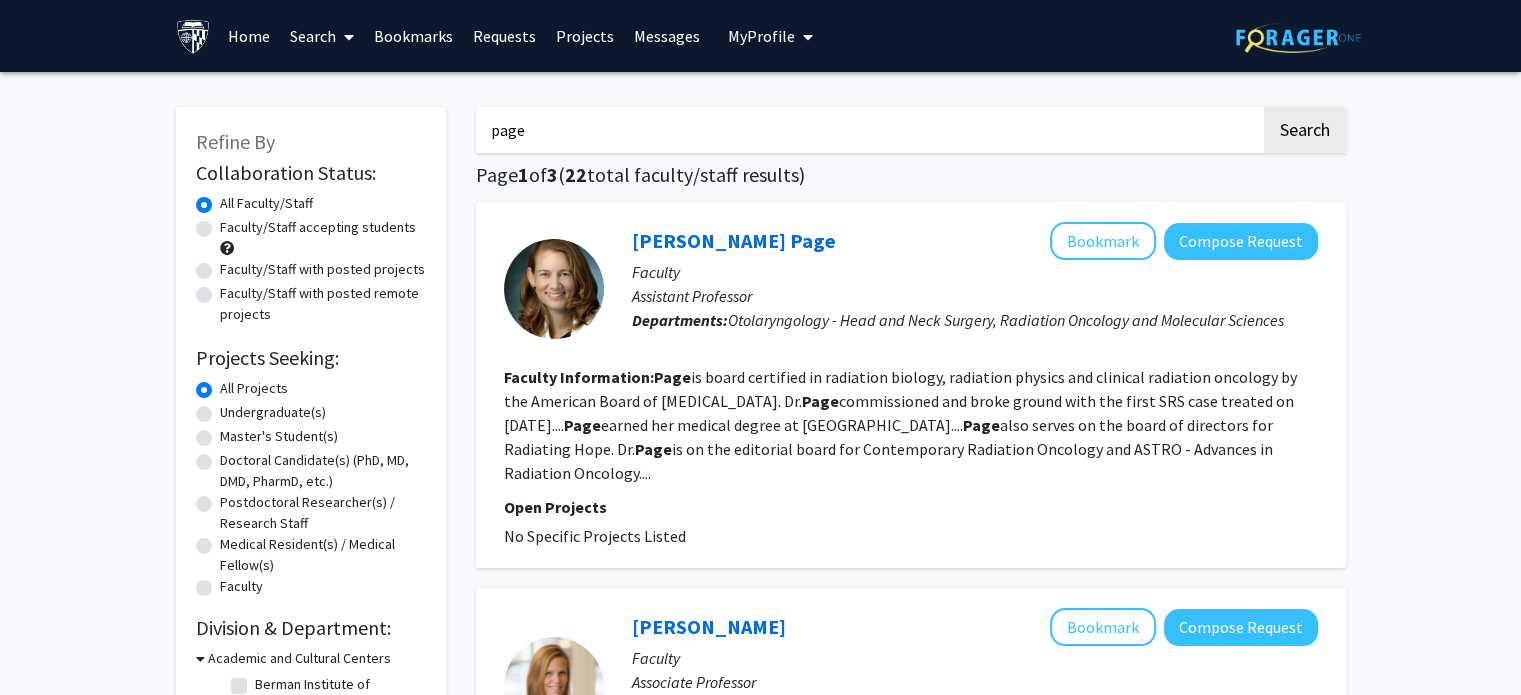 click on "page" at bounding box center (868, 130) 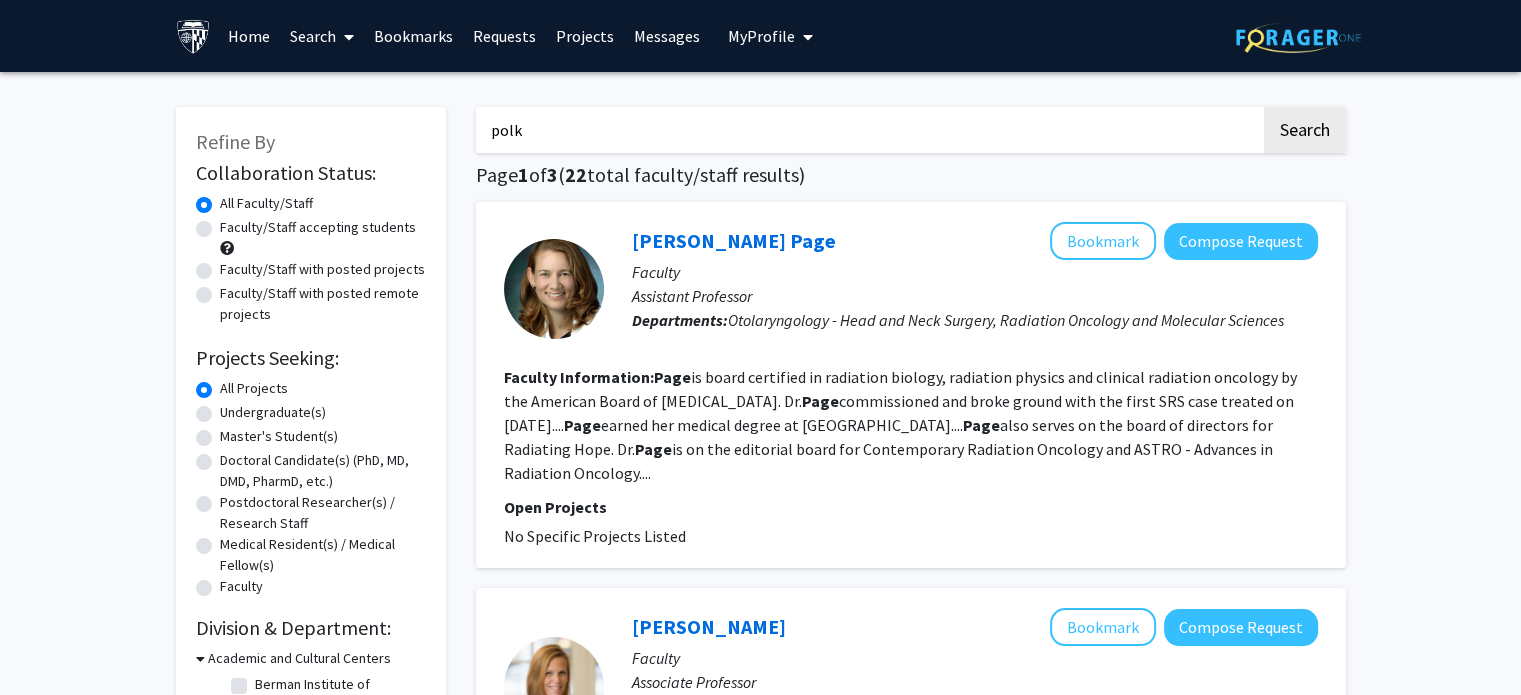 click on "Search" 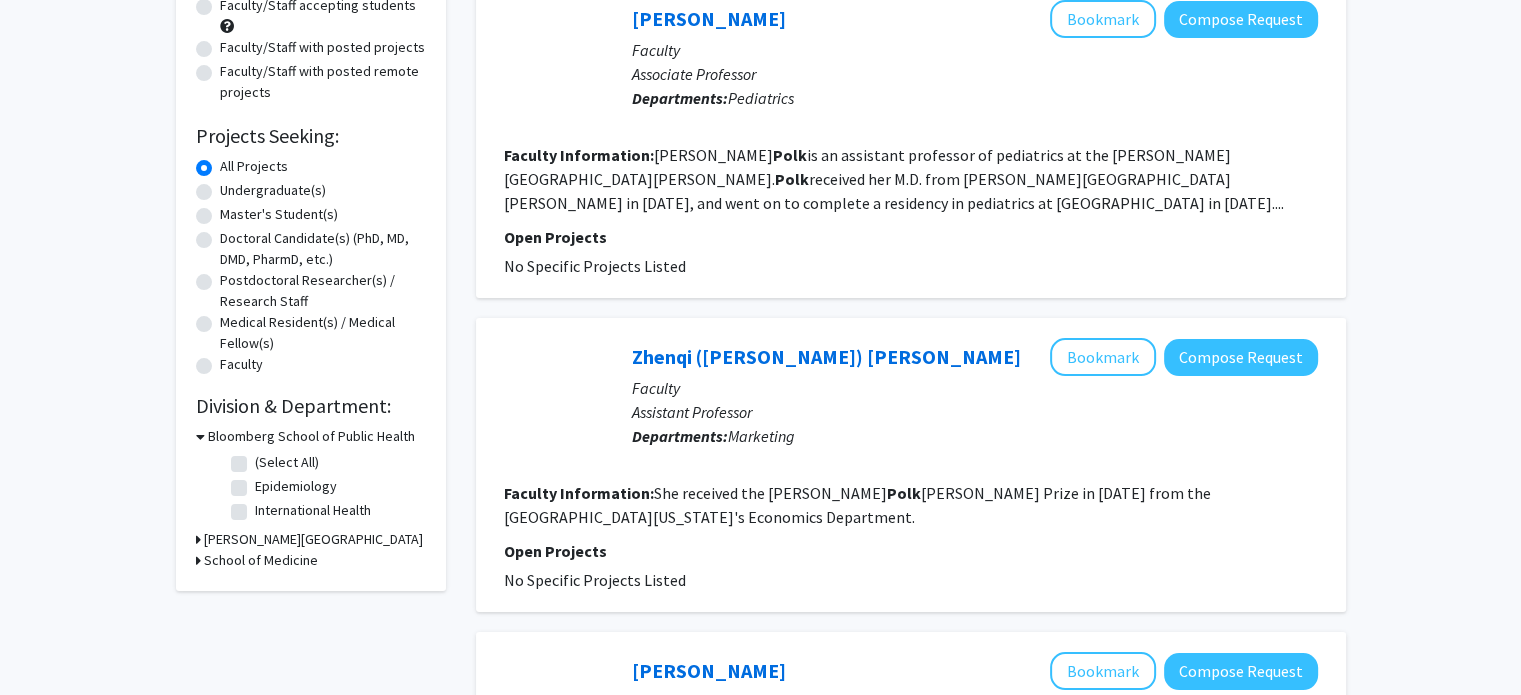 scroll, scrollTop: 0, scrollLeft: 0, axis: both 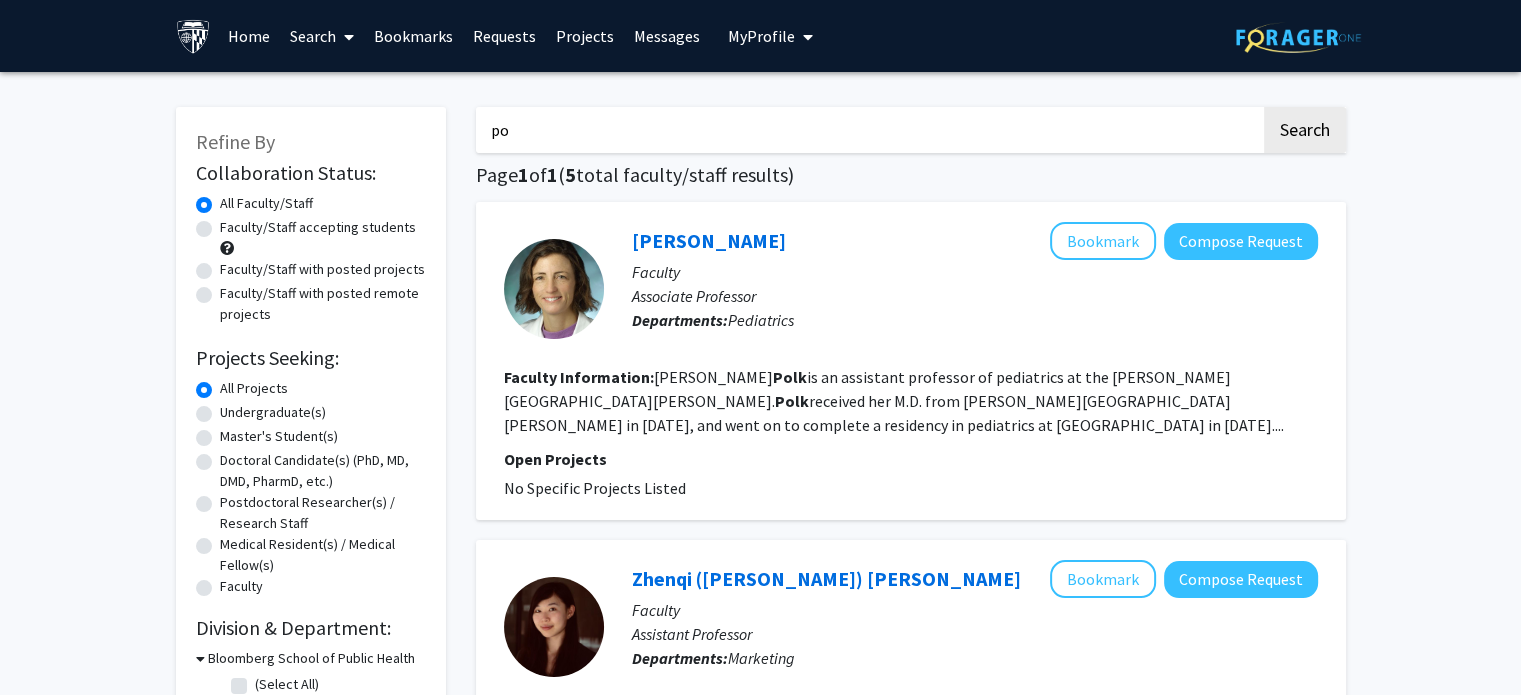type on "p" 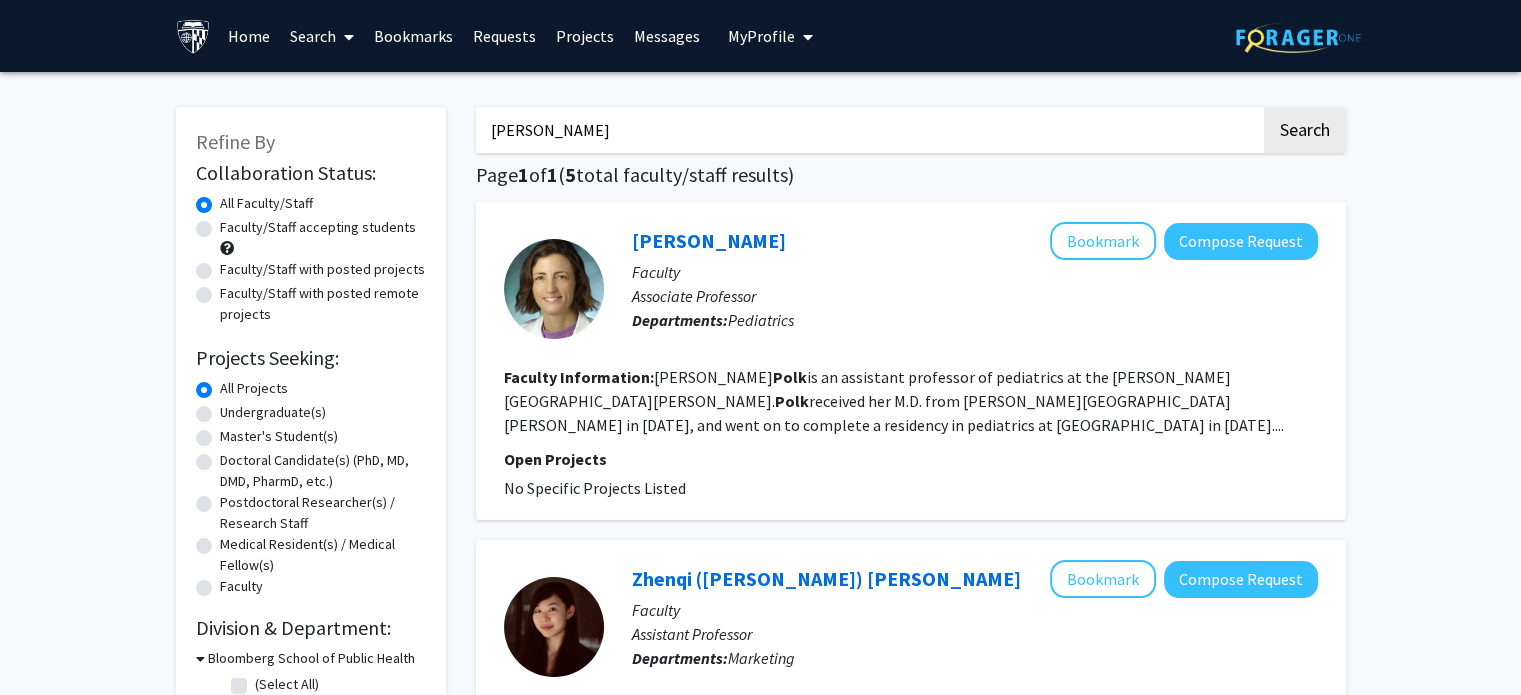click on "Search" 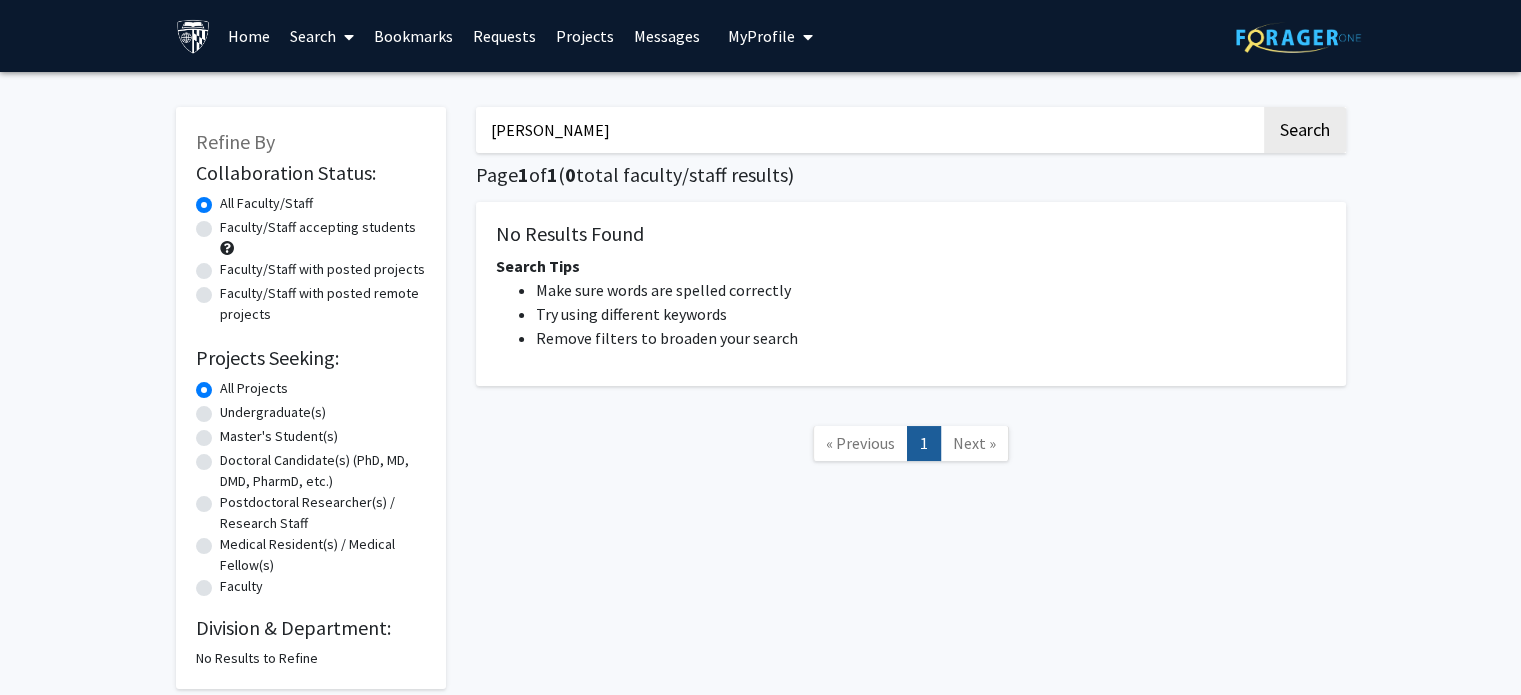 click on "[PERSON_NAME]" at bounding box center (868, 130) 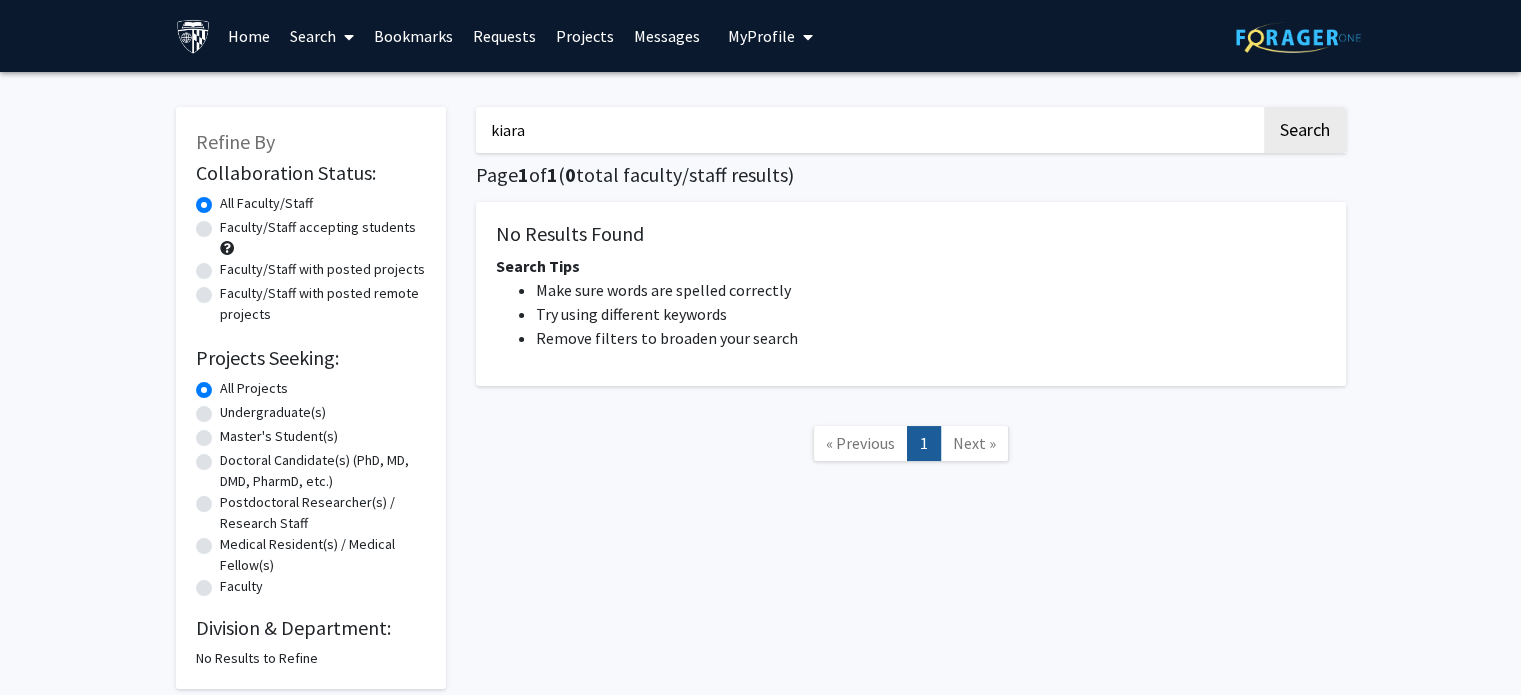 type on "kiara" 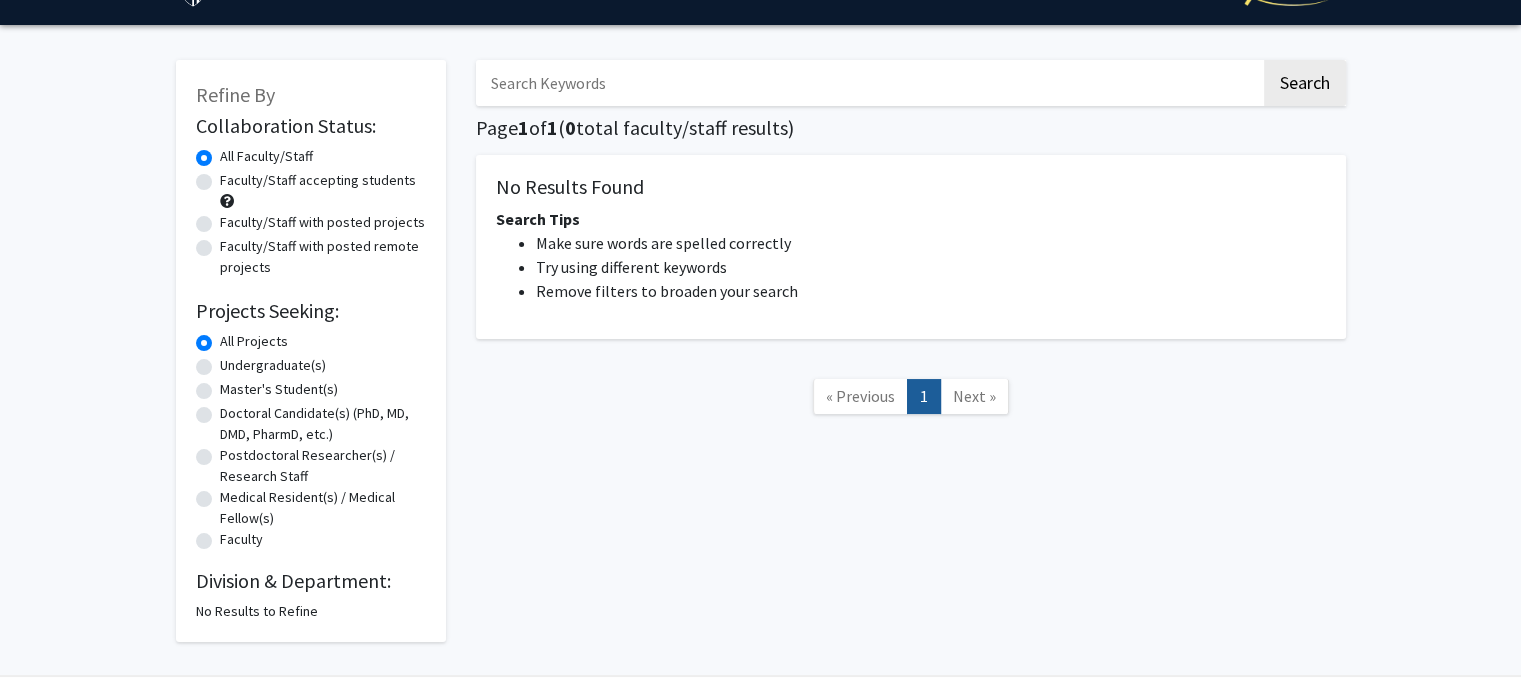 scroll, scrollTop: 44, scrollLeft: 0, axis: vertical 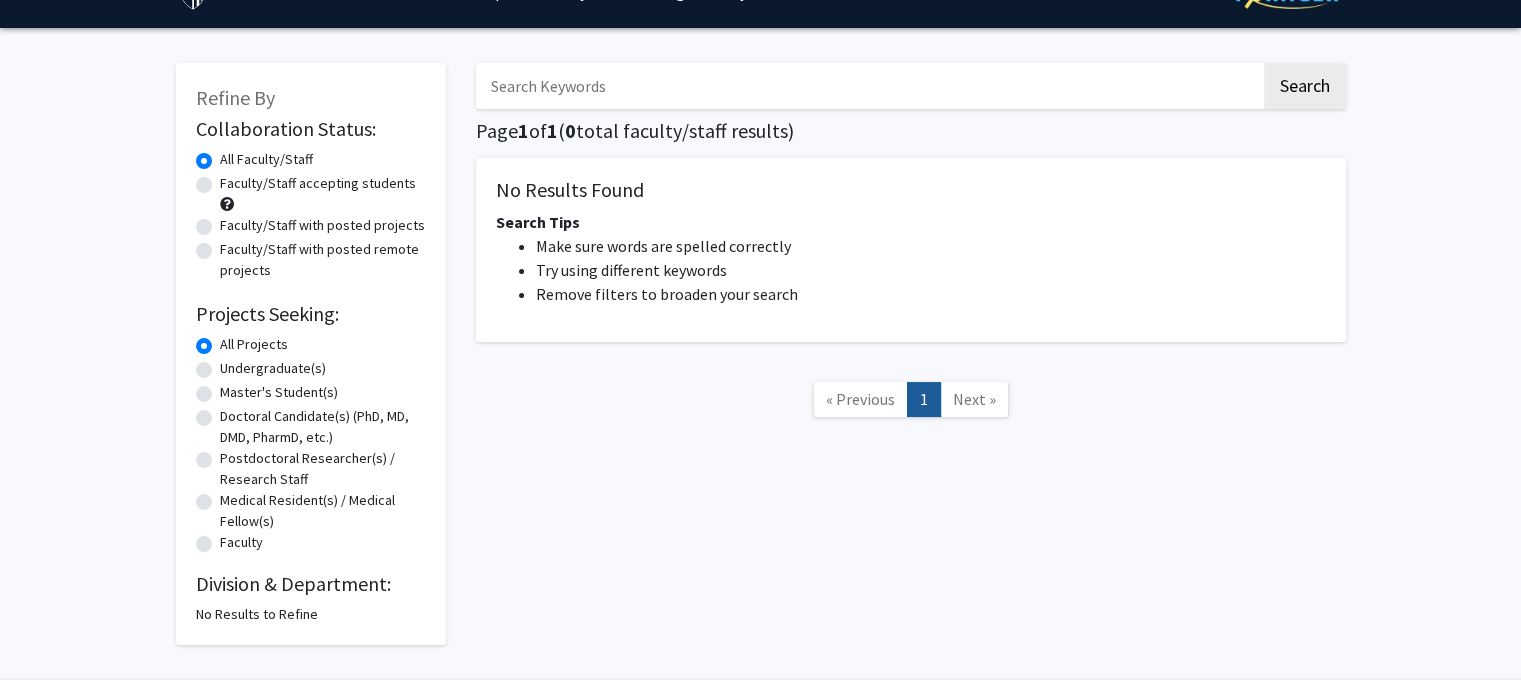 click at bounding box center [868, 86] 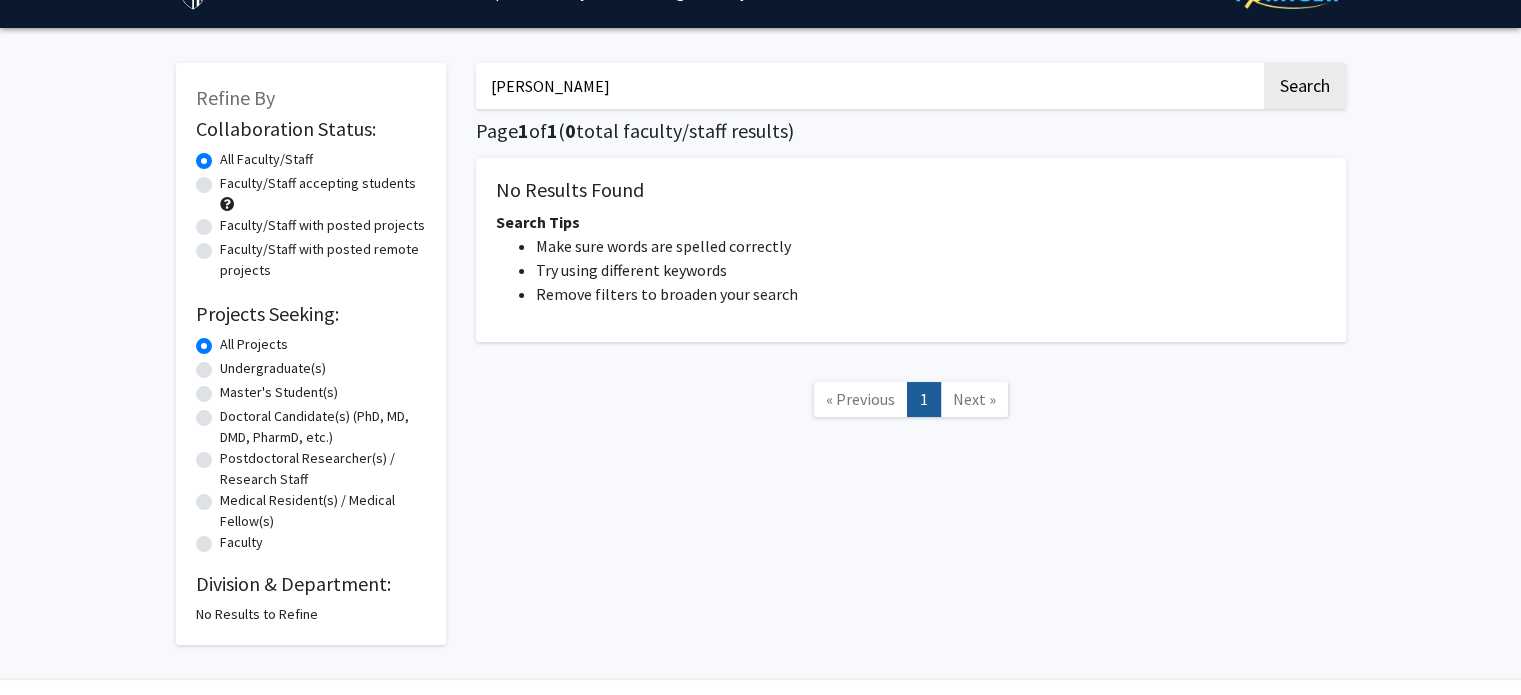 type on "[PERSON_NAME]" 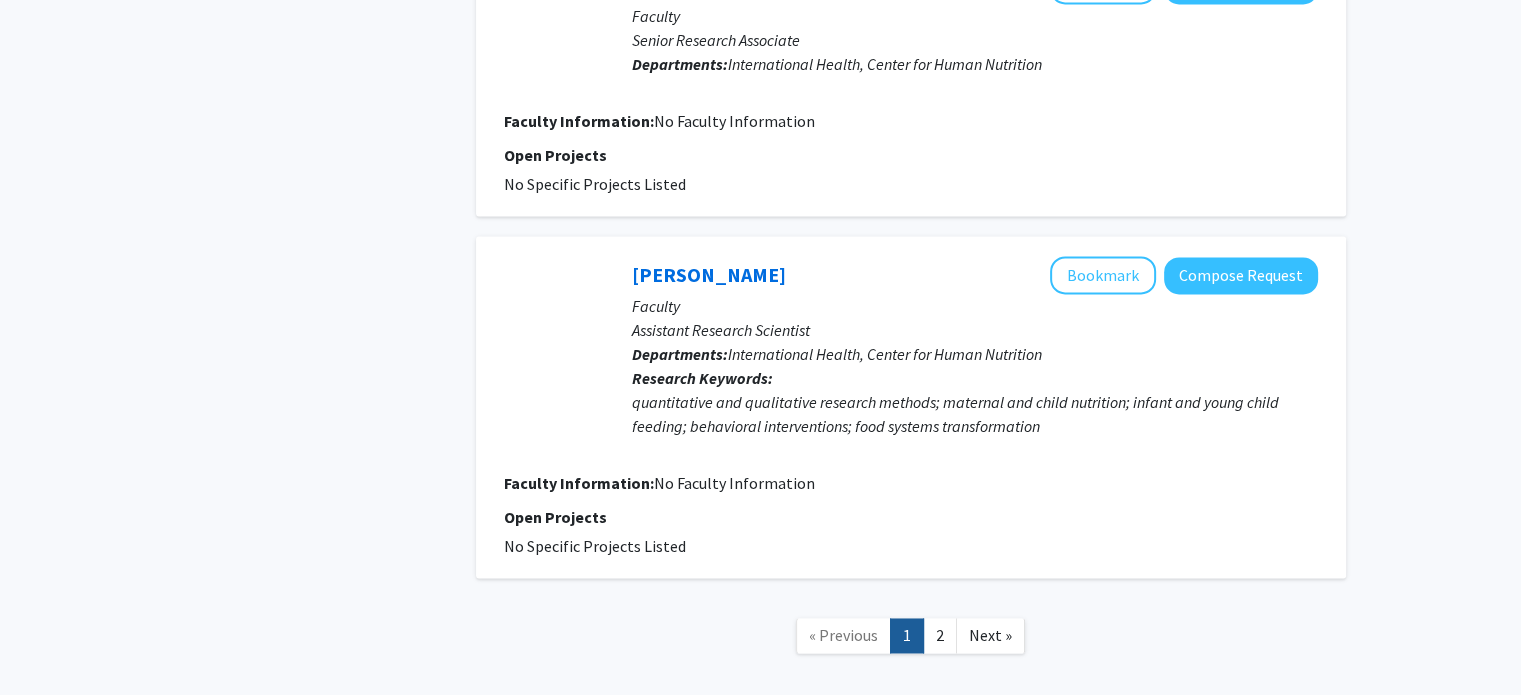scroll, scrollTop: 2931, scrollLeft: 0, axis: vertical 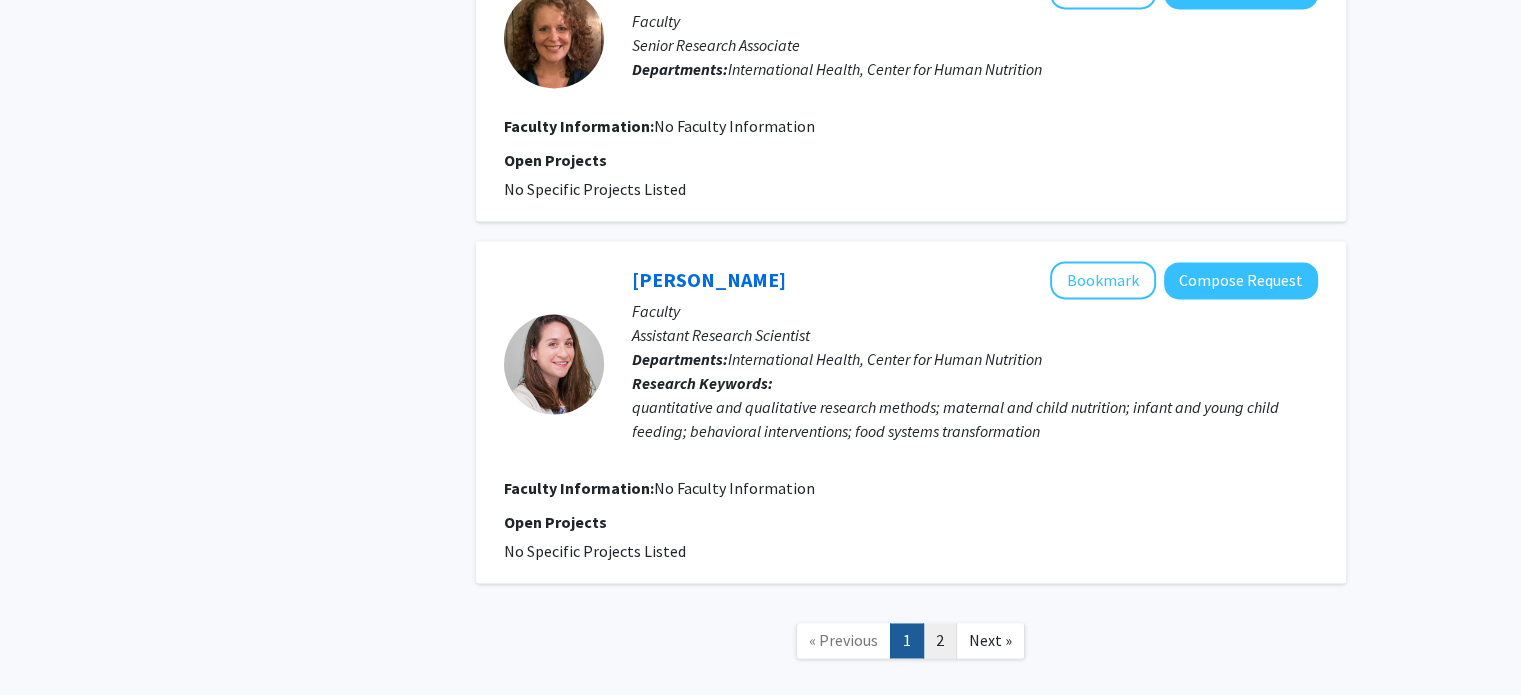 click on "2" 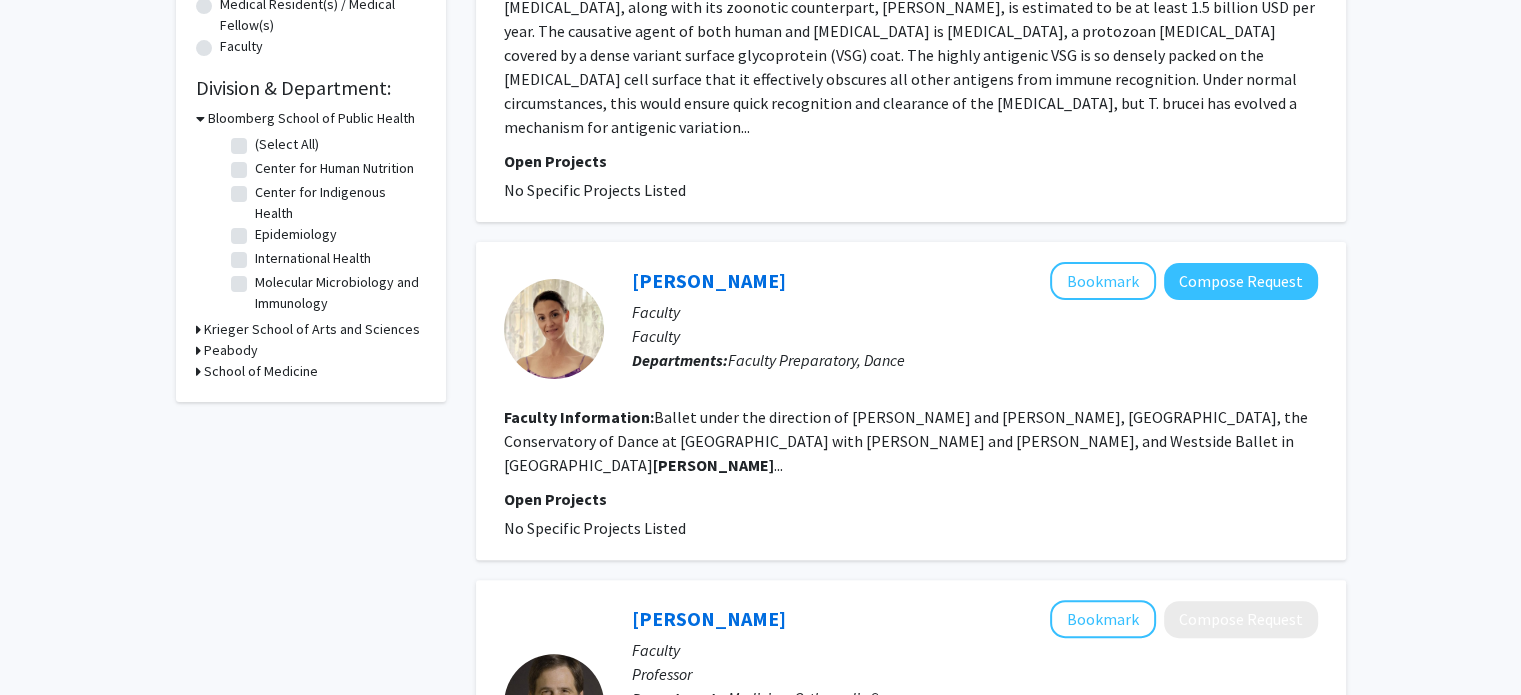 scroll, scrollTop: 0, scrollLeft: 0, axis: both 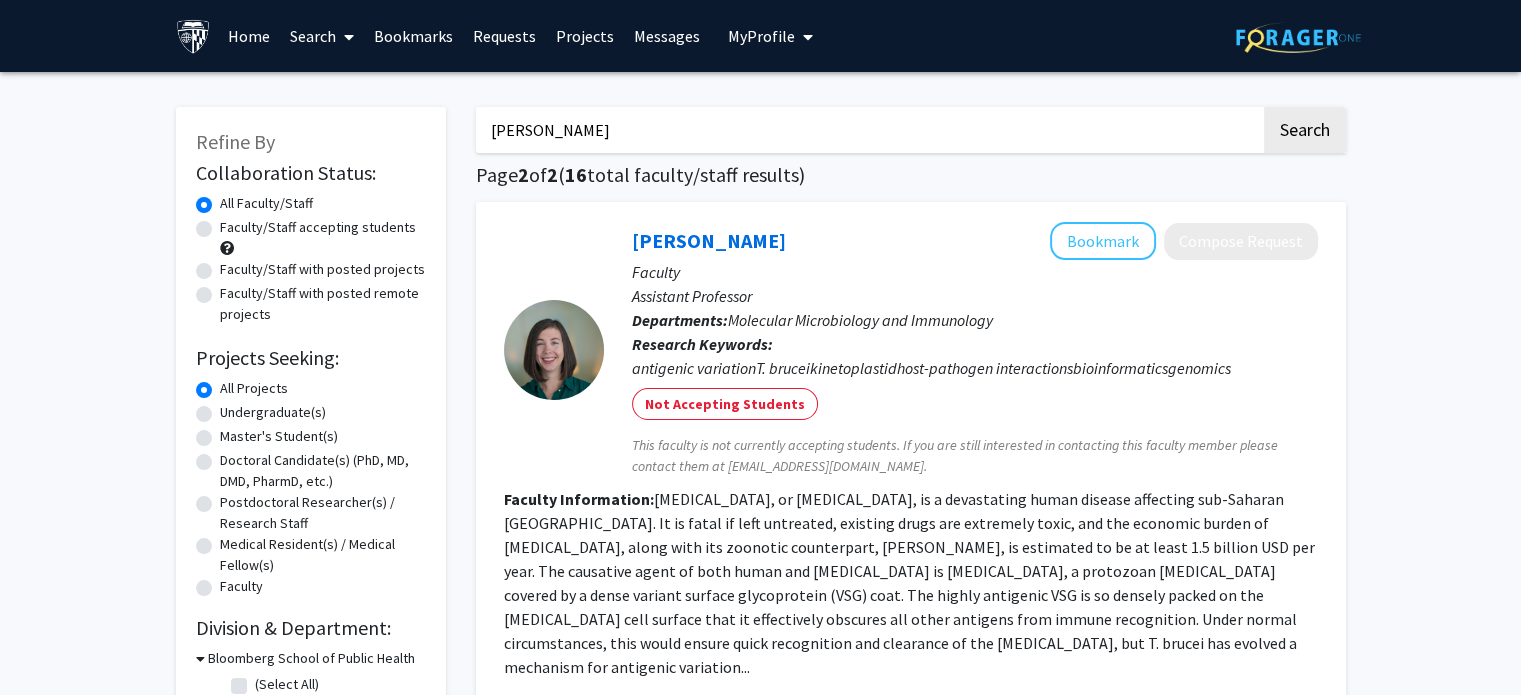 click on "[PERSON_NAME]" at bounding box center (868, 130) 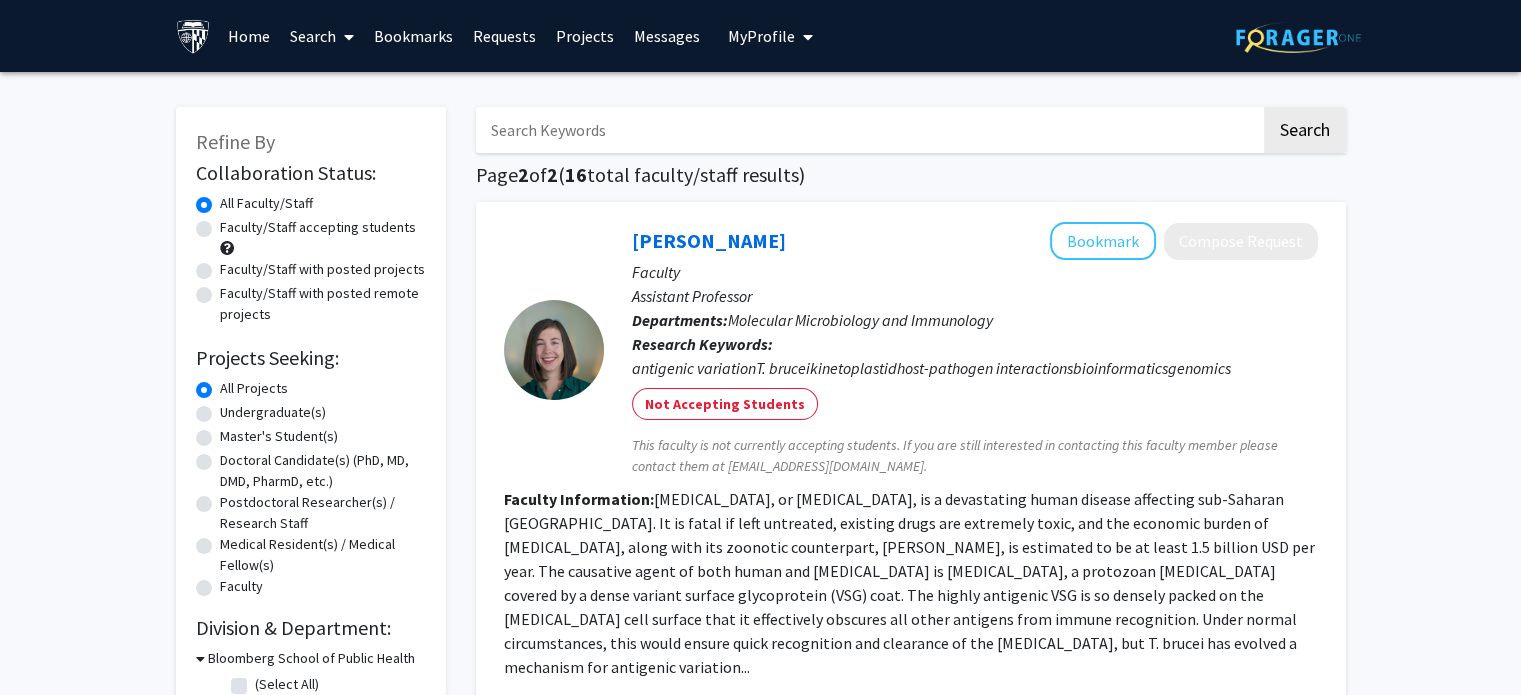 click on "Search  Page  2  of  2  ( 16  total faculty/staff results)   [PERSON_NAME]   Bookmark
Compose Request  Faculty Assistant Professor Departments:  Molecular Microbiology and Immunology Research Keywords:  antigenic variationT. bruceikinetoplastidhost-pathogen interactionsbioinformaticsgenomics Not Accepting Students  This faculty is not currently accepting students. If you are still interested in contacting this faculty member please contact them at [EMAIL_ADDRESS][DOMAIN_NAME].  Faculty Information:  Open Projects  No Specific Projects Listed   [PERSON_NAME]   Bookmark
Compose Request  Faculty Faculty Departments:  Faculty Preparatory, Dance Faculty Information:  Ballet under the direction of [PERSON_NAME] and [PERSON_NAME], [GEOGRAPHIC_DATA], the Conservatory of Dance at [GEOGRAPHIC_DATA] with [PERSON_NAME] and [PERSON_NAME], and Westside Ballet in [GEOGRAPHIC_DATA][PERSON_NAME] ... Open Projects  No Specific Projects Listed   [PERSON_NAME]   Bookmark
Compose Request  Faculty Professor  Departments:  [PERSON_NAME] Open Projects" 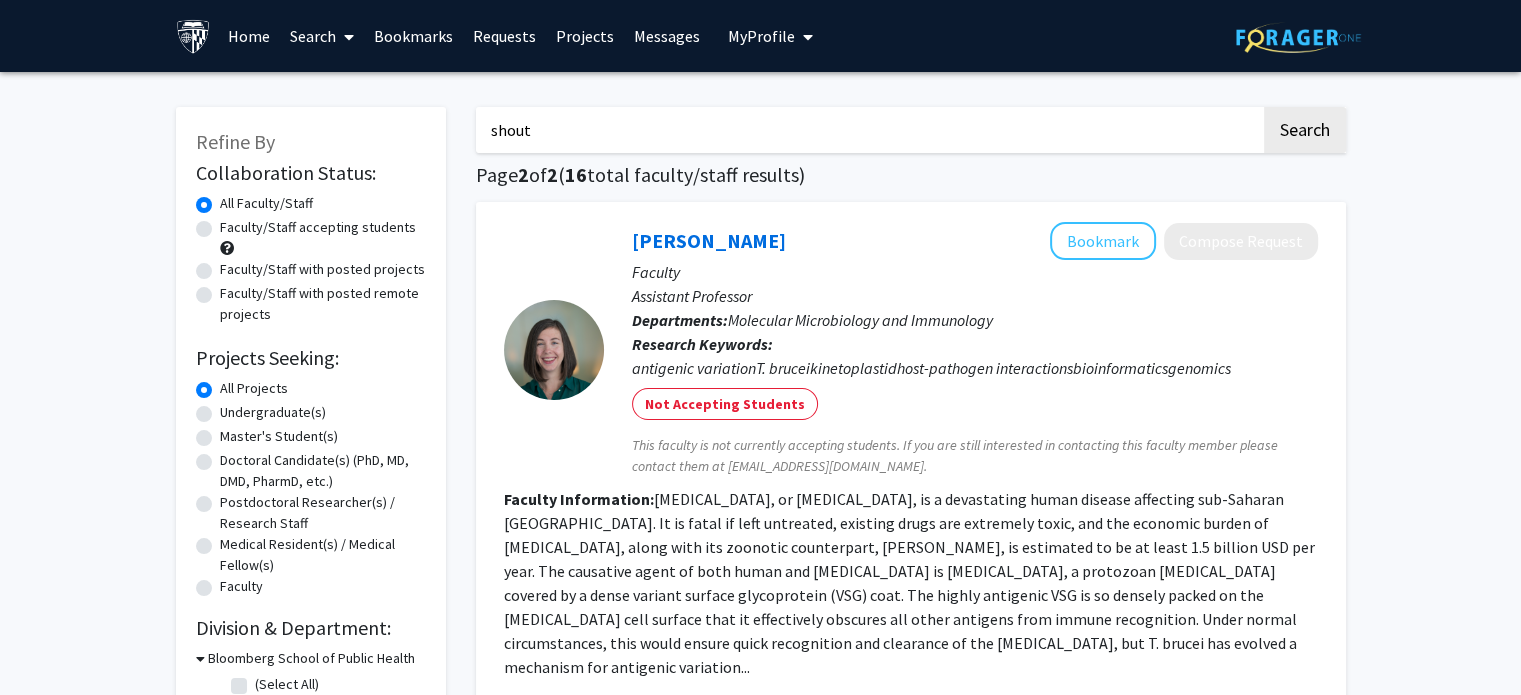 type on "shout" 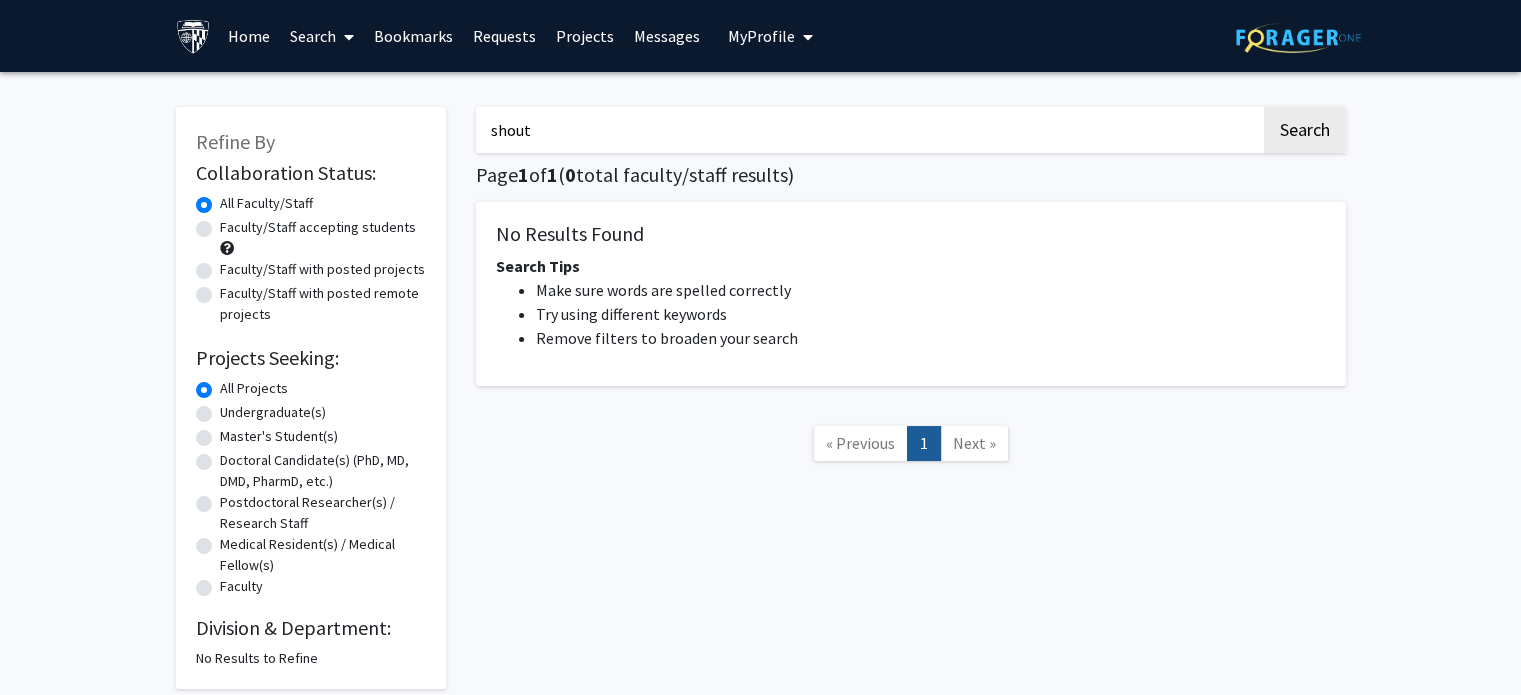 click on "shout" at bounding box center [868, 130] 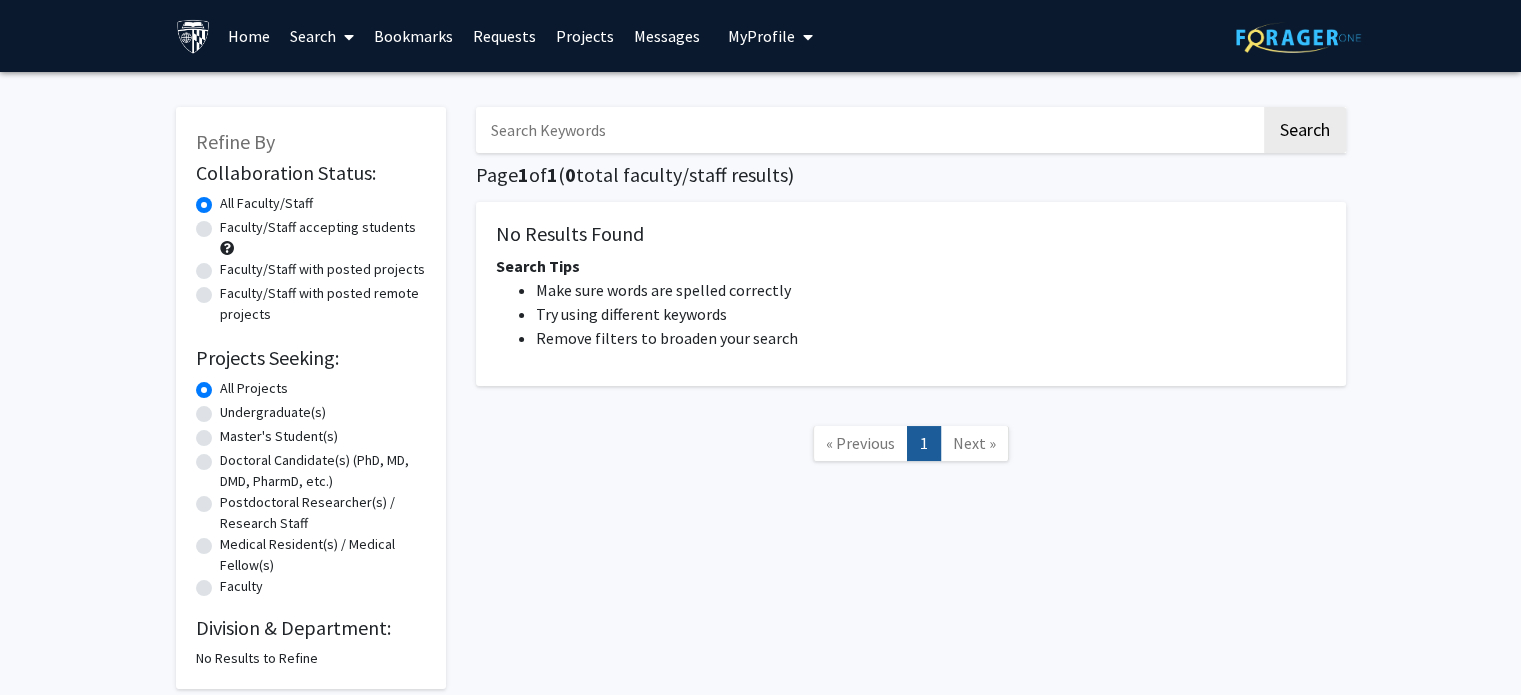 paste on "[PERSON_NAME]" 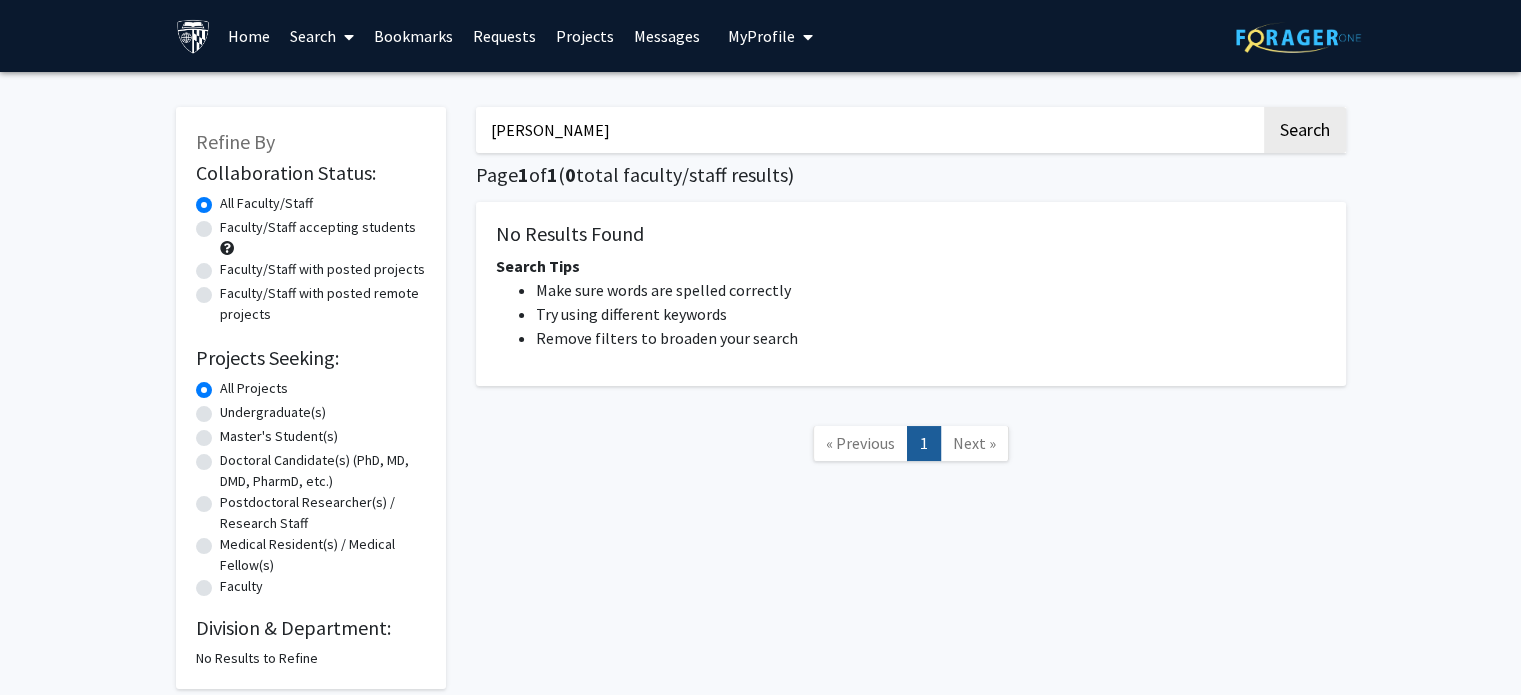 type on "[PERSON_NAME]" 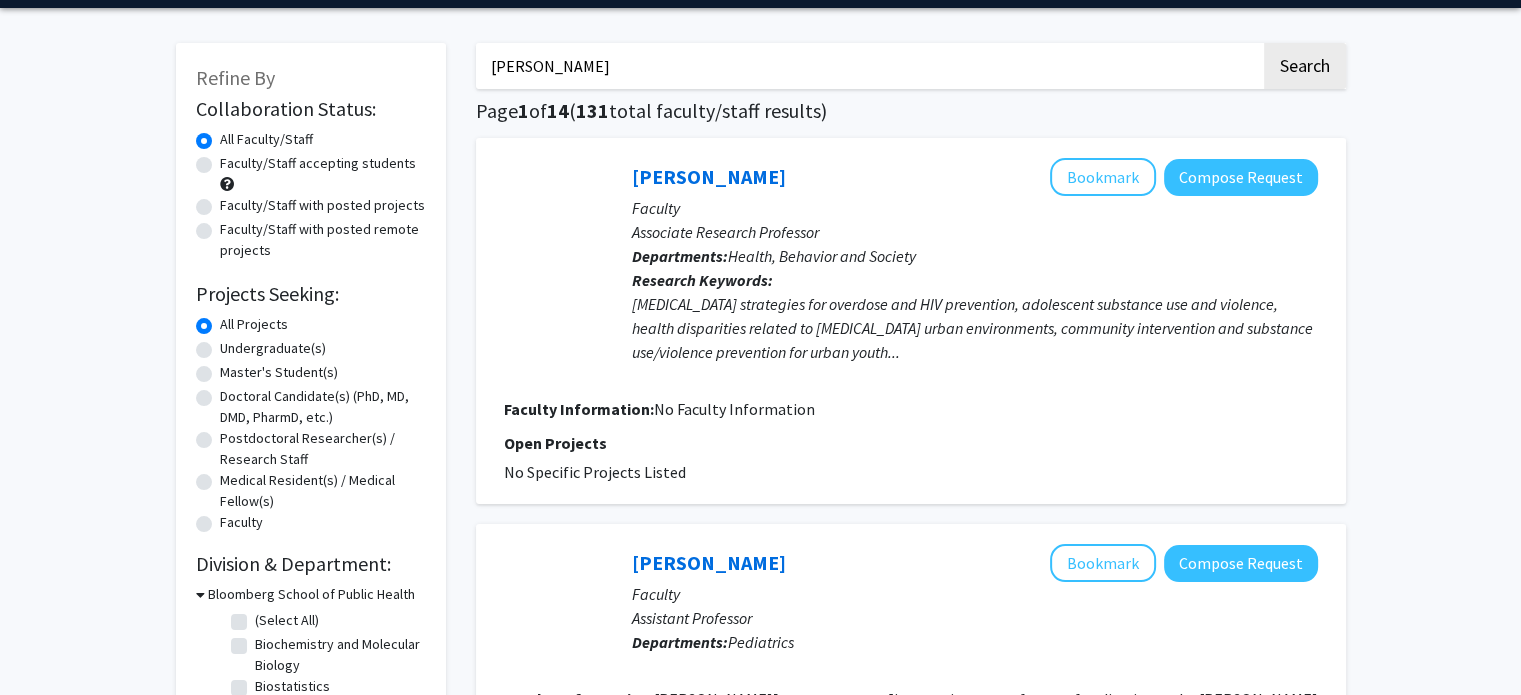 scroll, scrollTop: 62, scrollLeft: 0, axis: vertical 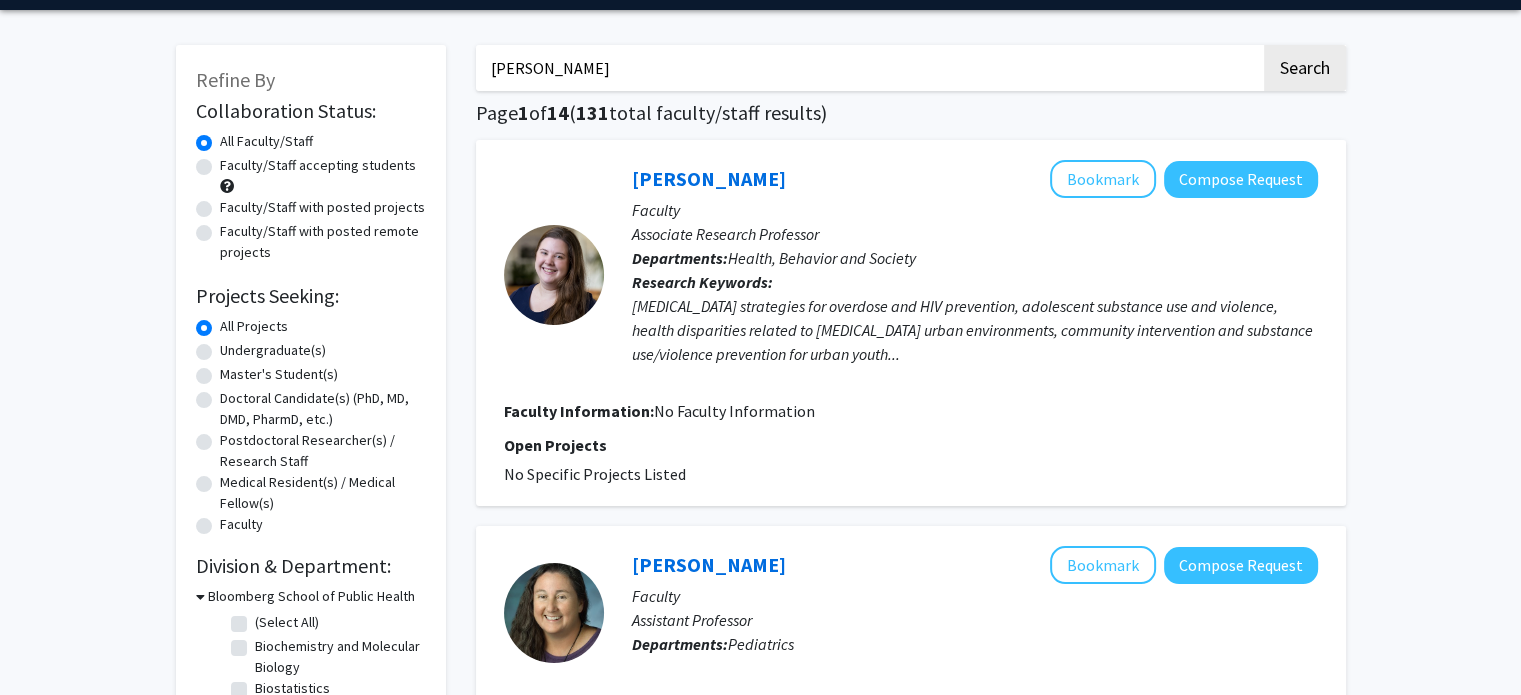 click on "[PERSON_NAME]" at bounding box center (868, 68) 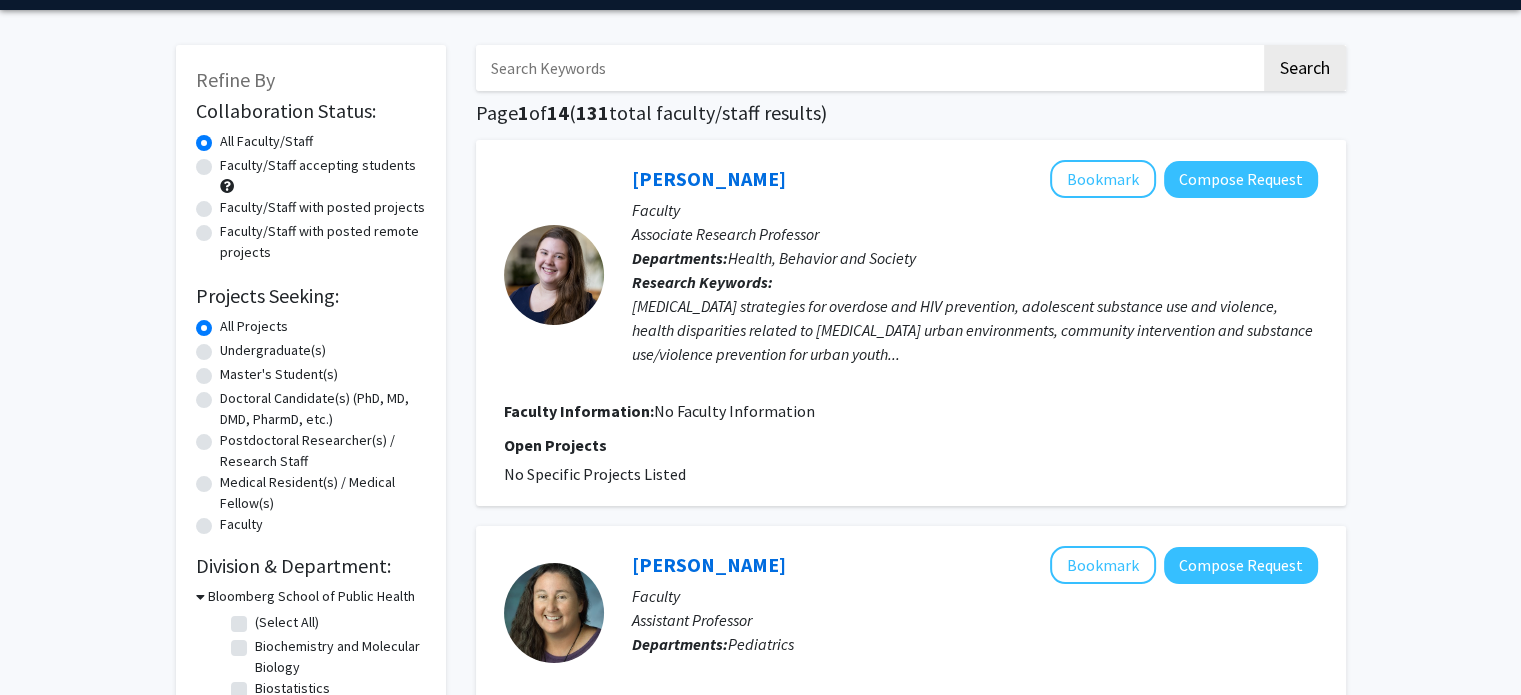 paste on "[PERSON_NAME] Nestadt" 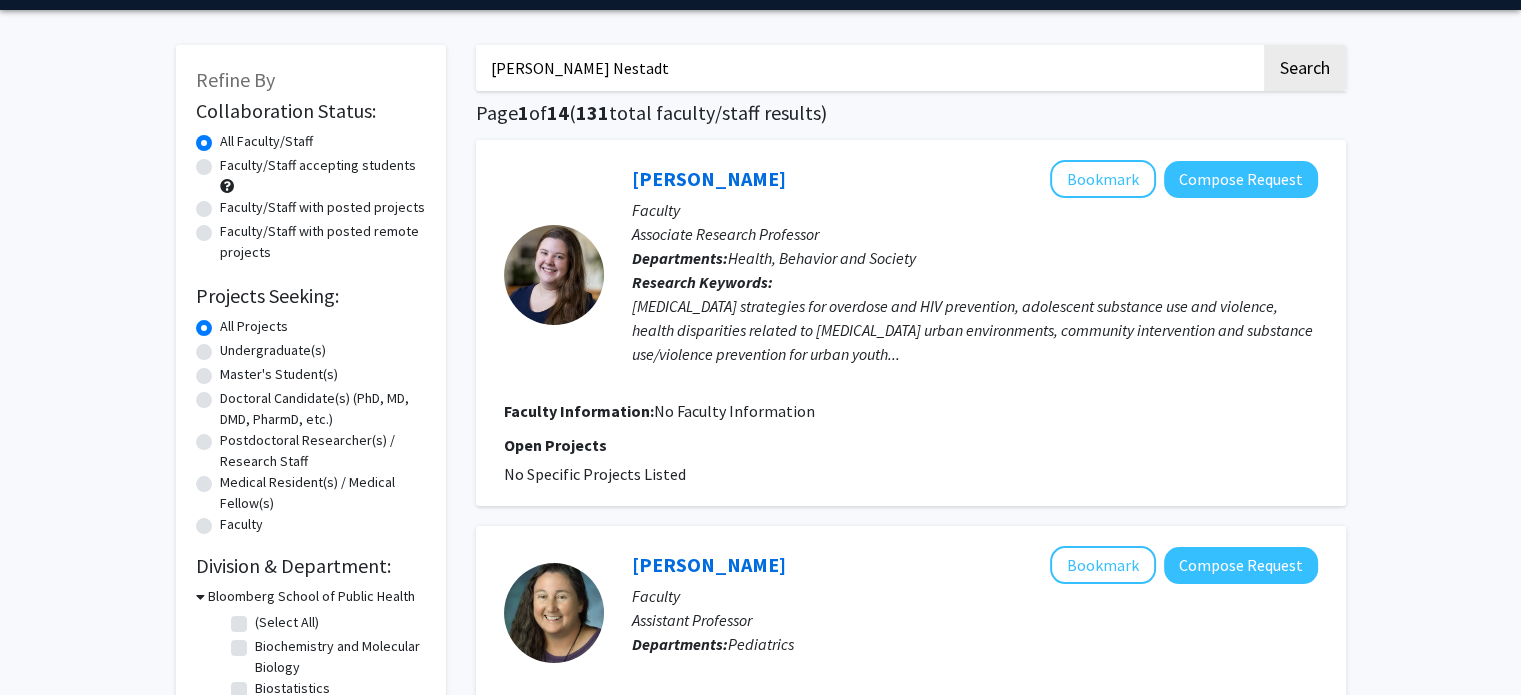 type on "[PERSON_NAME] Nestadt" 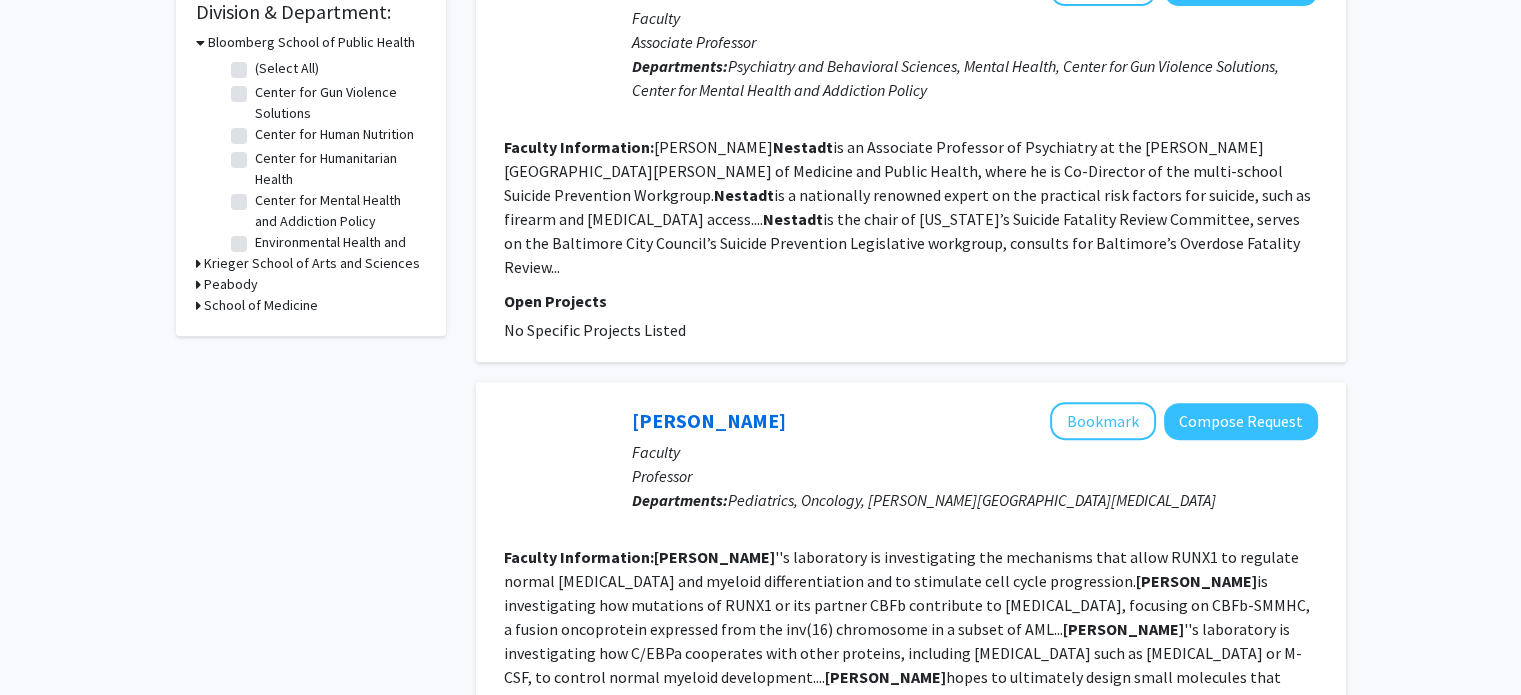 scroll, scrollTop: 623, scrollLeft: 0, axis: vertical 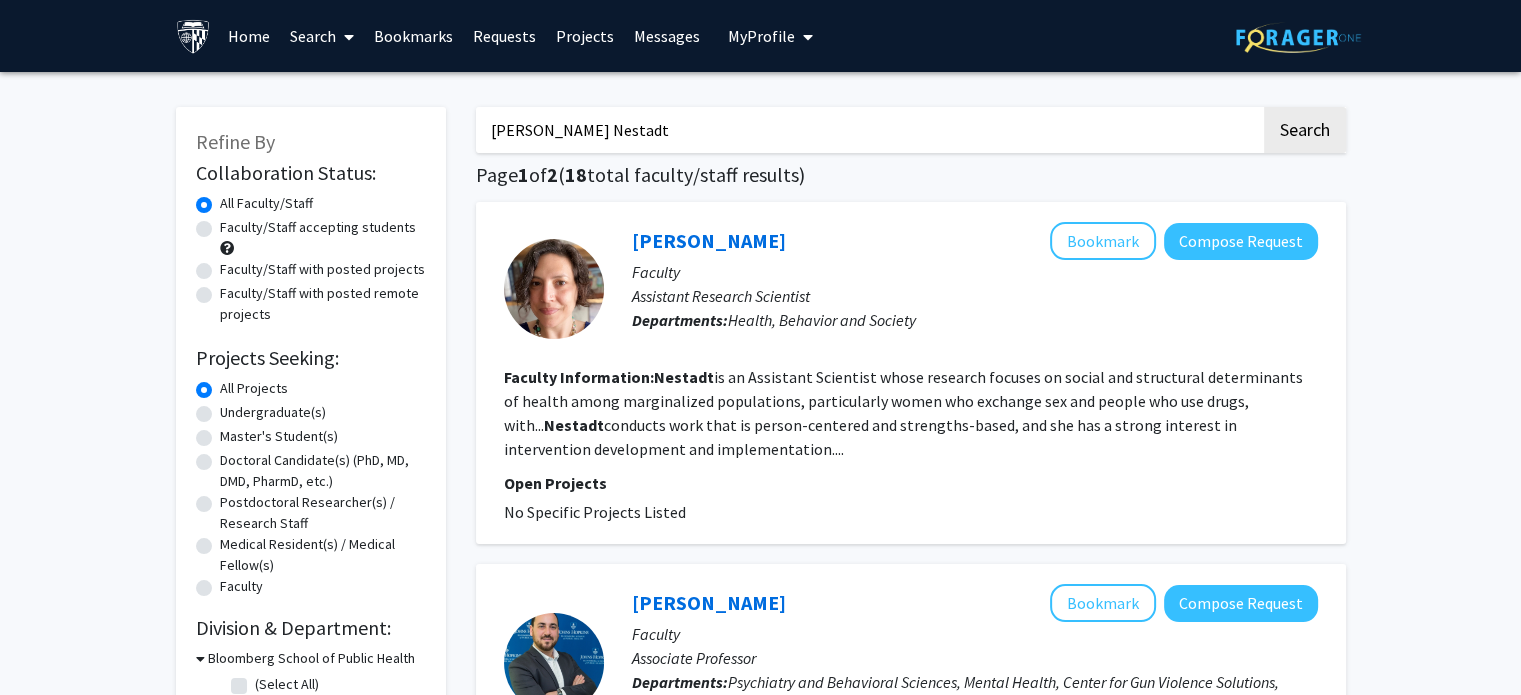 drag, startPoint x: 688, startPoint y: 108, endPoint x: 658, endPoint y: 127, distance: 35.510563 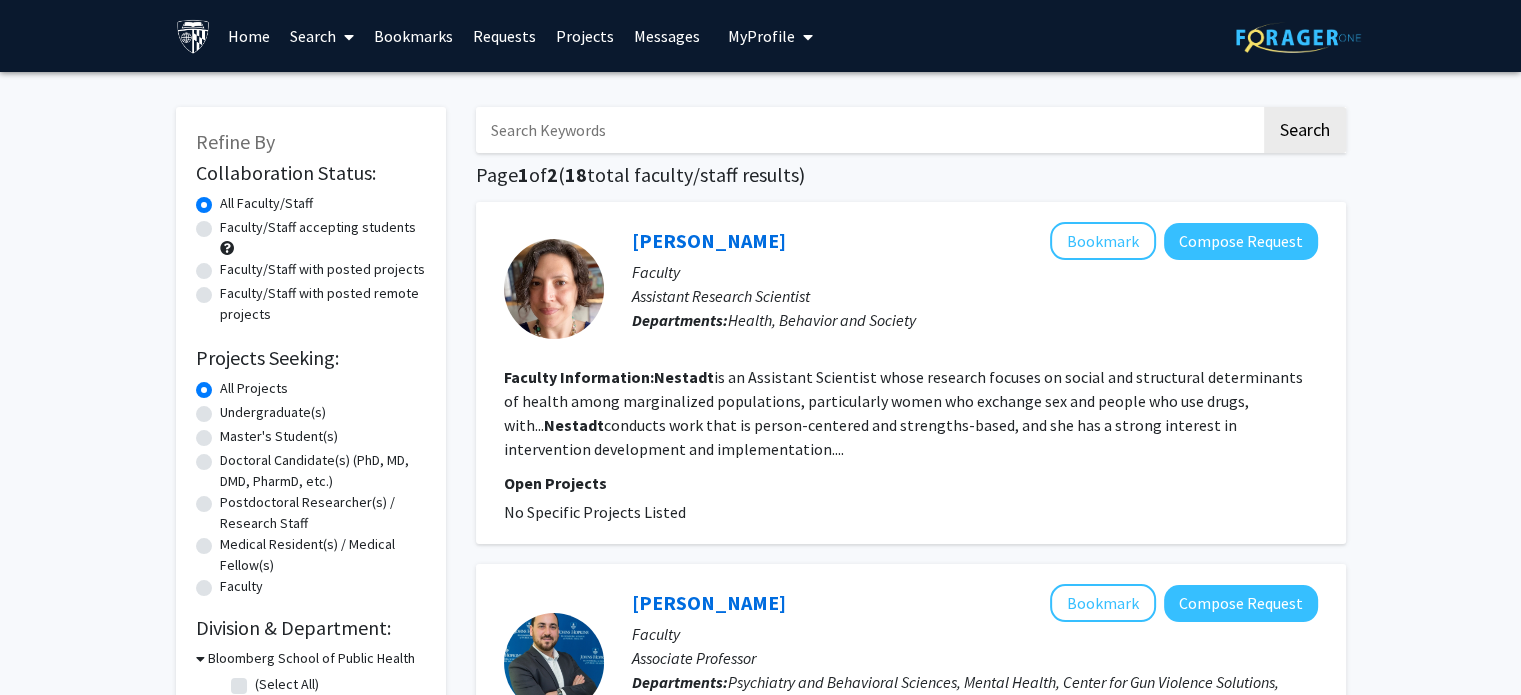 paste on ", [PERSON_NAME]" 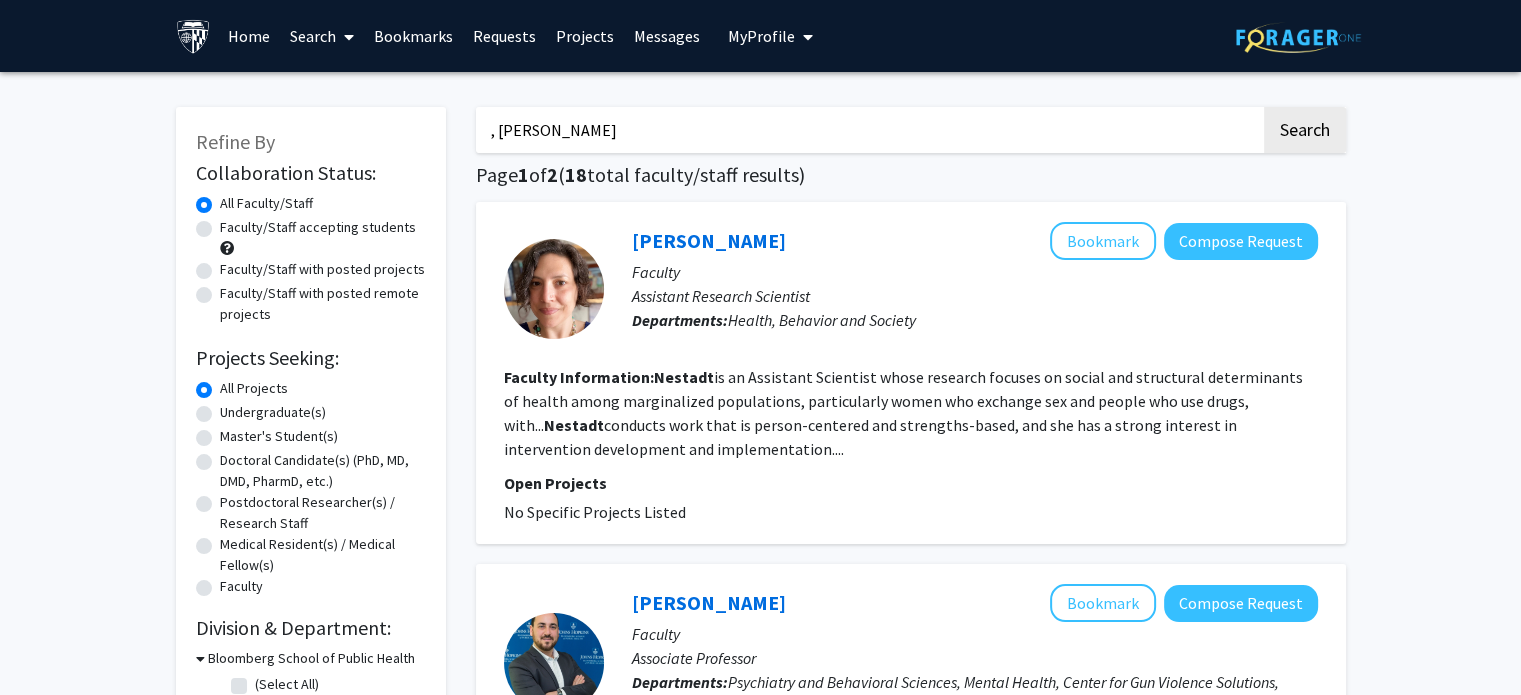 click on ", [PERSON_NAME]" at bounding box center (868, 130) 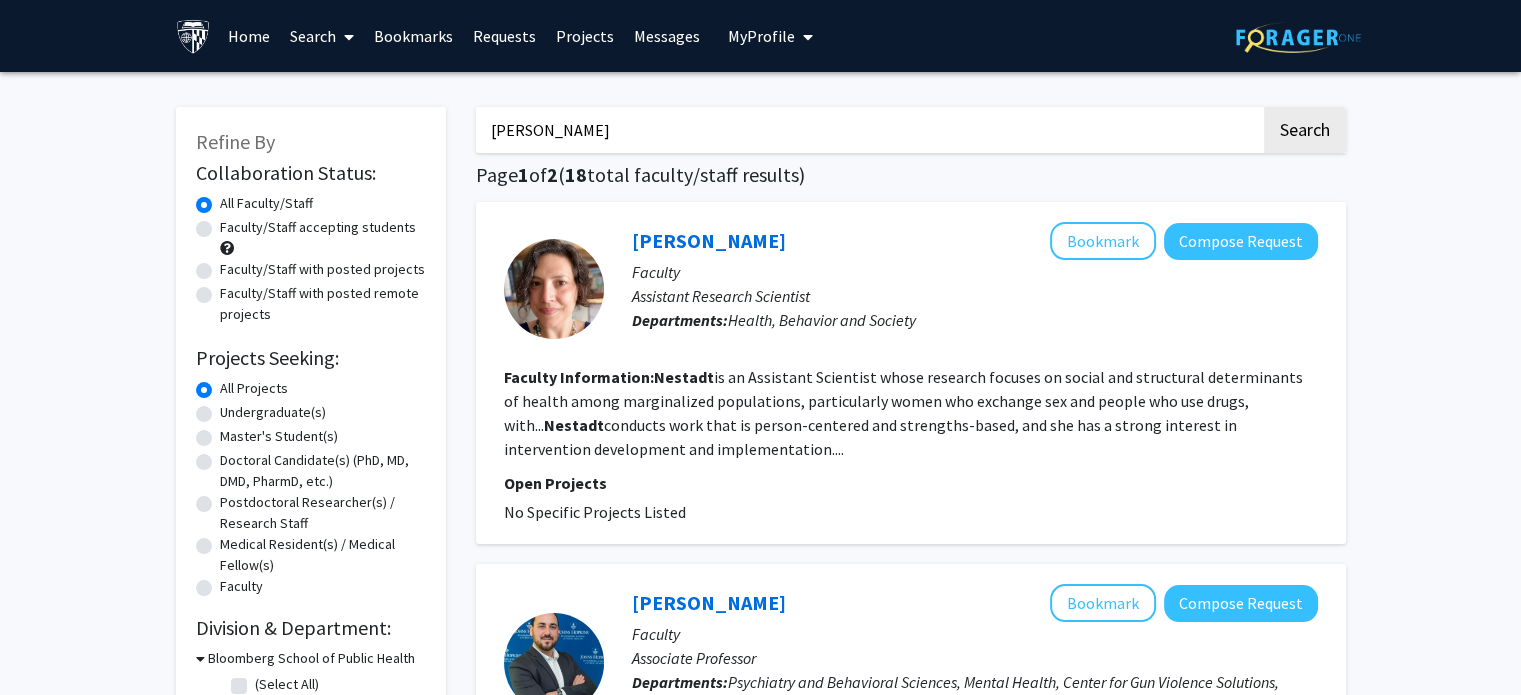 click on "Search" 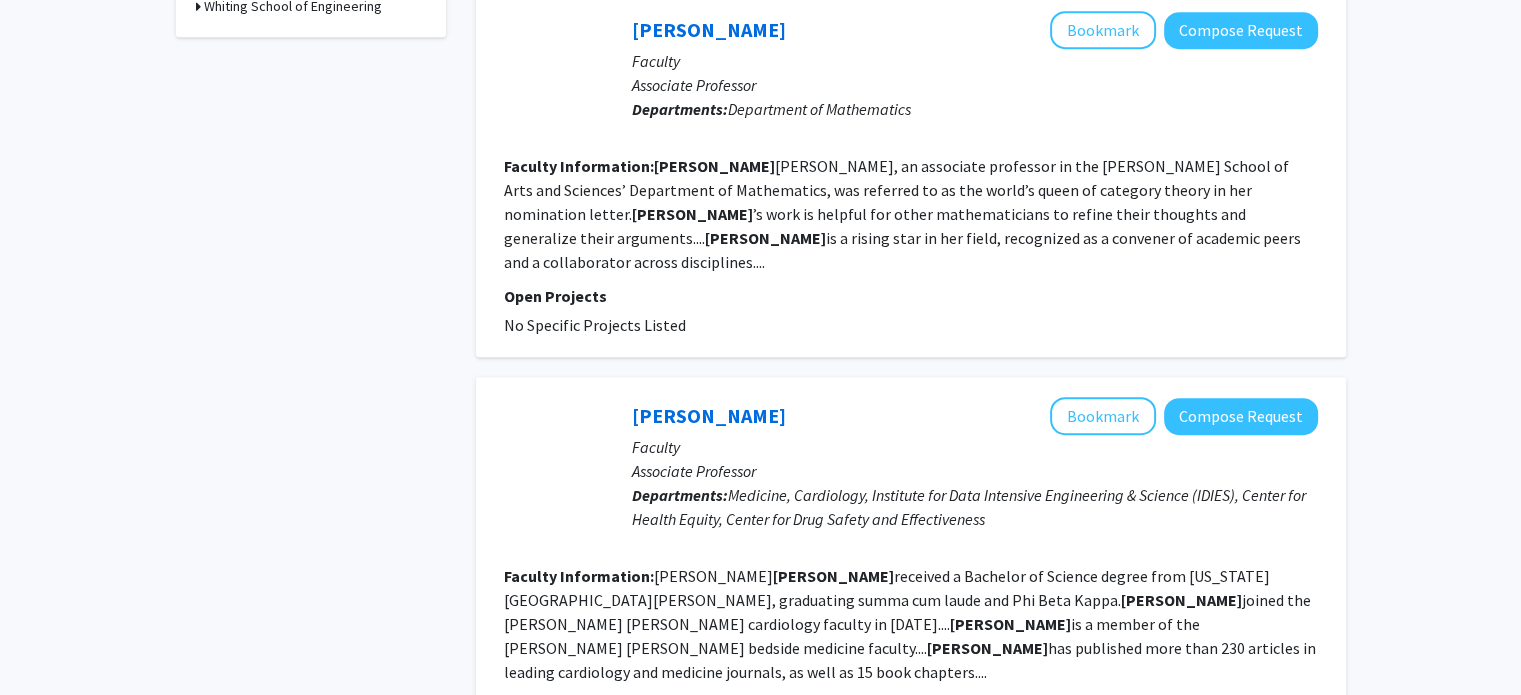 scroll, scrollTop: 0, scrollLeft: 0, axis: both 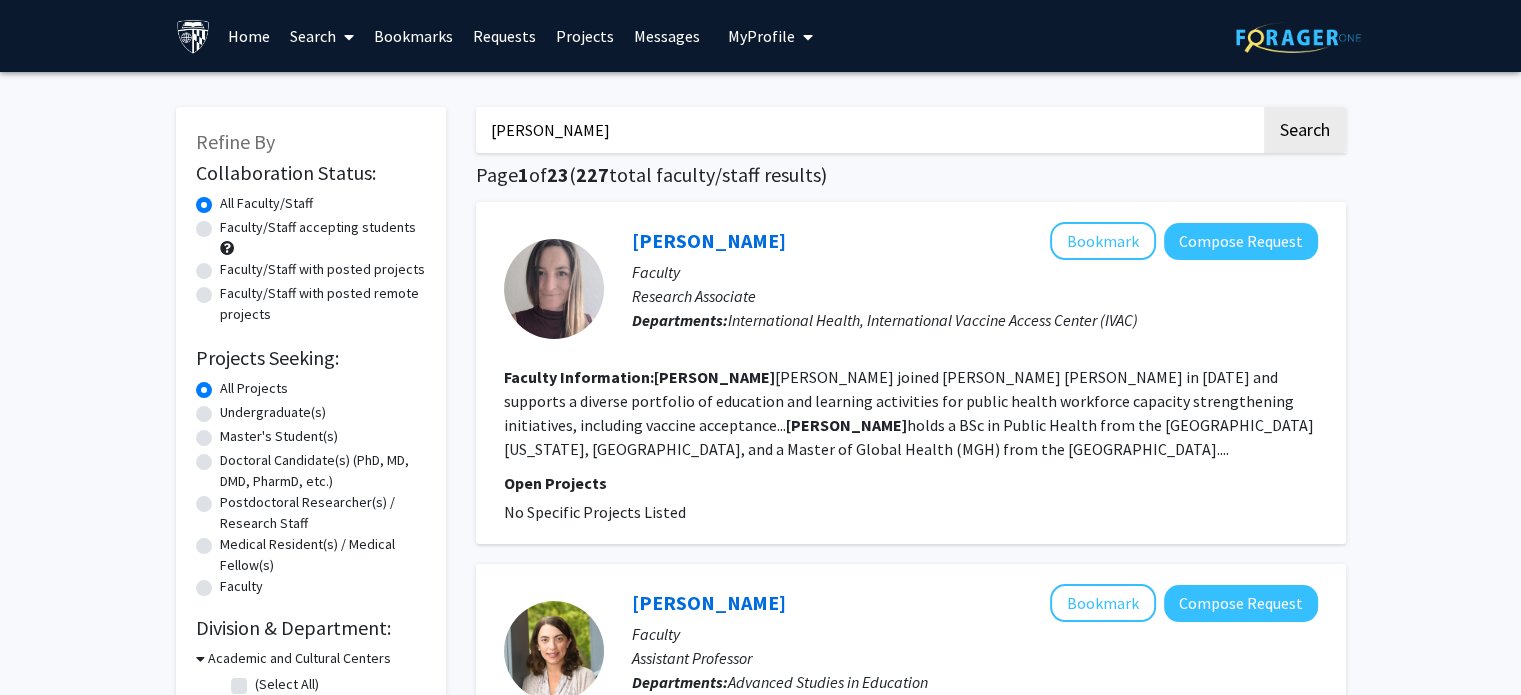 click on "[PERSON_NAME]" at bounding box center [868, 130] 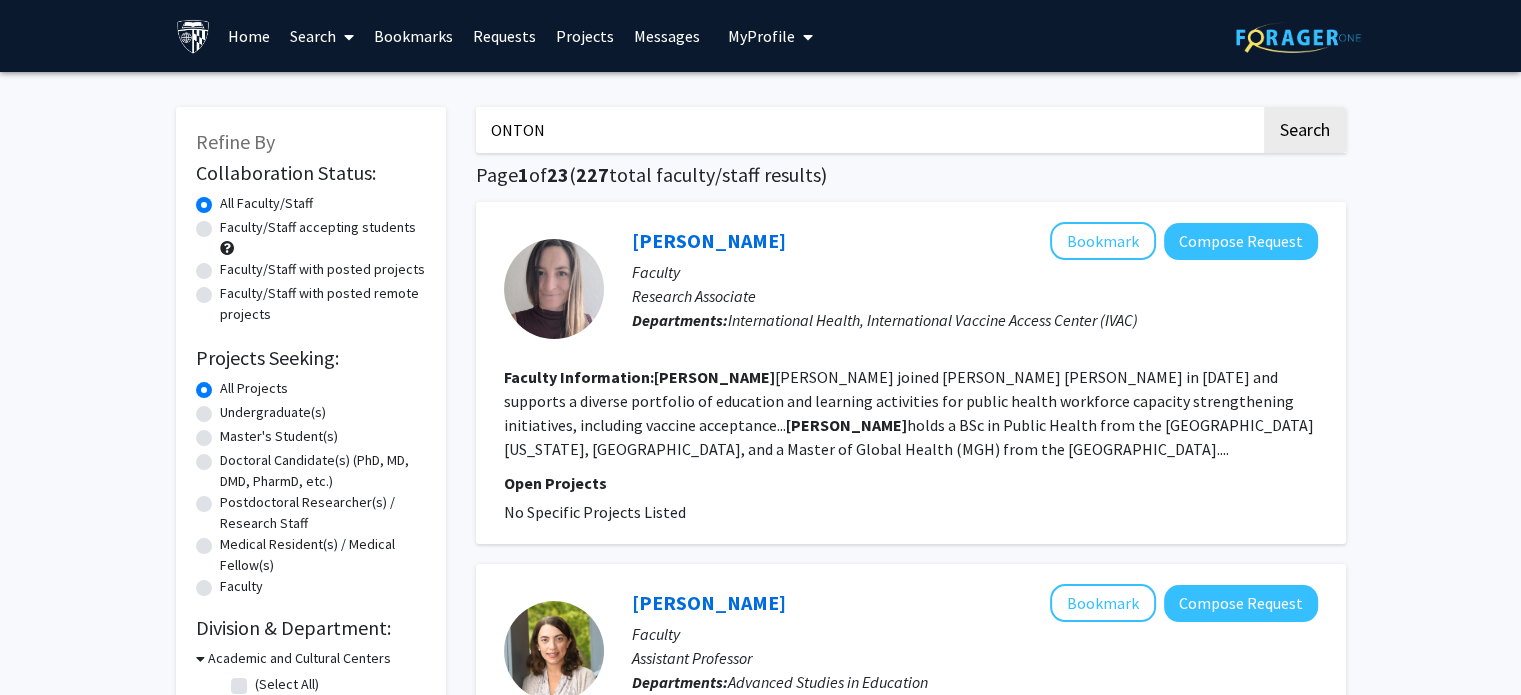 type on "ONTON" 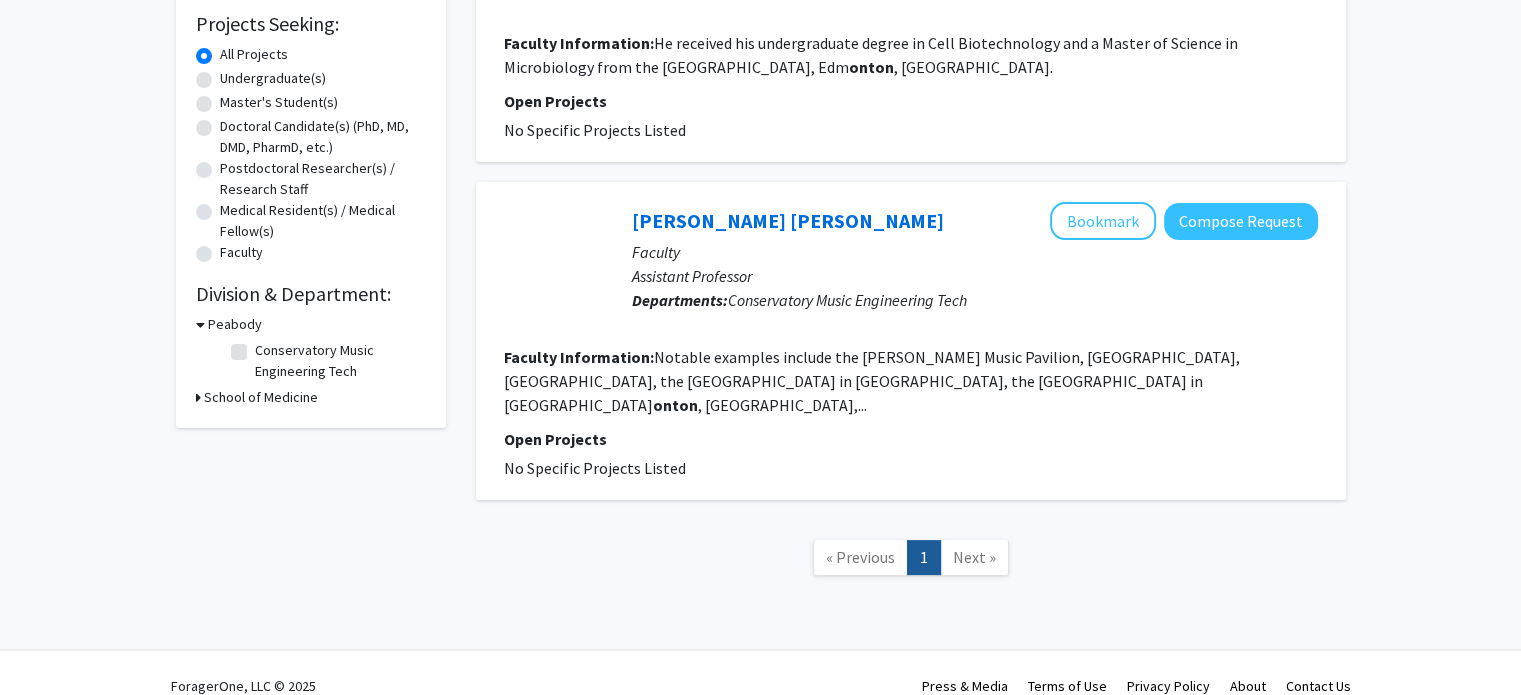 scroll, scrollTop: 0, scrollLeft: 0, axis: both 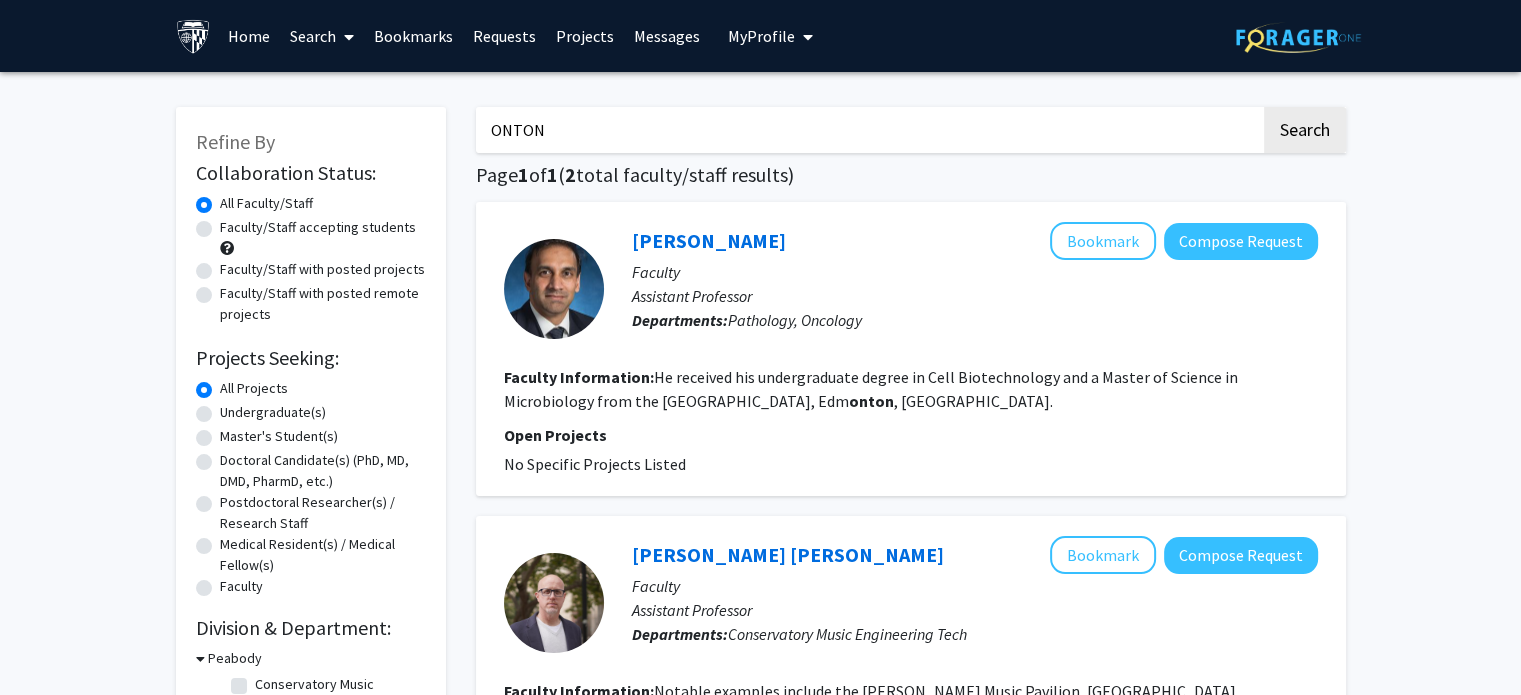 click on "ONTON" at bounding box center [868, 130] 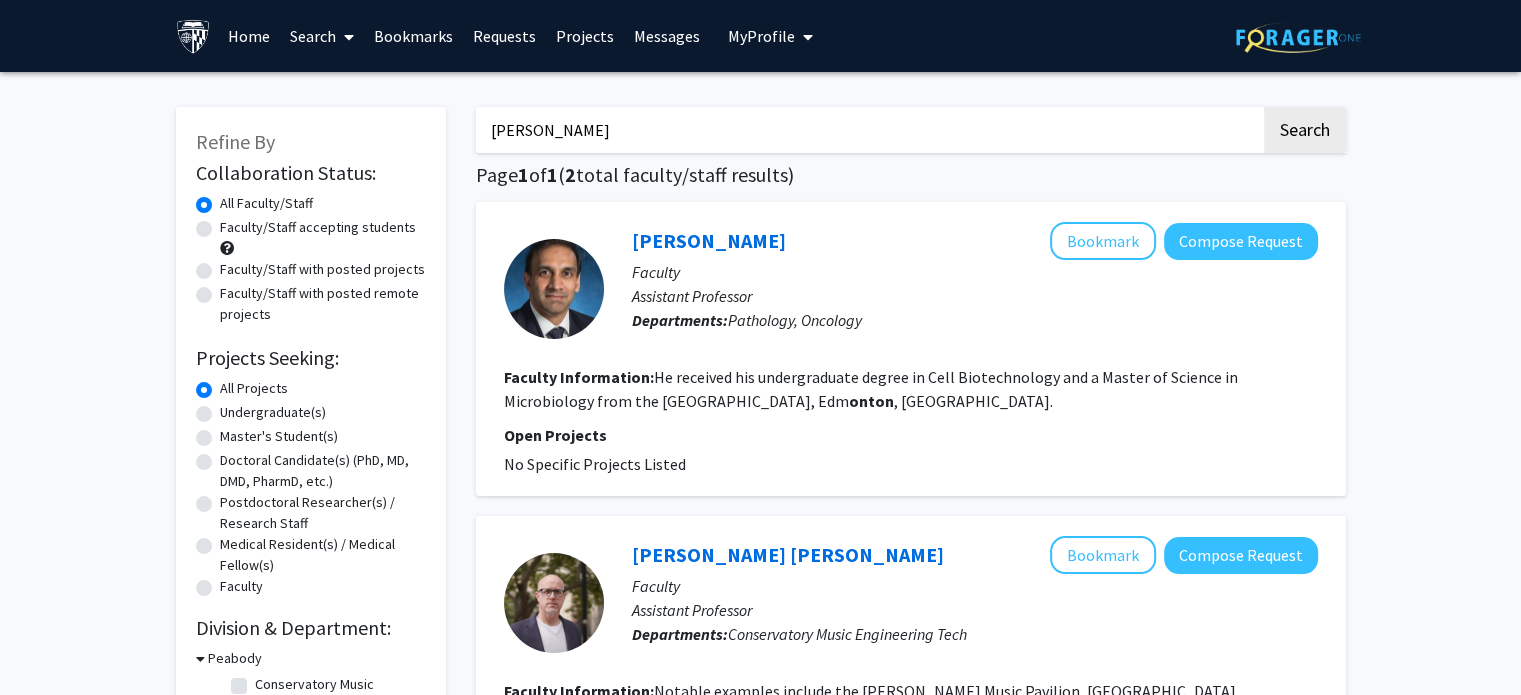 click on "Search" 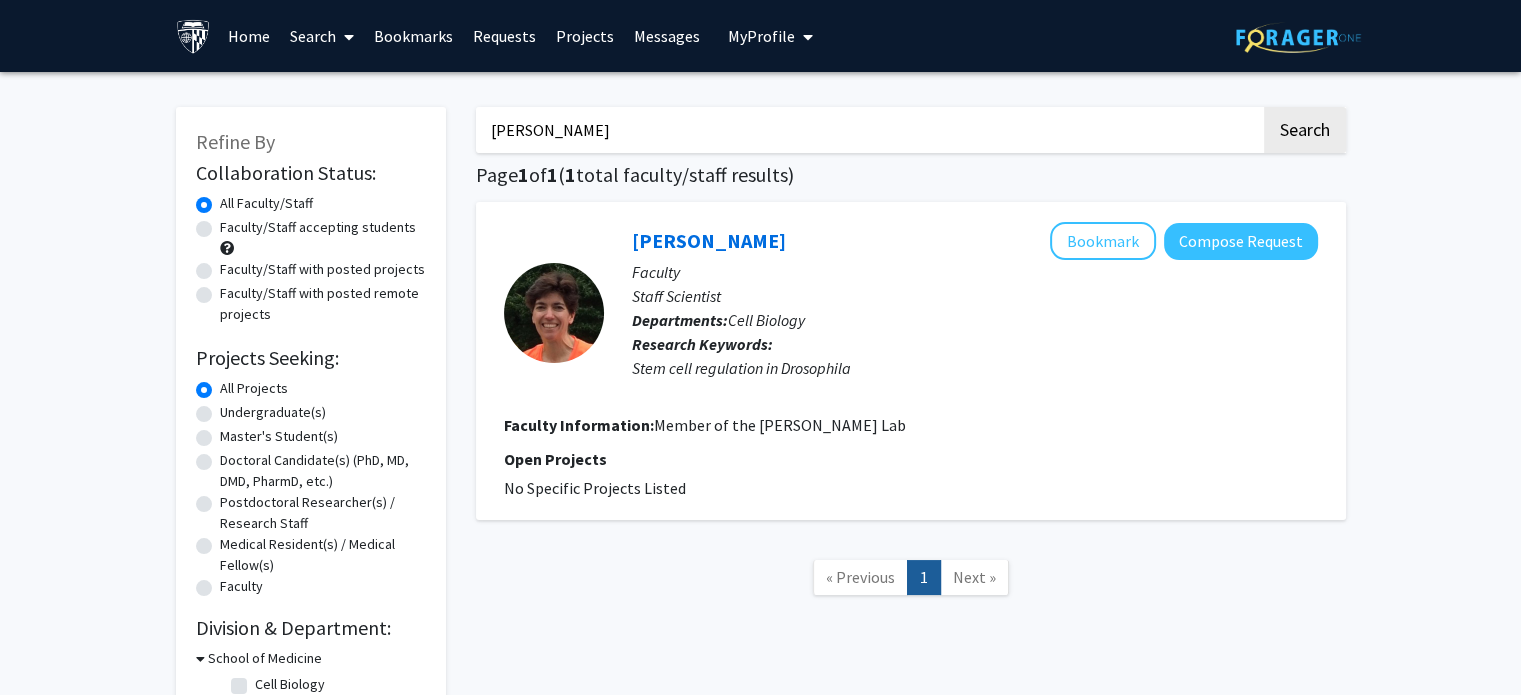 click on "[PERSON_NAME]" at bounding box center (868, 130) 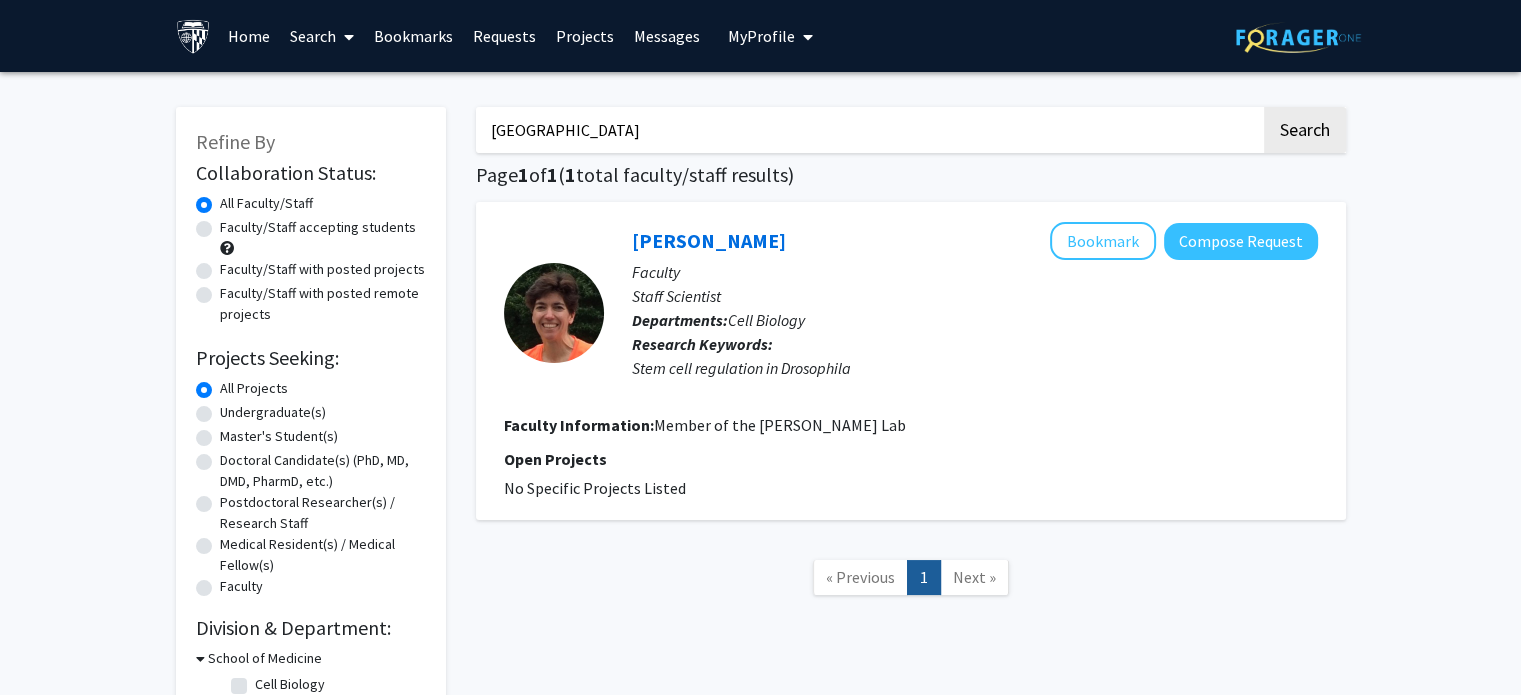 type on "[GEOGRAPHIC_DATA]" 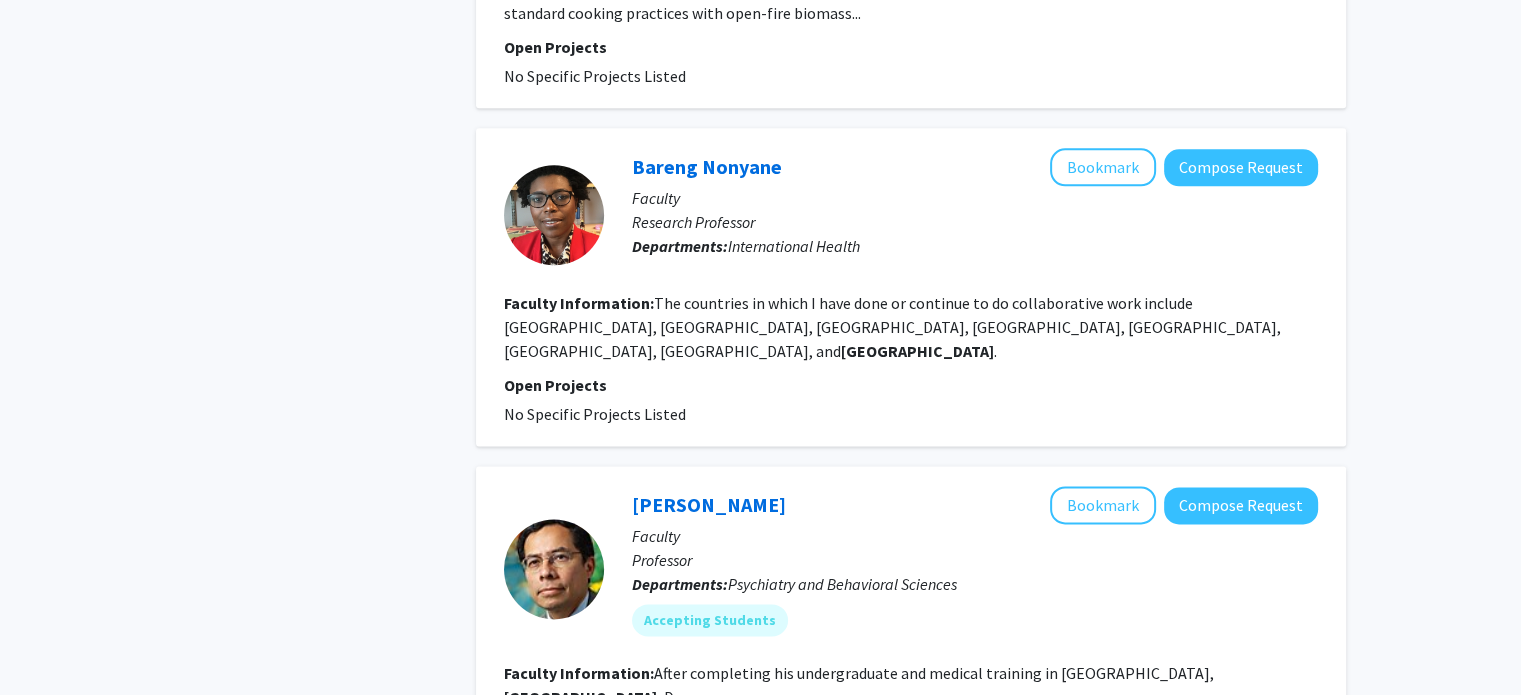 scroll, scrollTop: 2492, scrollLeft: 0, axis: vertical 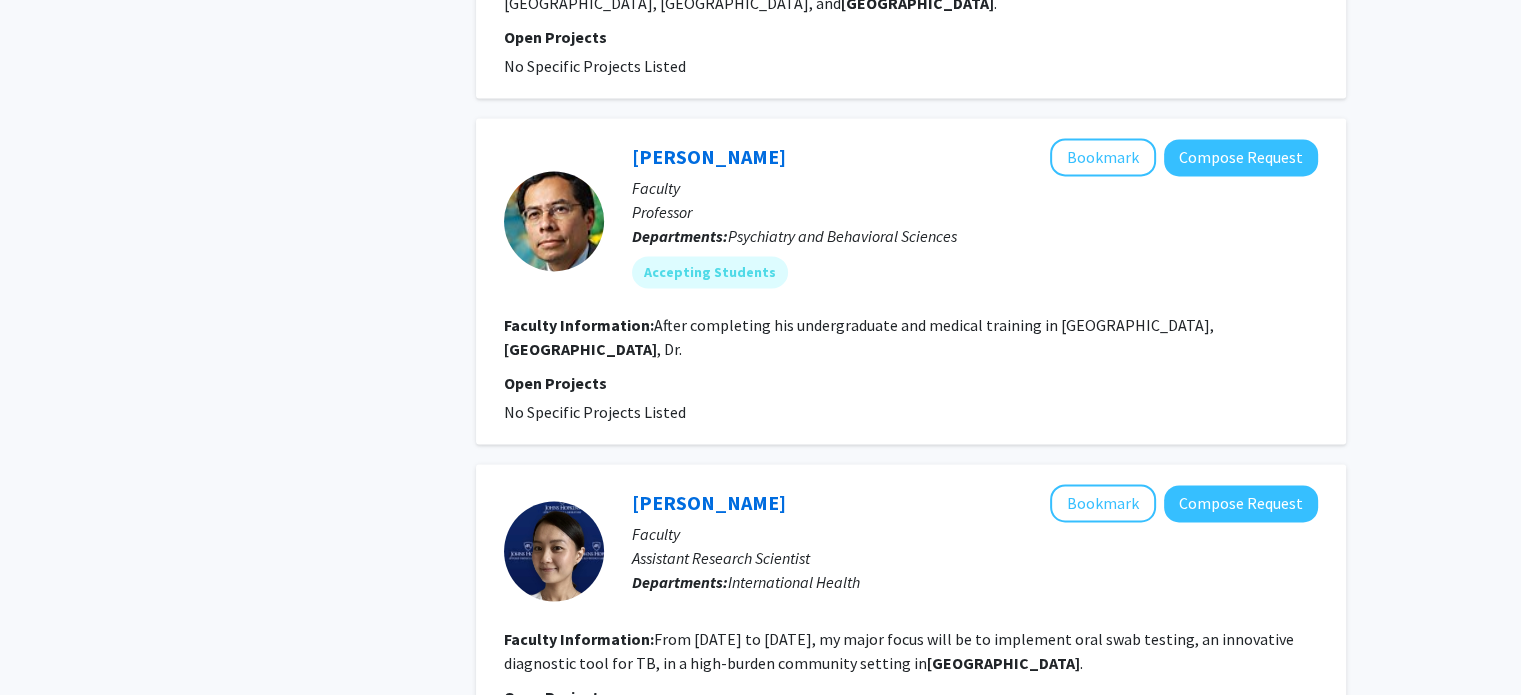 click on "[PERSON_NAME]   Bookmark
Compose Request  Faculty Assistant Research Scientist Departments:  International Health Faculty Information:  From [DATE] to [DATE], my major focus will be to implement oral swab testing, an innovative diagnostic tool for TB, in a high-burden community setting in  [GEOGRAPHIC_DATA] . Open Projects  No Specific Projects Listed" 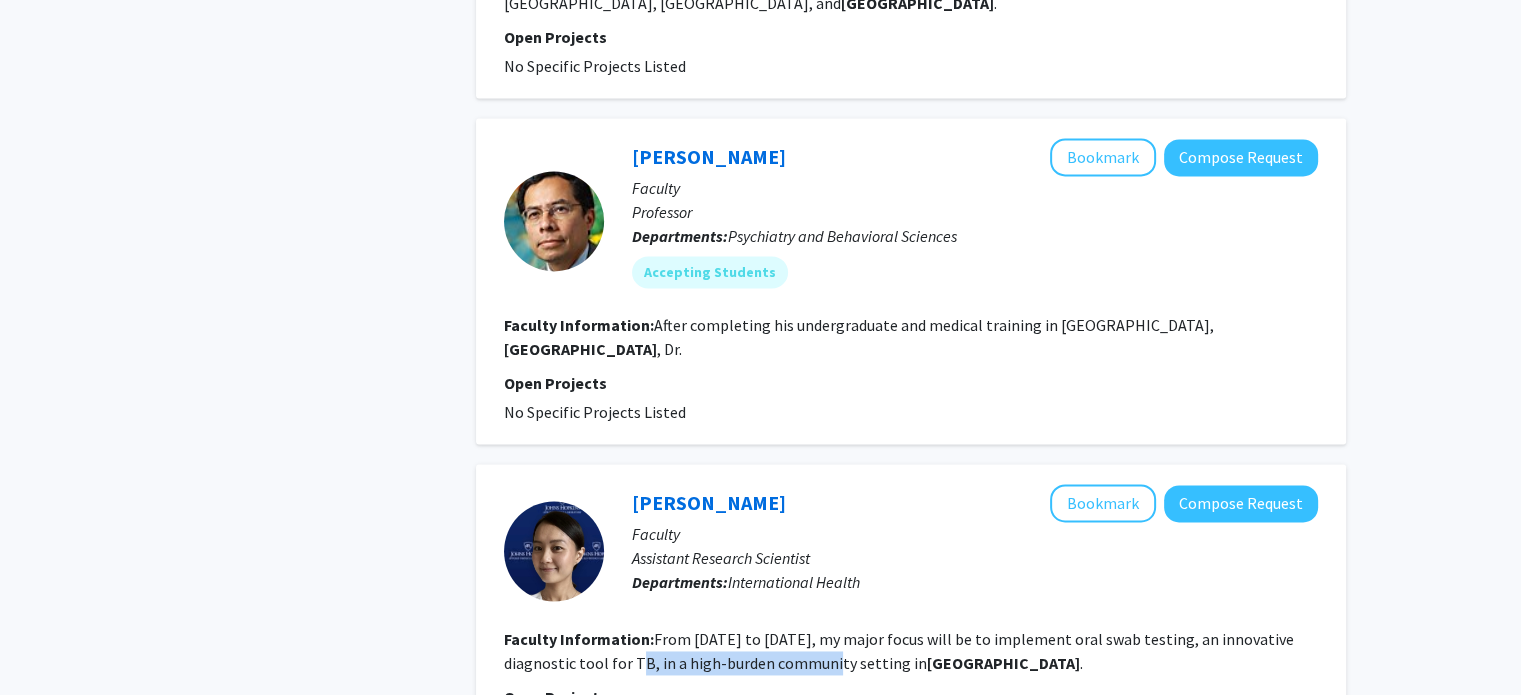 drag, startPoint x: 583, startPoint y: 482, endPoint x: 794, endPoint y: 491, distance: 211.19185 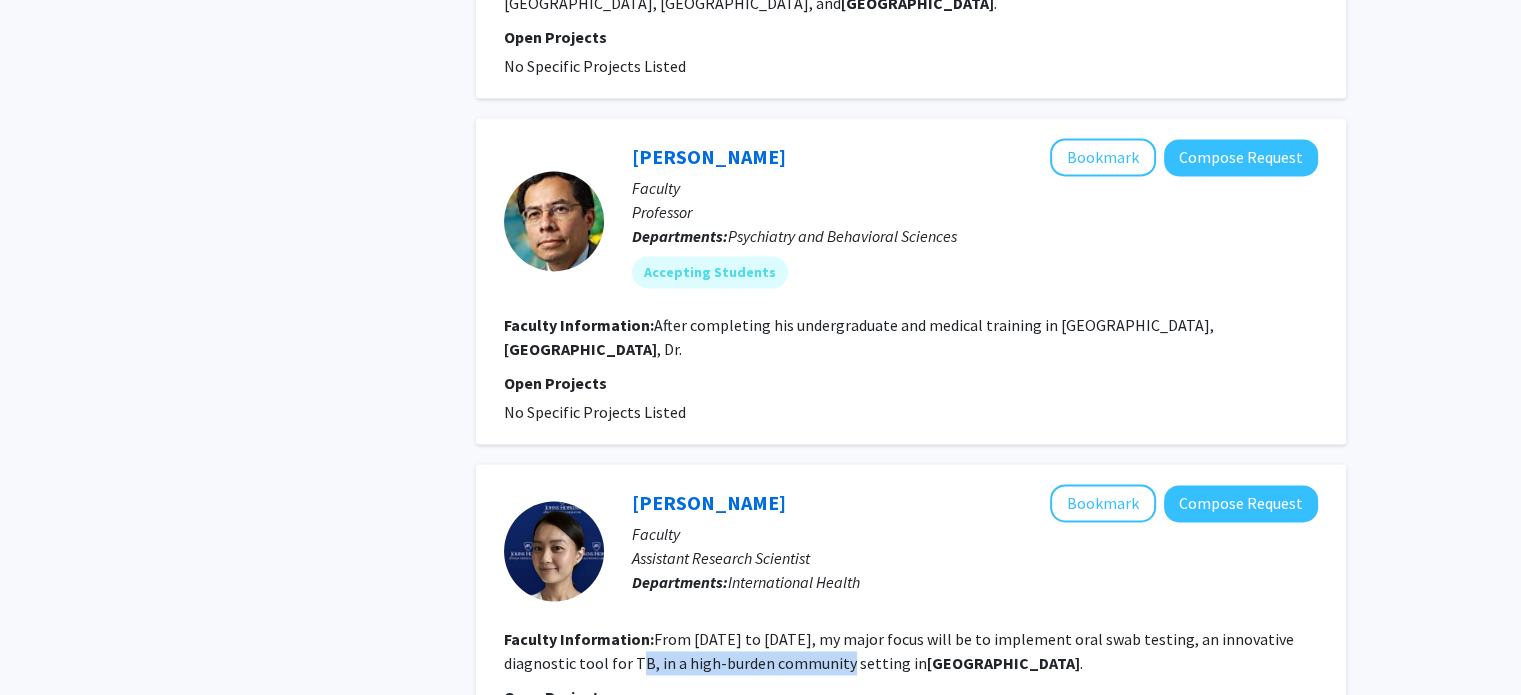 click on "From [DATE] to [DATE], my major focus will be to implement oral swab testing, an innovative diagnostic tool for TB, in a high-burden community setting in  [GEOGRAPHIC_DATA] ." 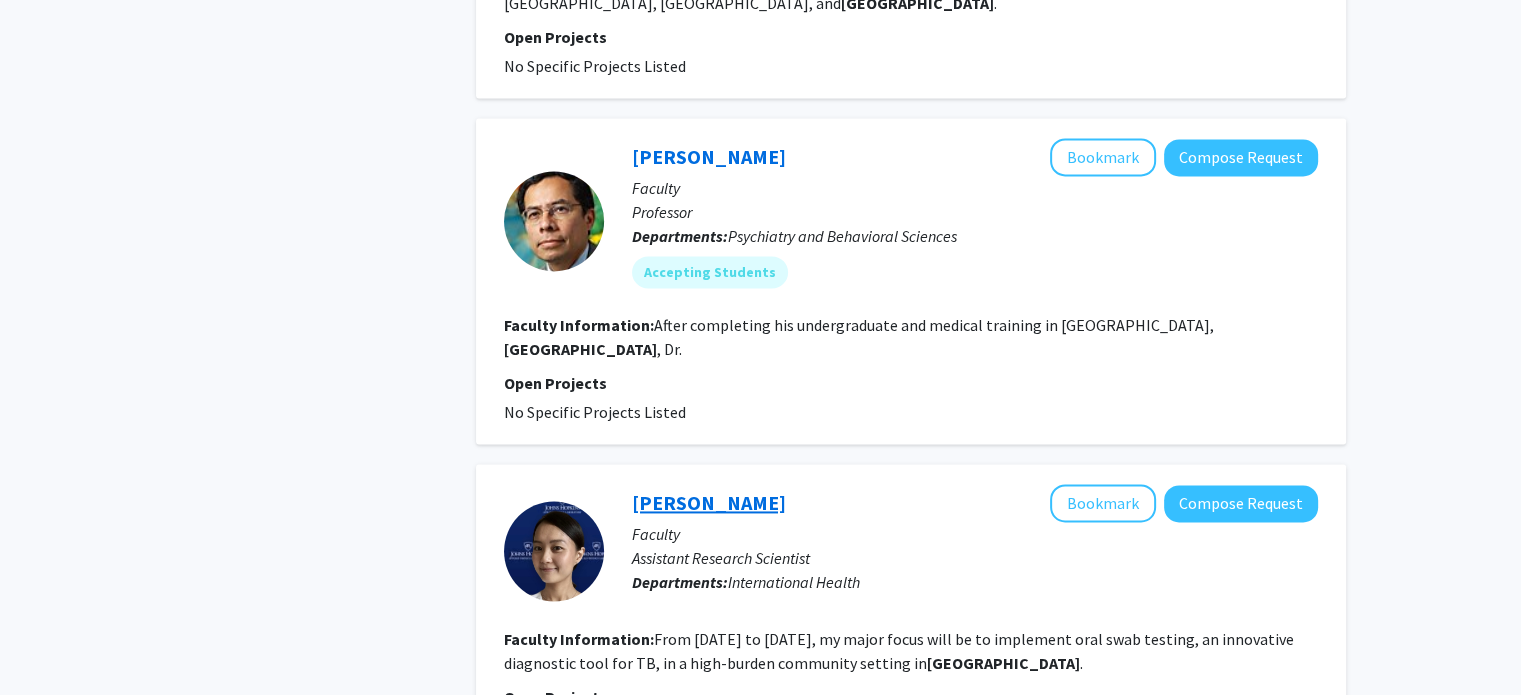 click on "[PERSON_NAME]" 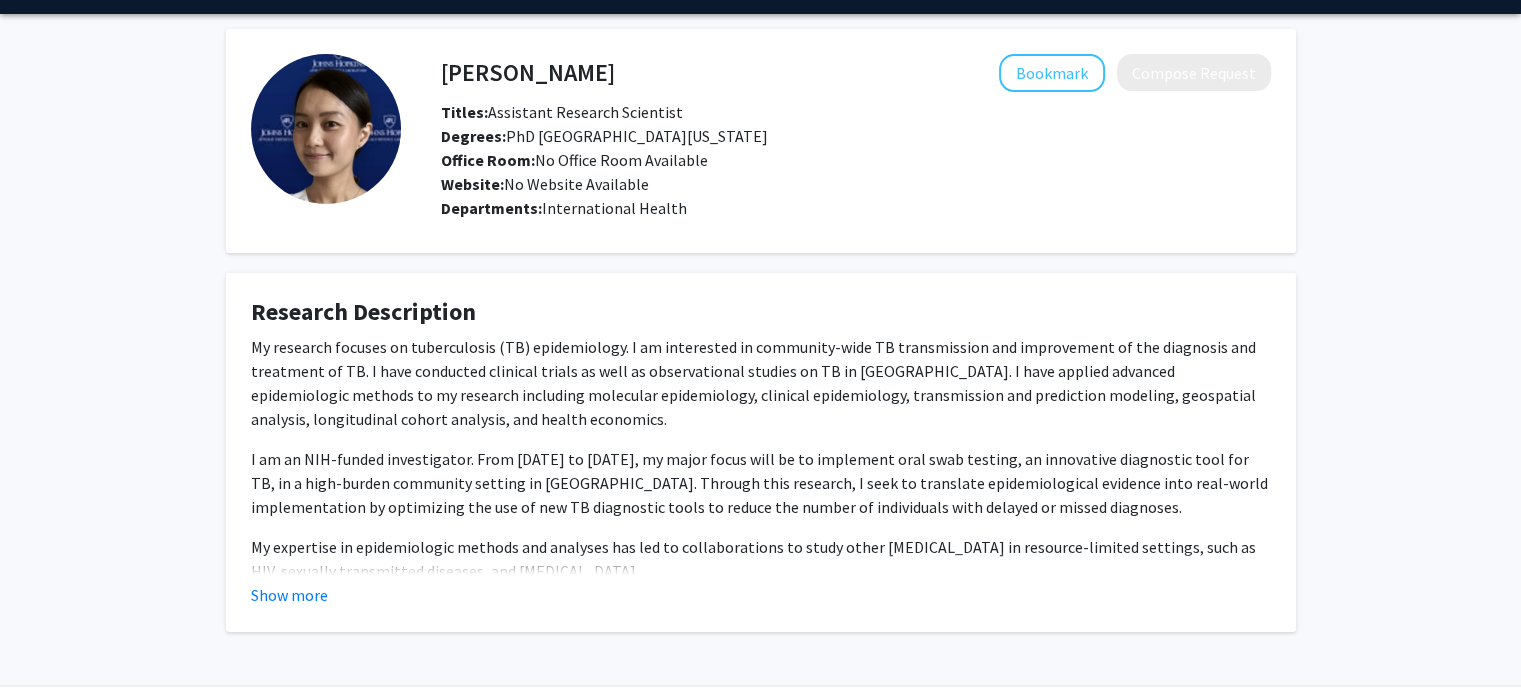 scroll, scrollTop: 119, scrollLeft: 0, axis: vertical 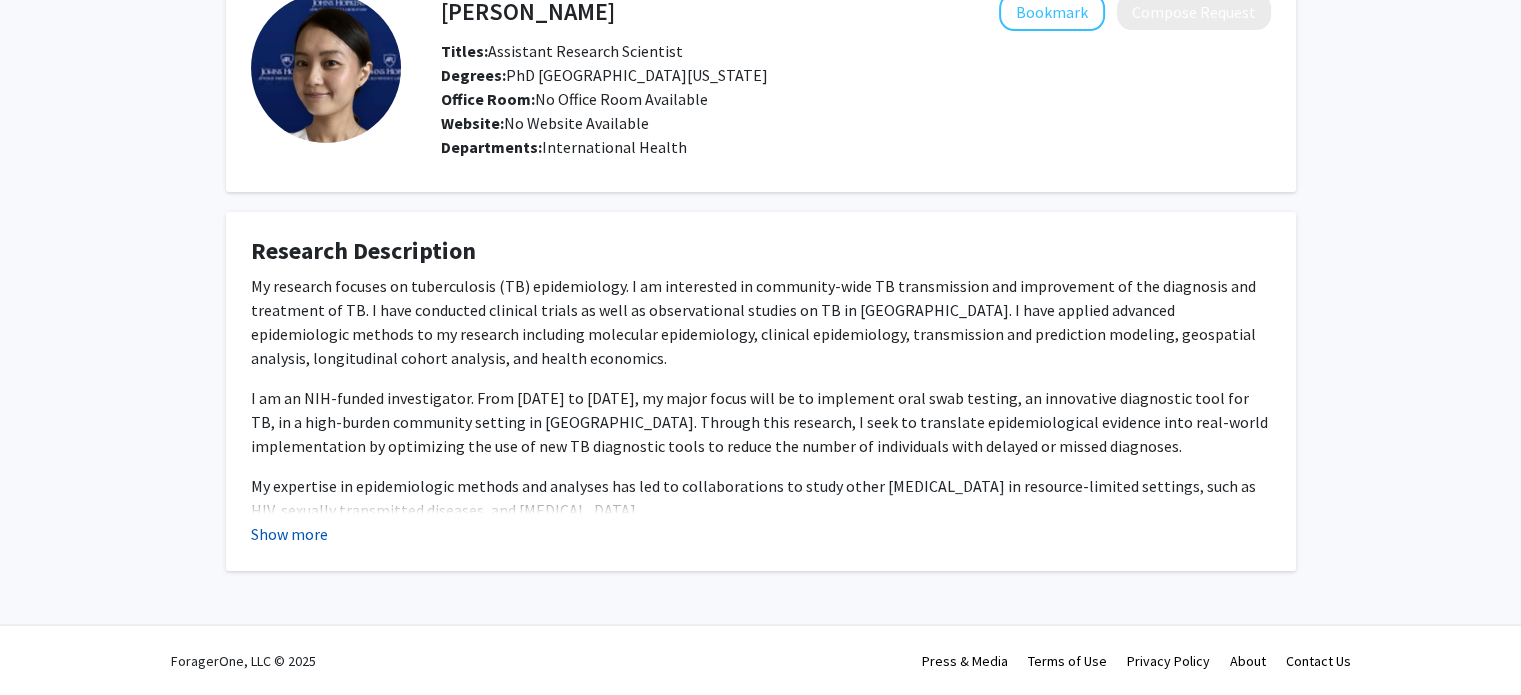 click on "Show more" 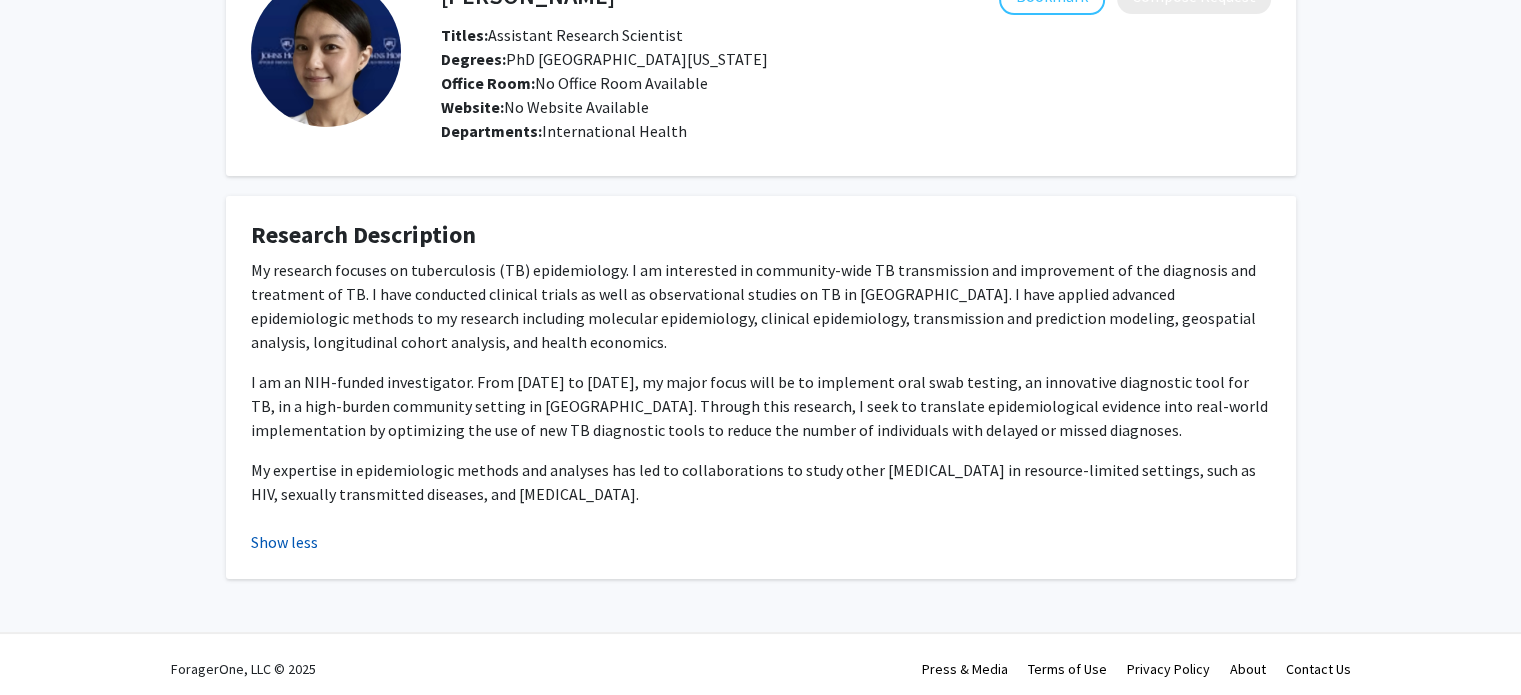 scroll, scrollTop: 143, scrollLeft: 0, axis: vertical 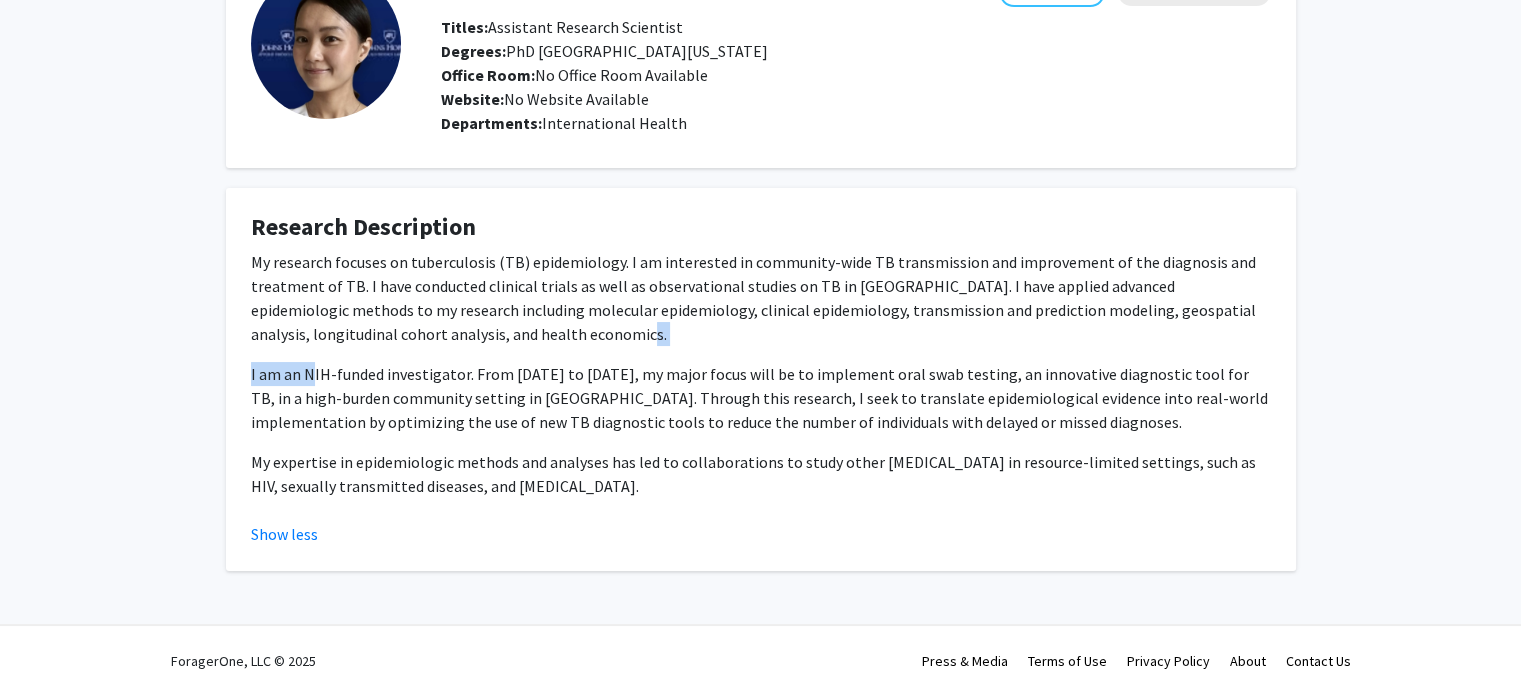 drag, startPoint x: 312, startPoint y: 366, endPoint x: 585, endPoint y: 339, distance: 274.3319 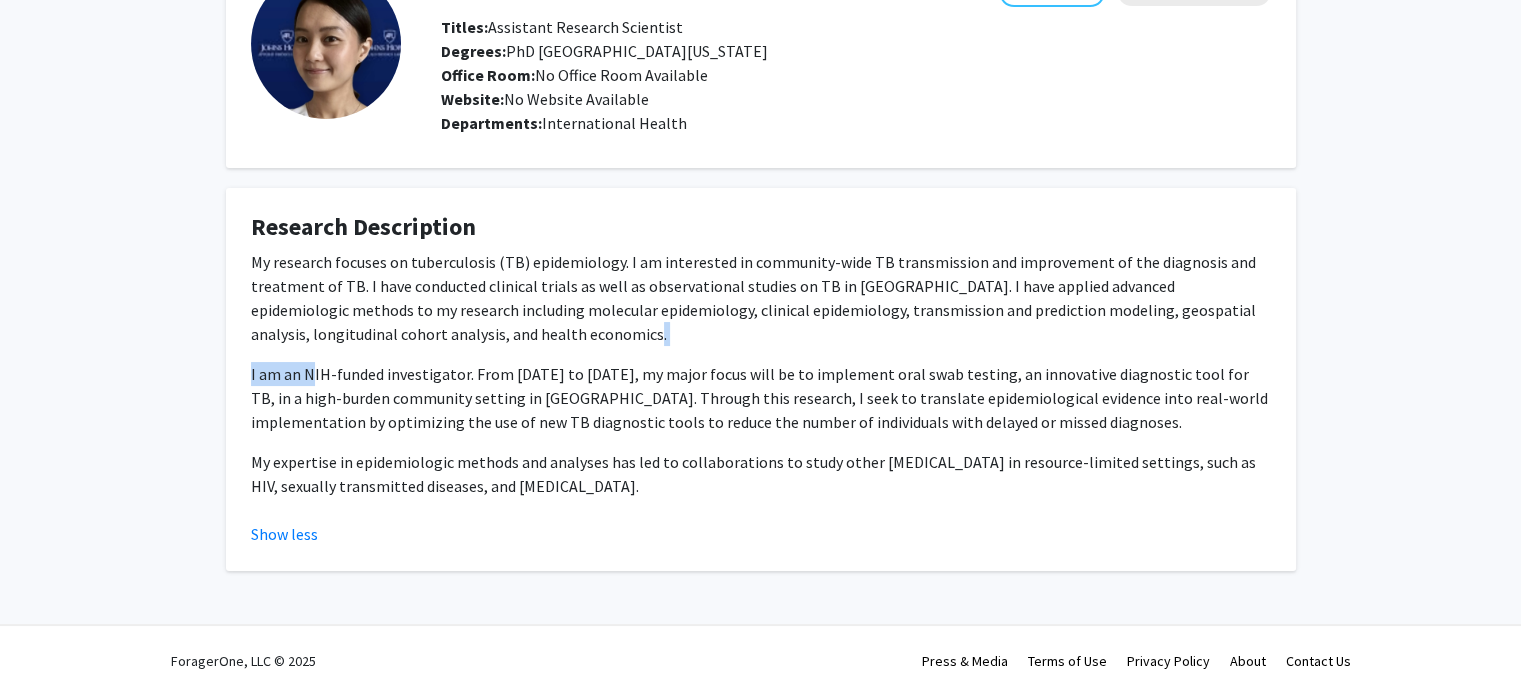 click on "My research focuses on tuberculosis (TB) epidemiology. I am interested in community-wide TB transmission and improvement of the diagnosis and treatment of TB. I have conducted clinical trials as well as observational studies on TB in [GEOGRAPHIC_DATA]. I have applied advanced epidemiologic methods to my research including molecular epidemiology, clinical epidemiology, transmission and prediction modeling, geospatial analysis, longitudinal cohort analysis, and health economics." 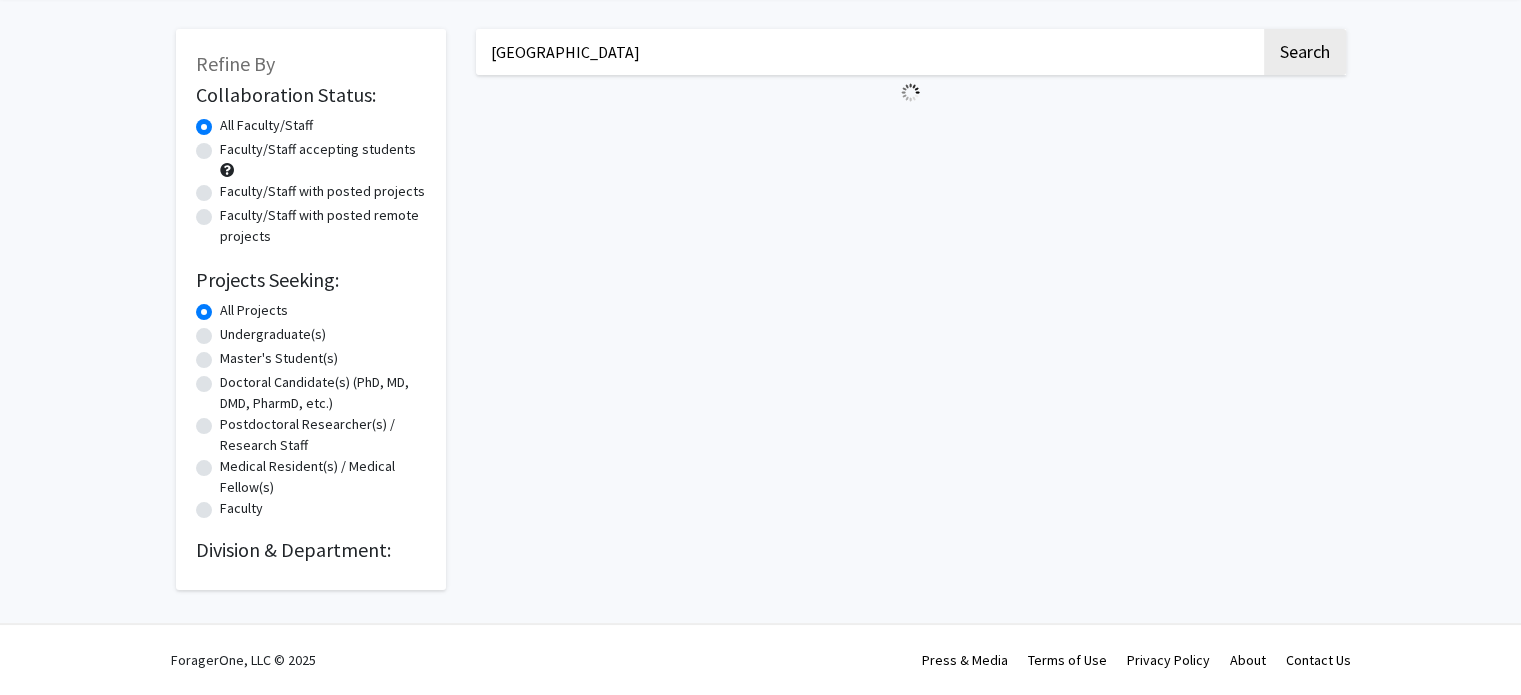 scroll, scrollTop: 0, scrollLeft: 0, axis: both 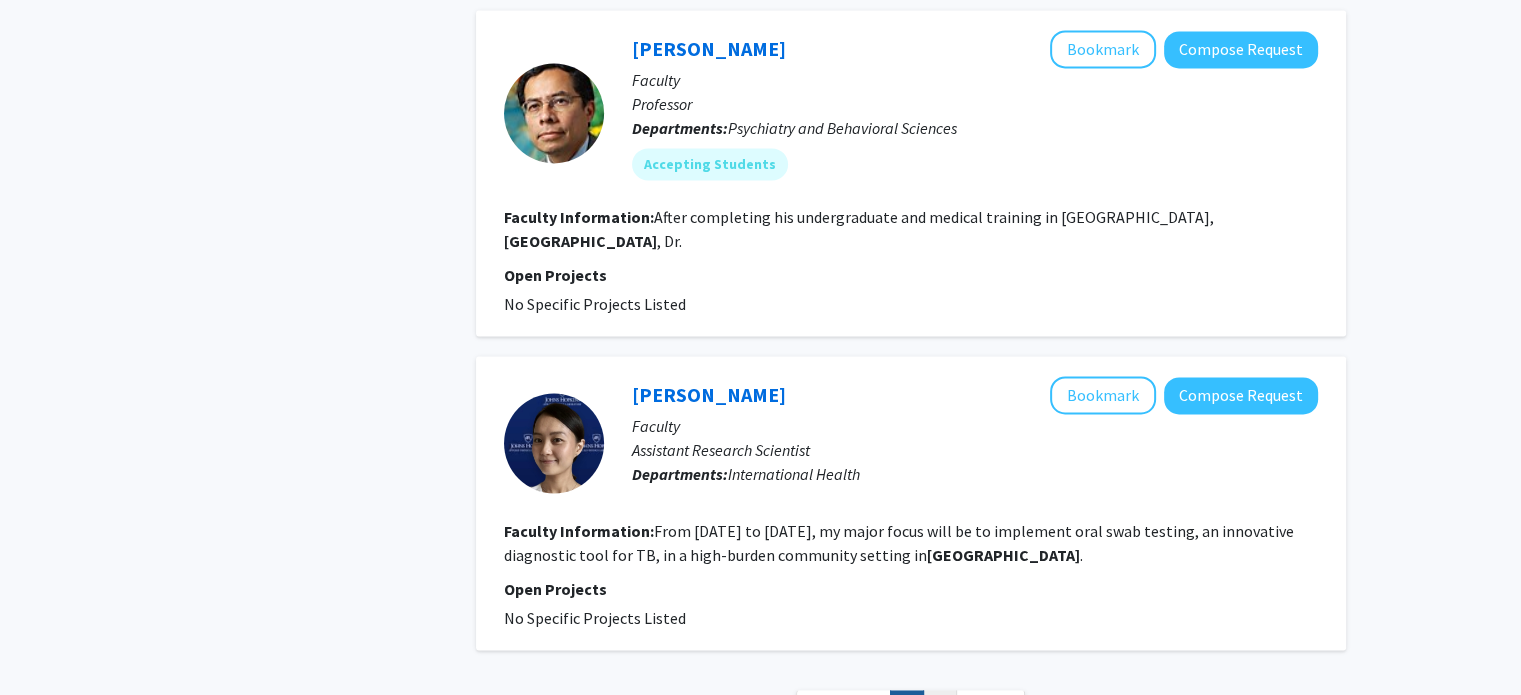 click on "2" 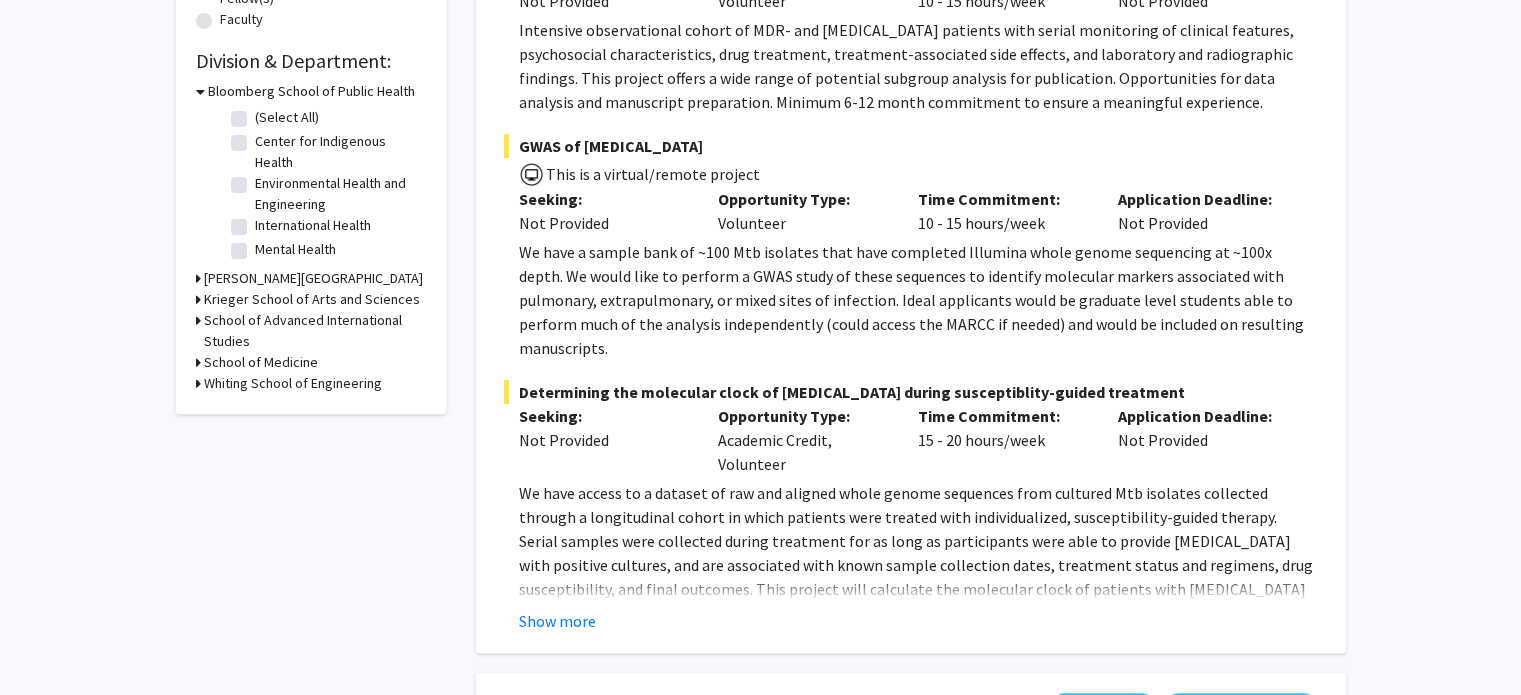 scroll, scrollTop: 568, scrollLeft: 0, axis: vertical 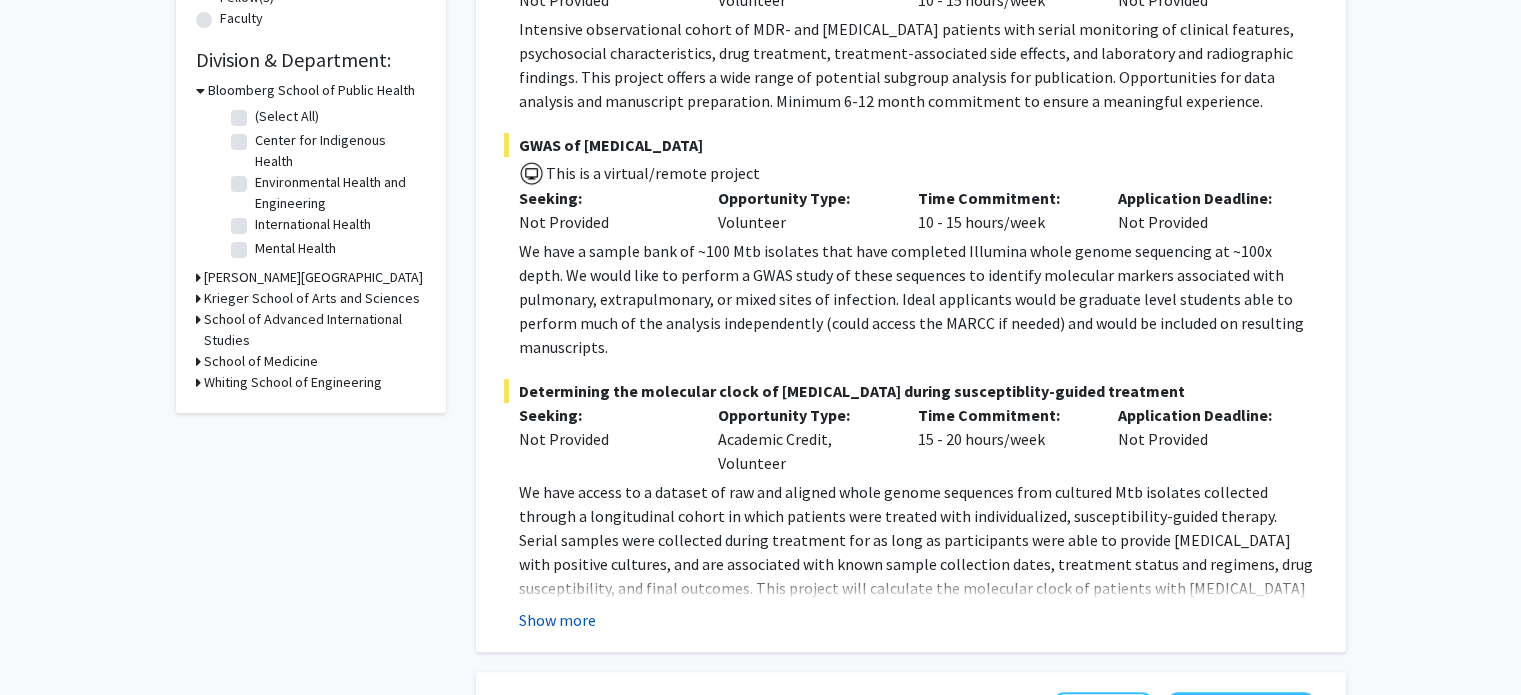 click on "Show more" 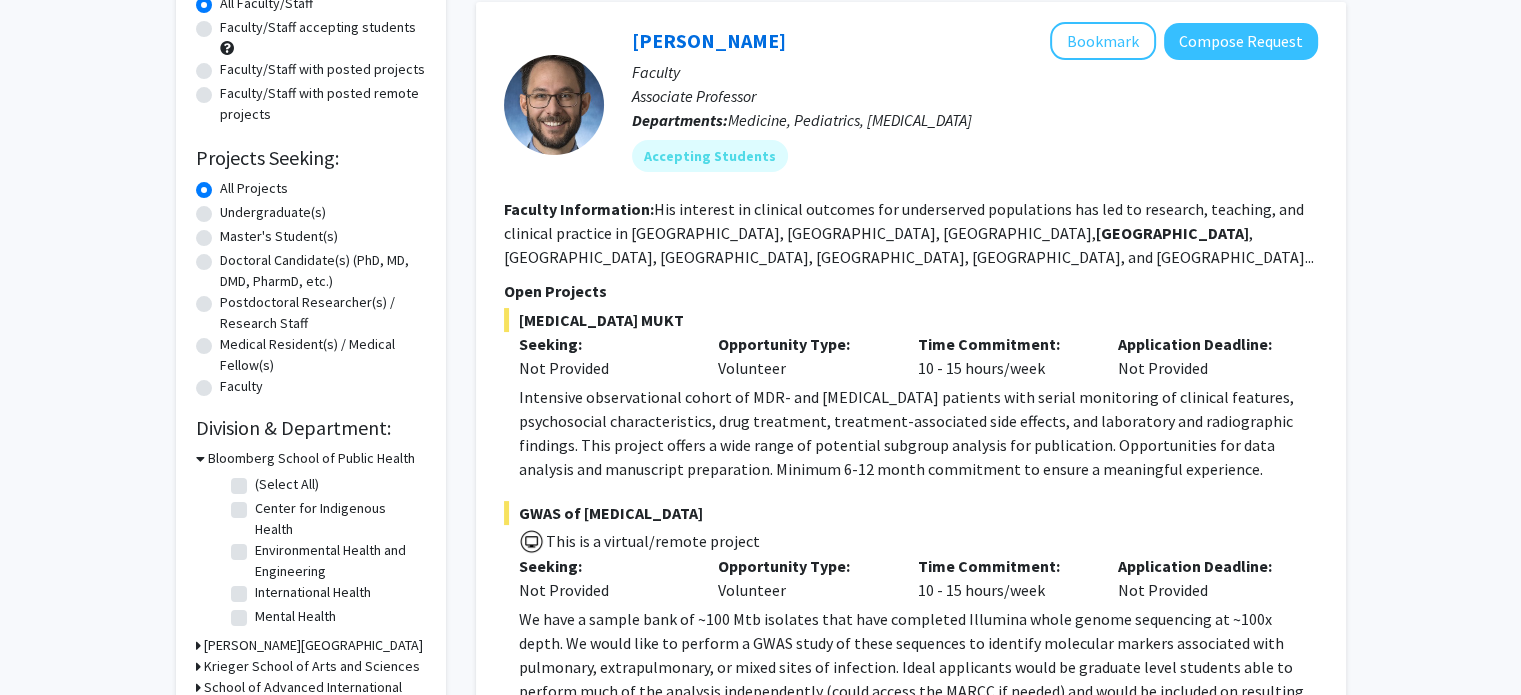 scroll, scrollTop: 0, scrollLeft: 0, axis: both 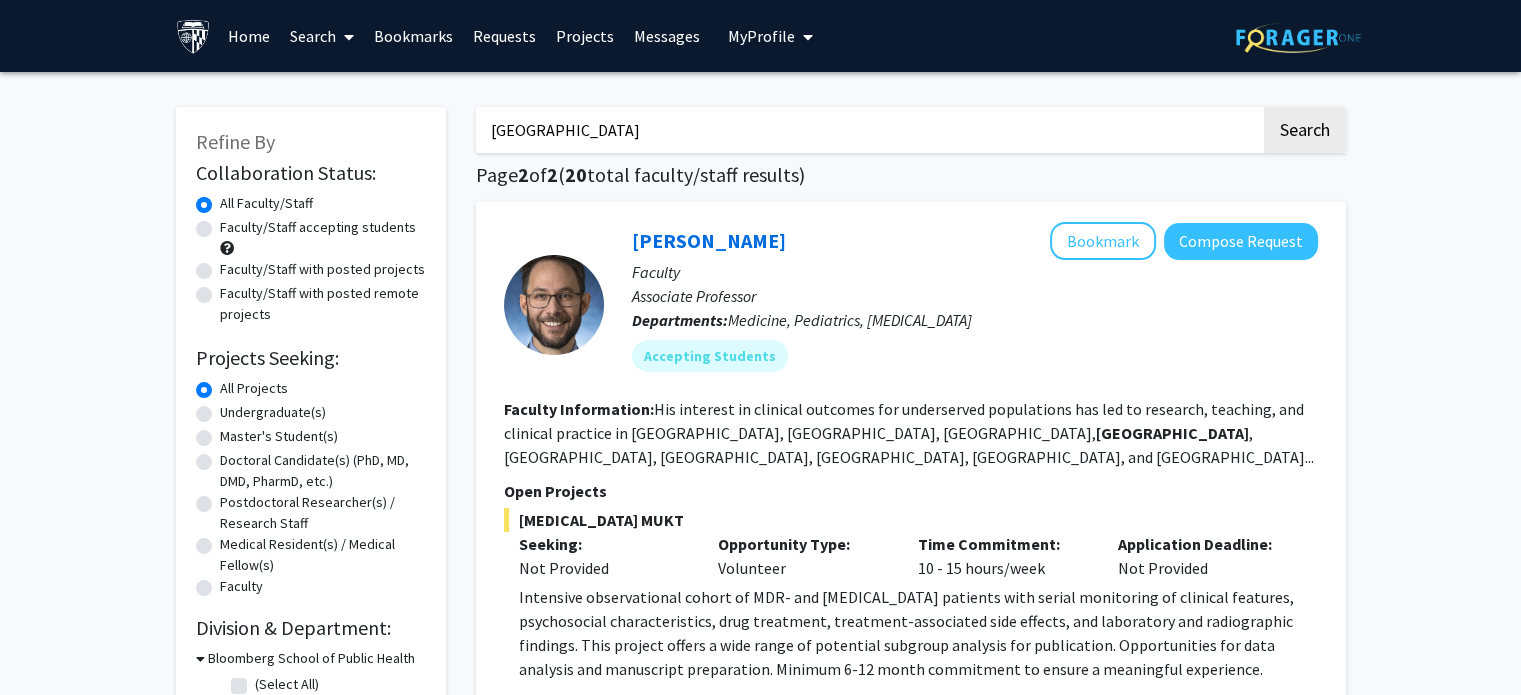 click on "[GEOGRAPHIC_DATA]" at bounding box center (868, 130) 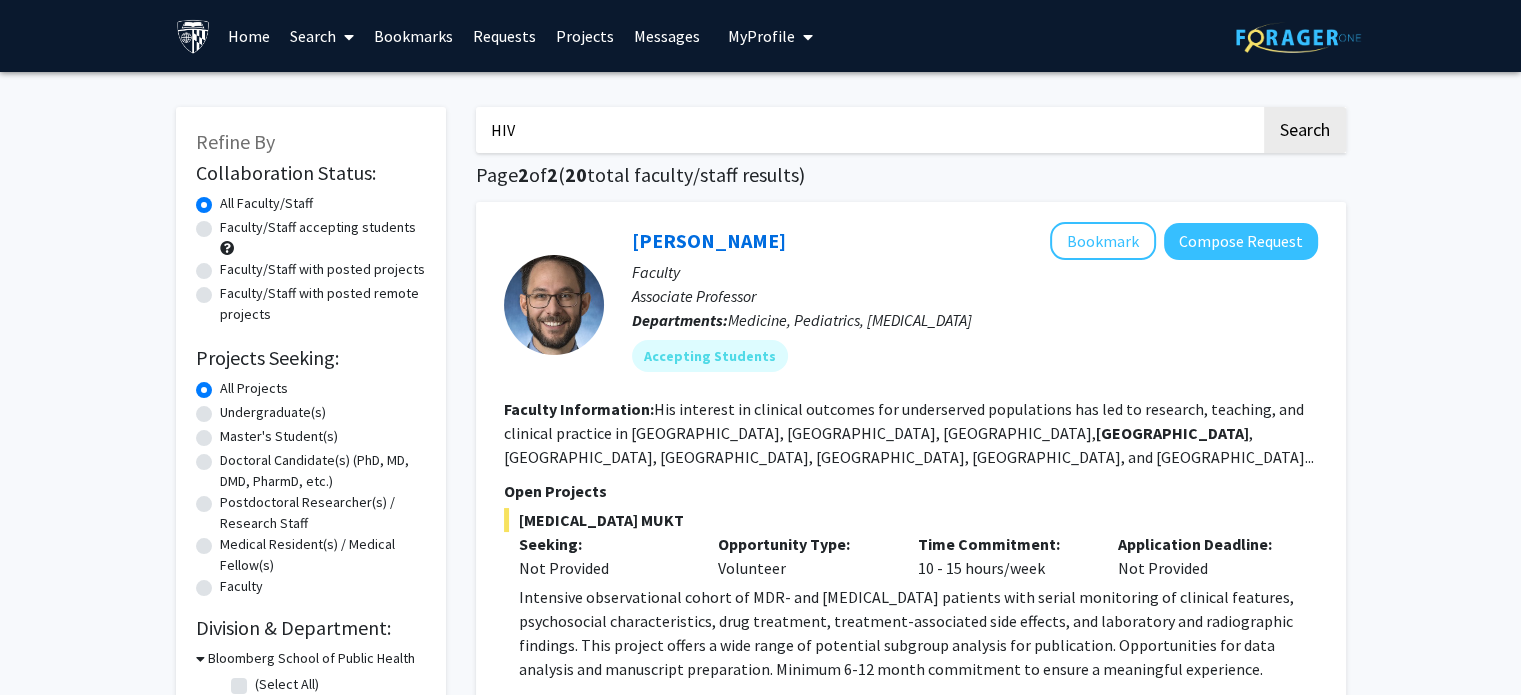 type on "HIV" 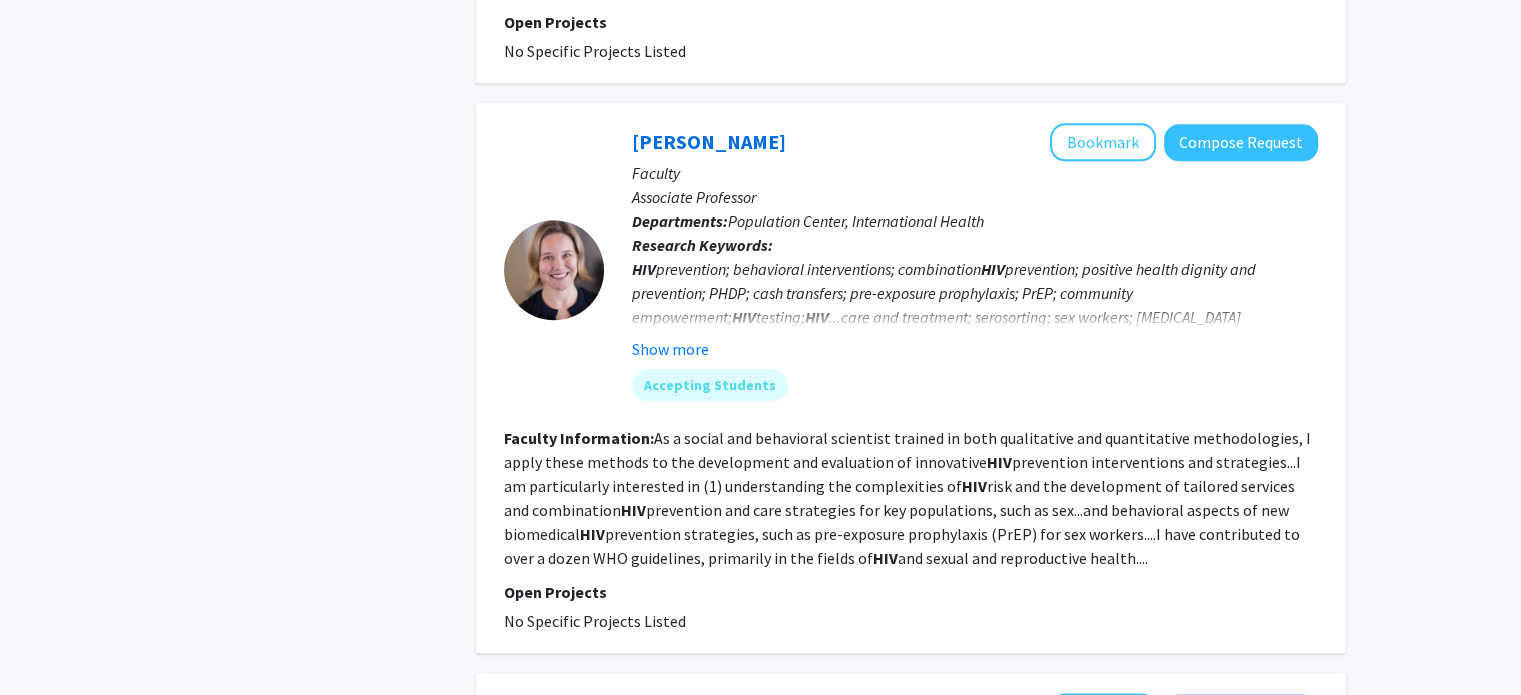 scroll, scrollTop: 2172, scrollLeft: 0, axis: vertical 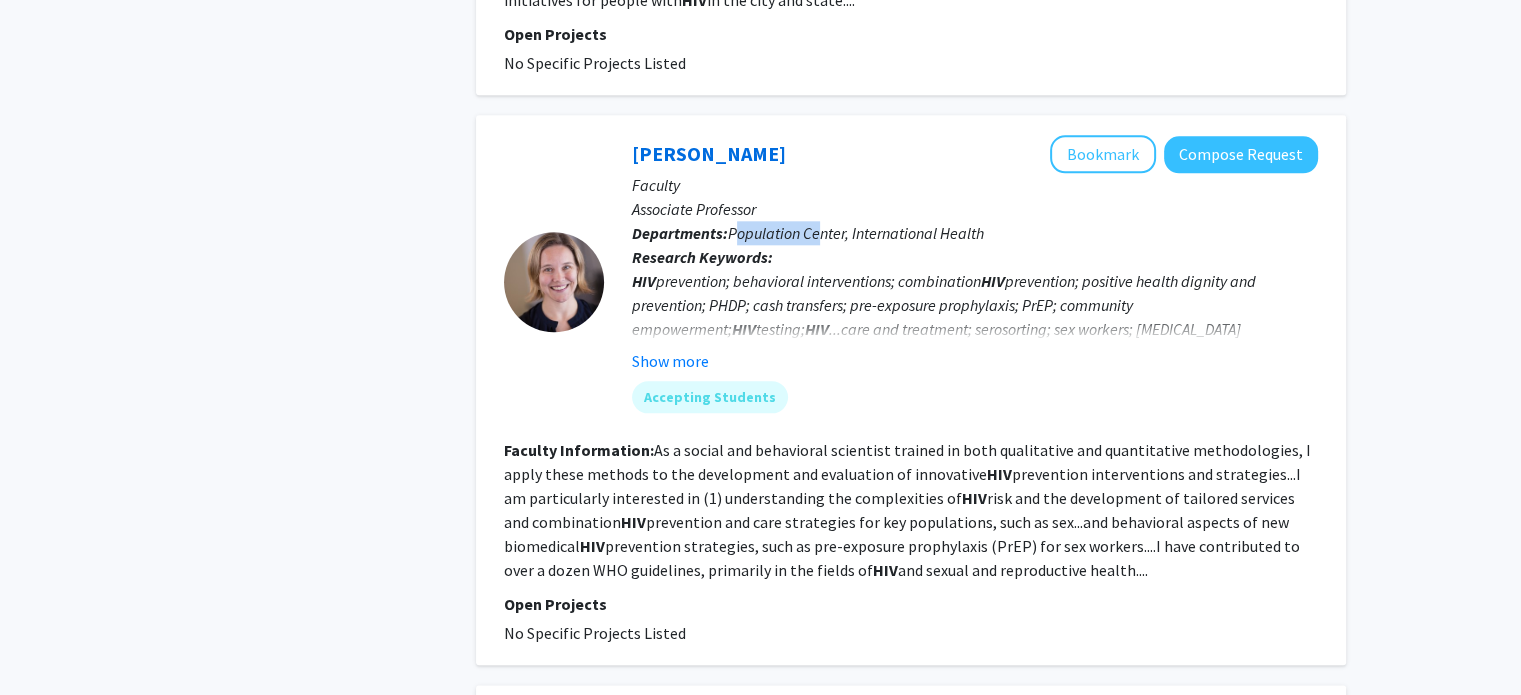 drag, startPoint x: 741, startPoint y: 175, endPoint x: 822, endPoint y: 171, distance: 81.09871 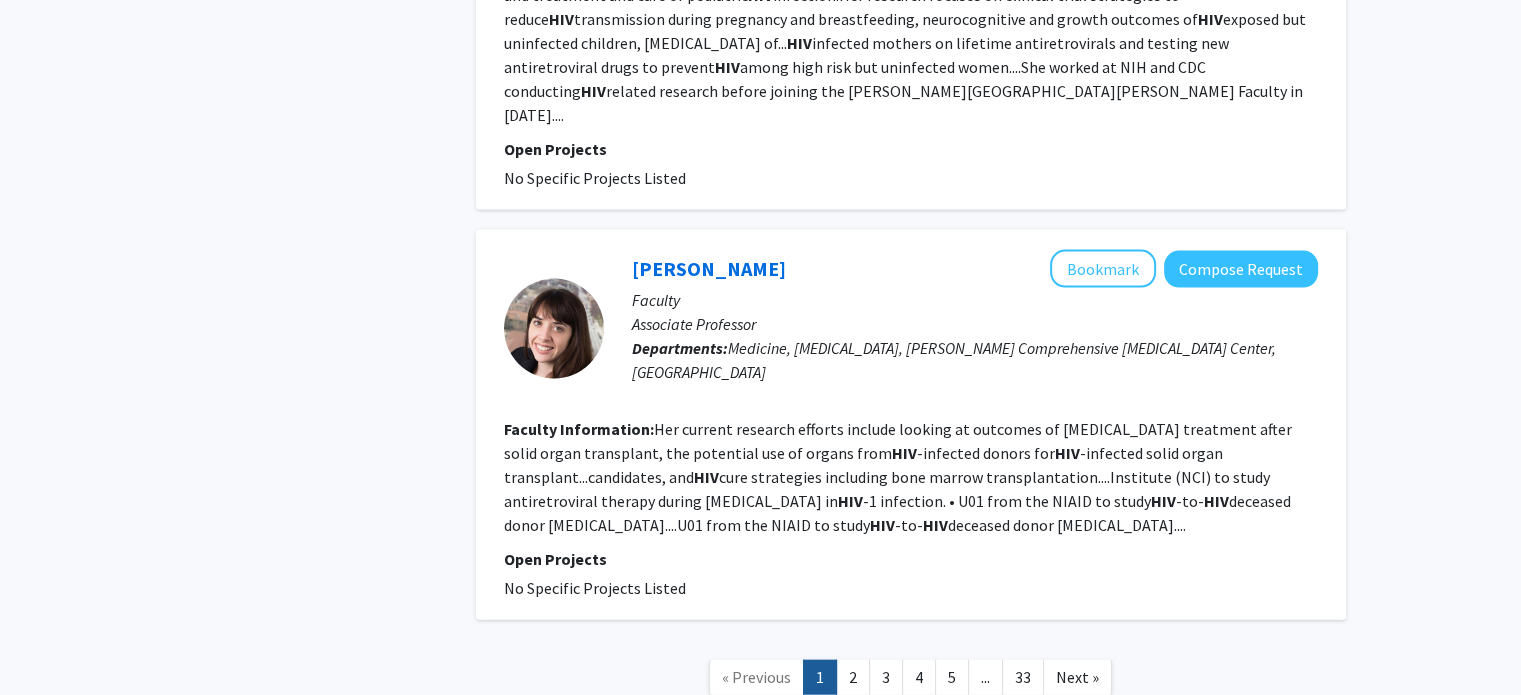scroll, scrollTop: 4392, scrollLeft: 0, axis: vertical 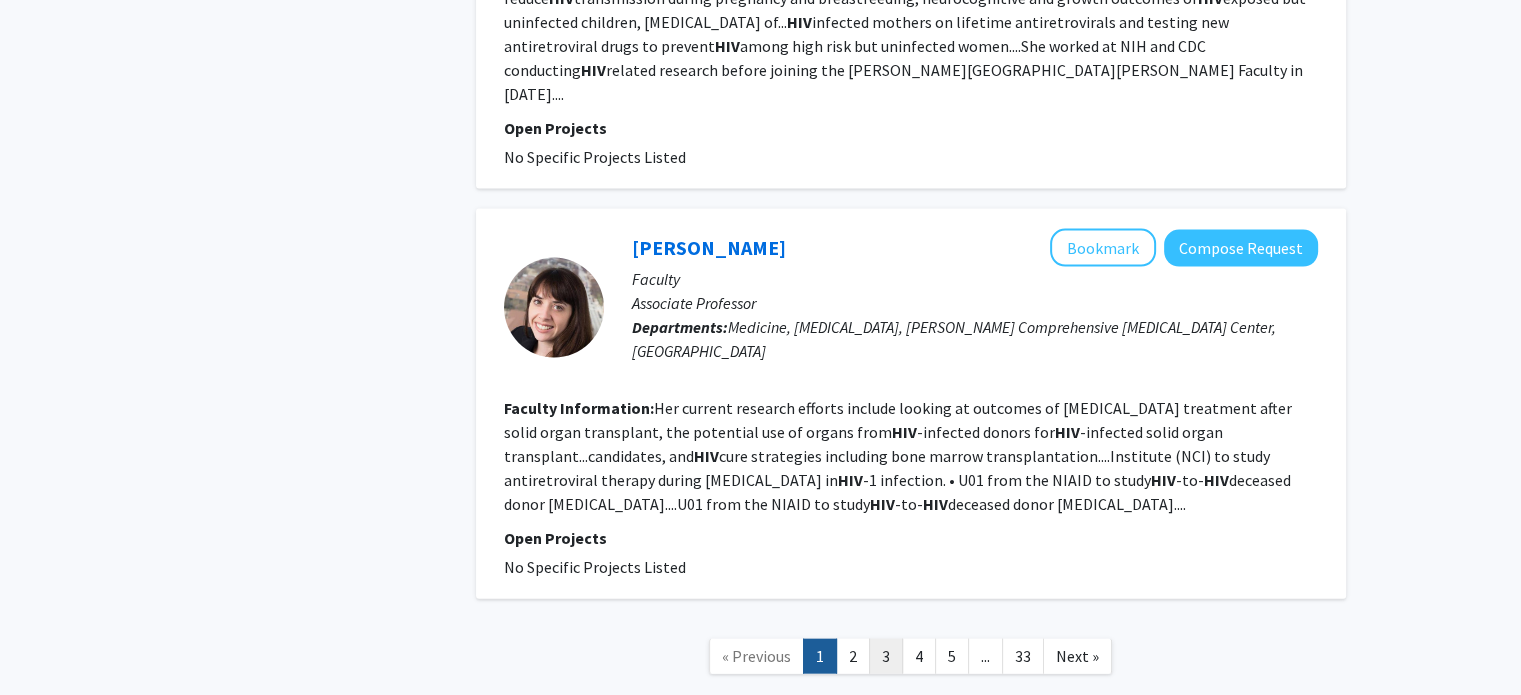 click on "3" 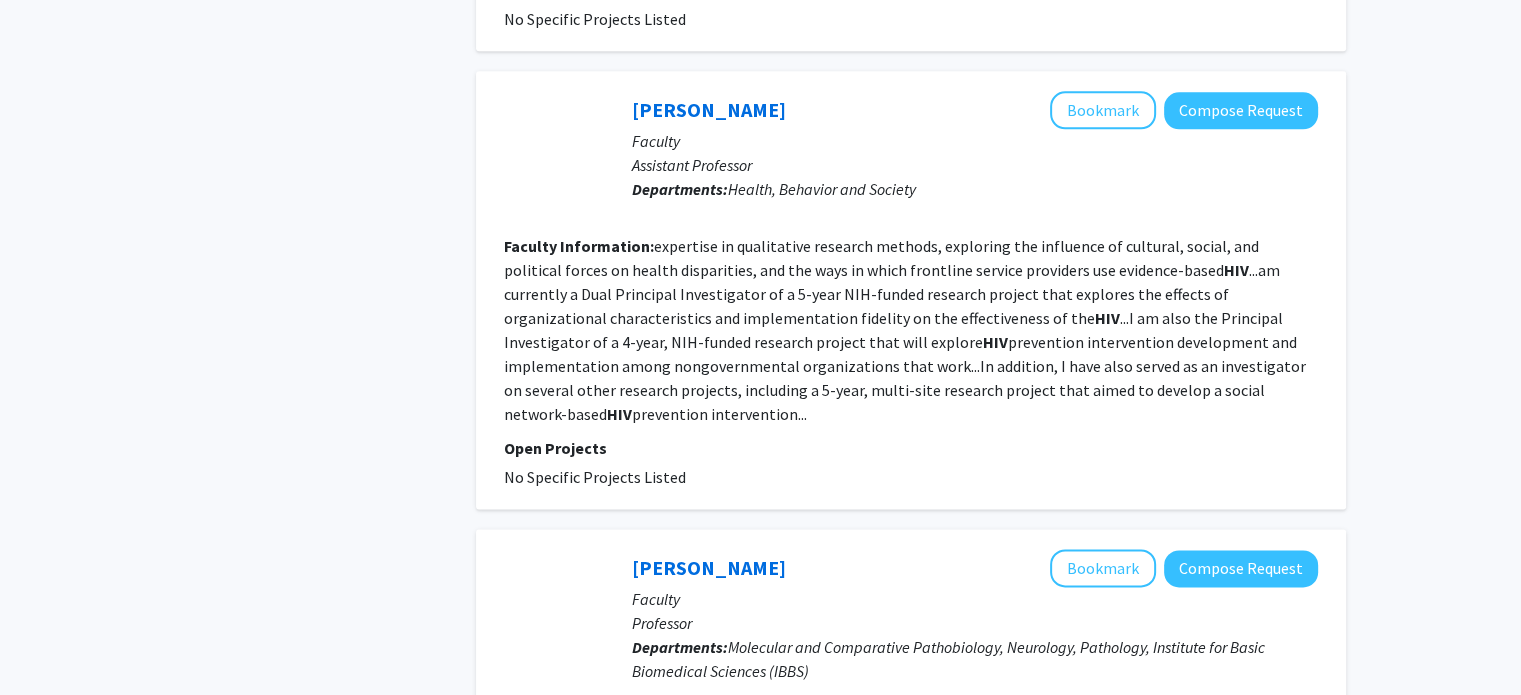 scroll, scrollTop: 2557, scrollLeft: 0, axis: vertical 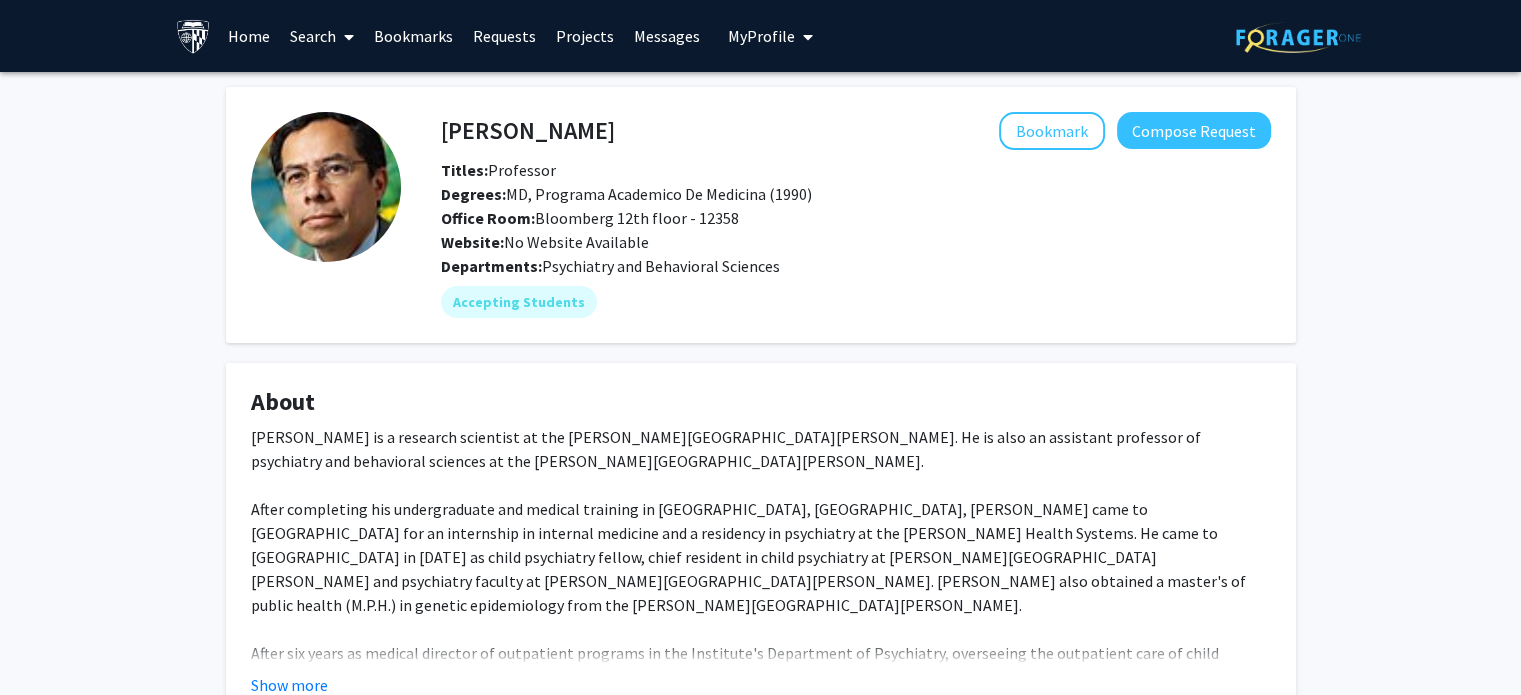 click on "Psychiatry and Behavioral Sciences" 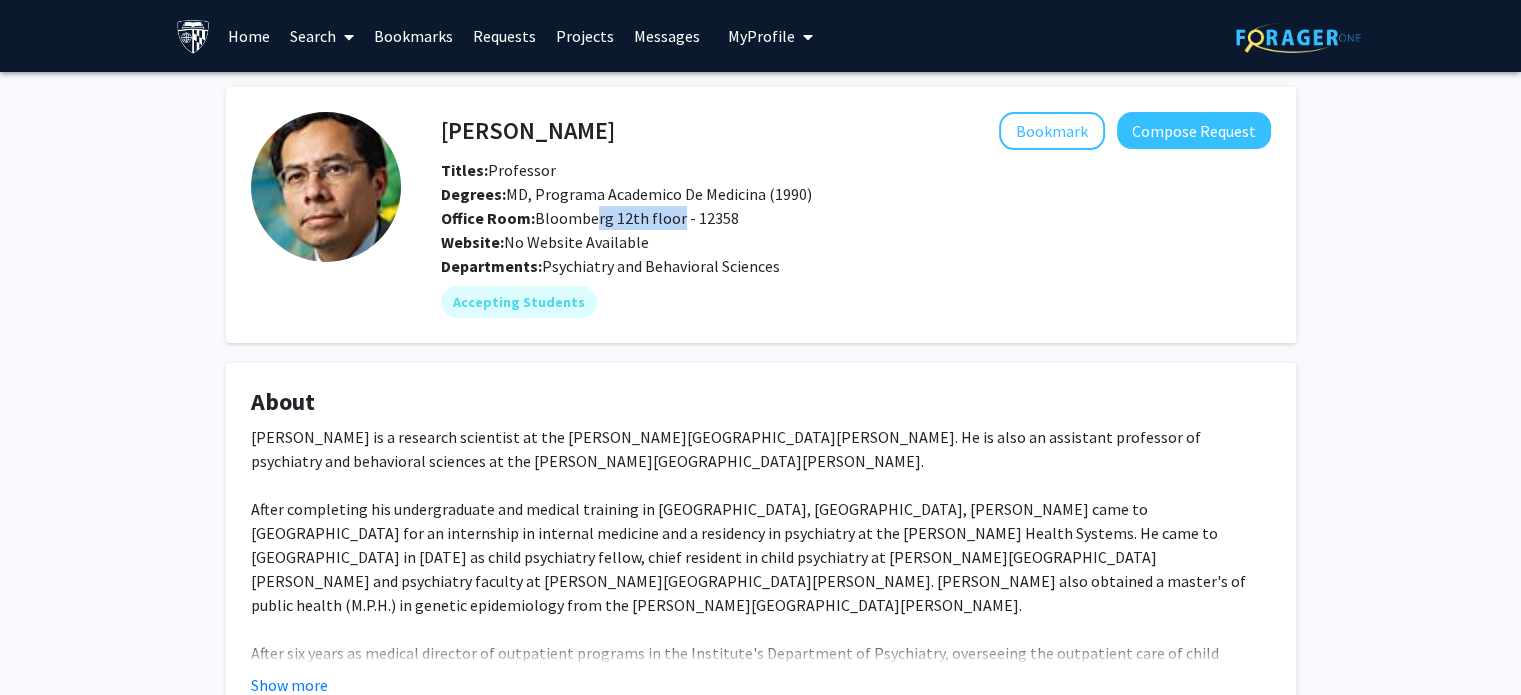 drag, startPoint x: 672, startPoint y: 218, endPoint x: 584, endPoint y: 225, distance: 88.27797 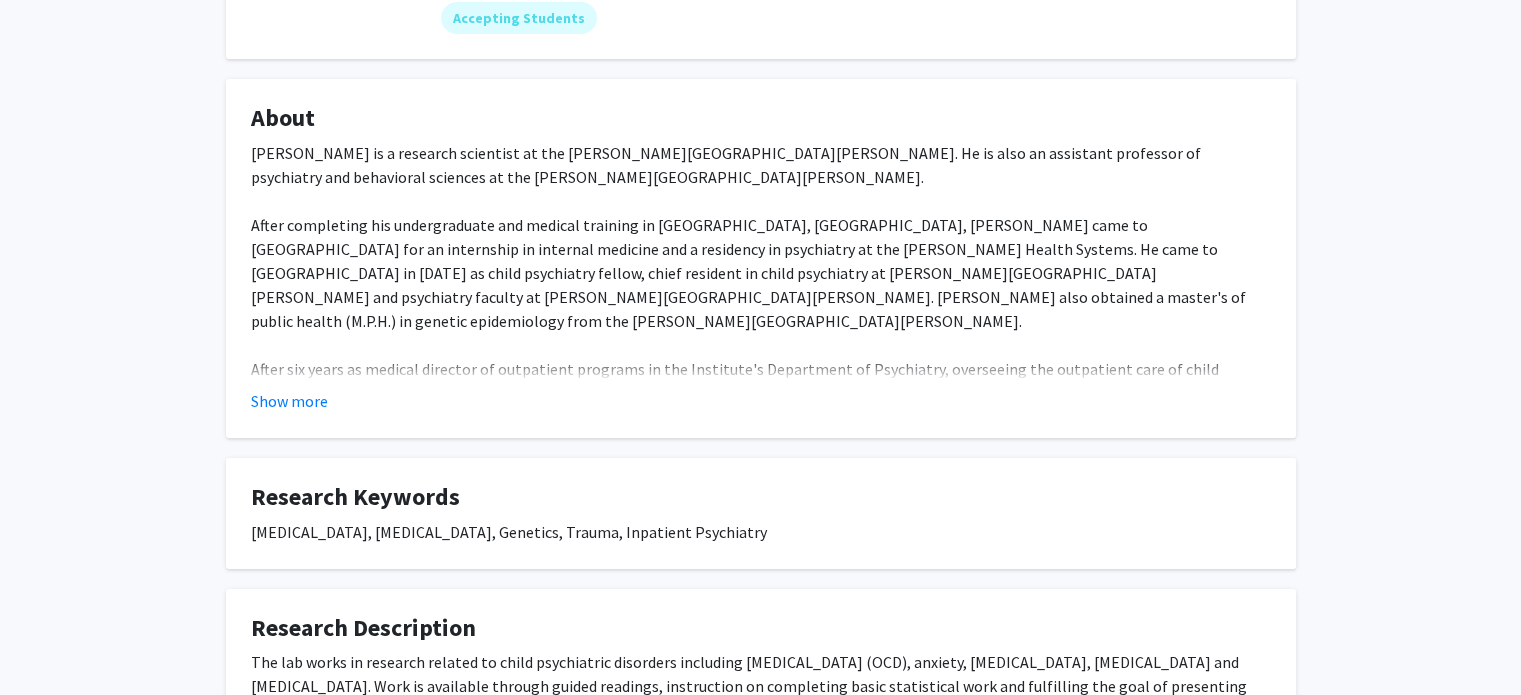 scroll, scrollTop: 307, scrollLeft: 0, axis: vertical 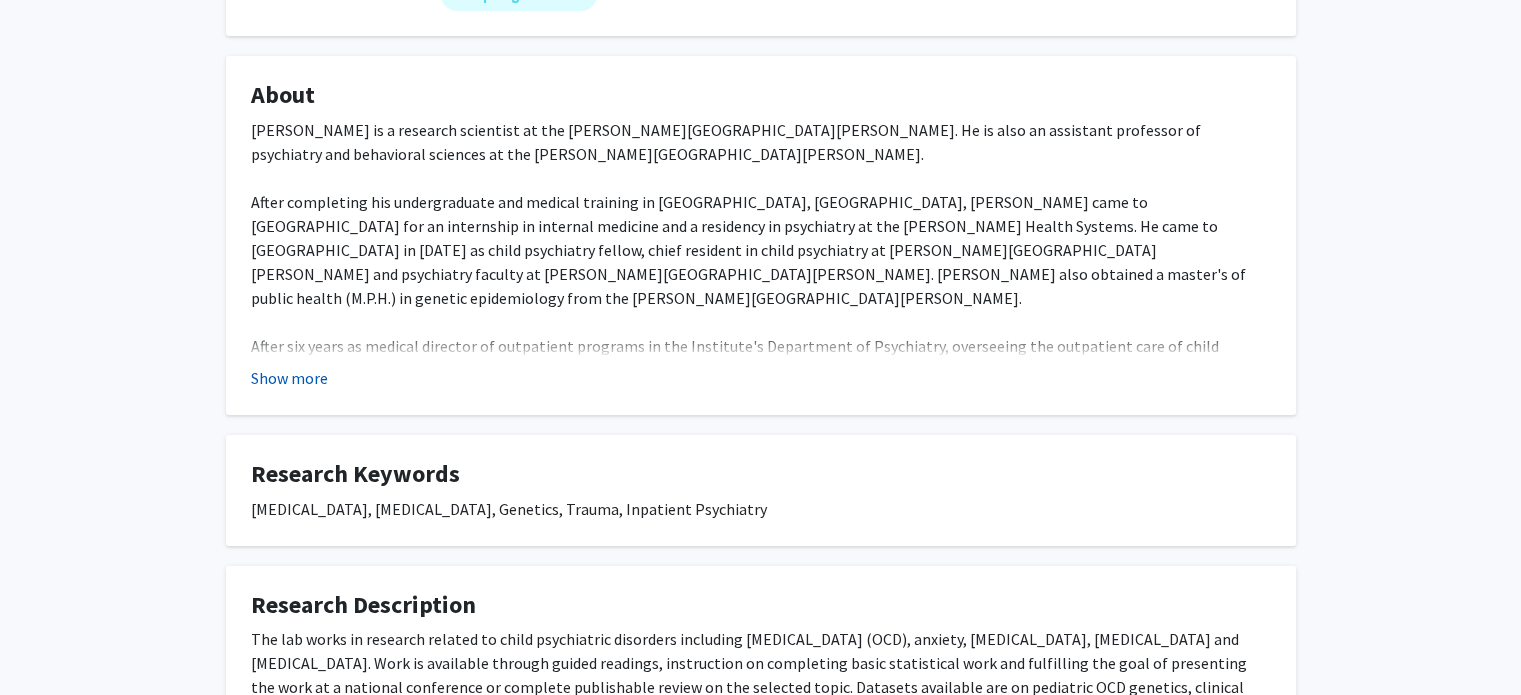 click on "Show more" 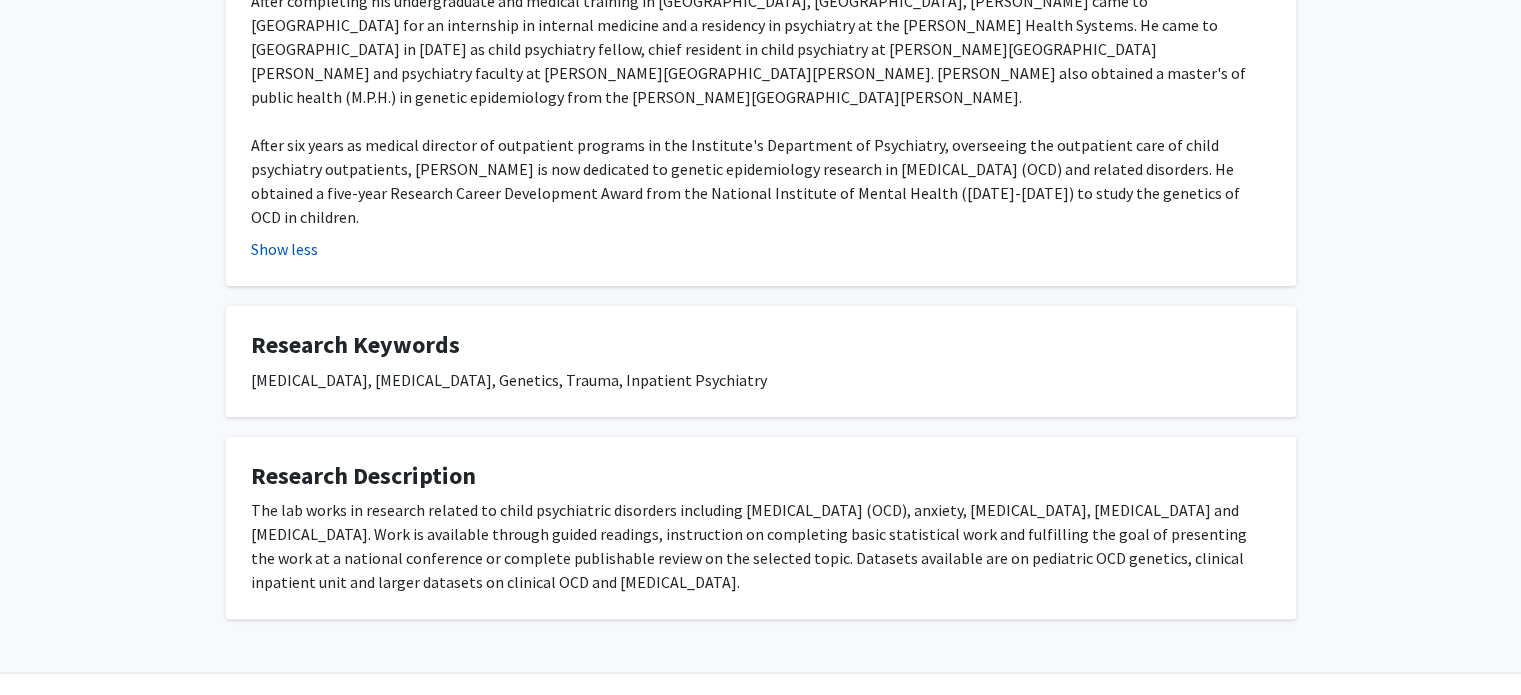 scroll, scrollTop: 0, scrollLeft: 0, axis: both 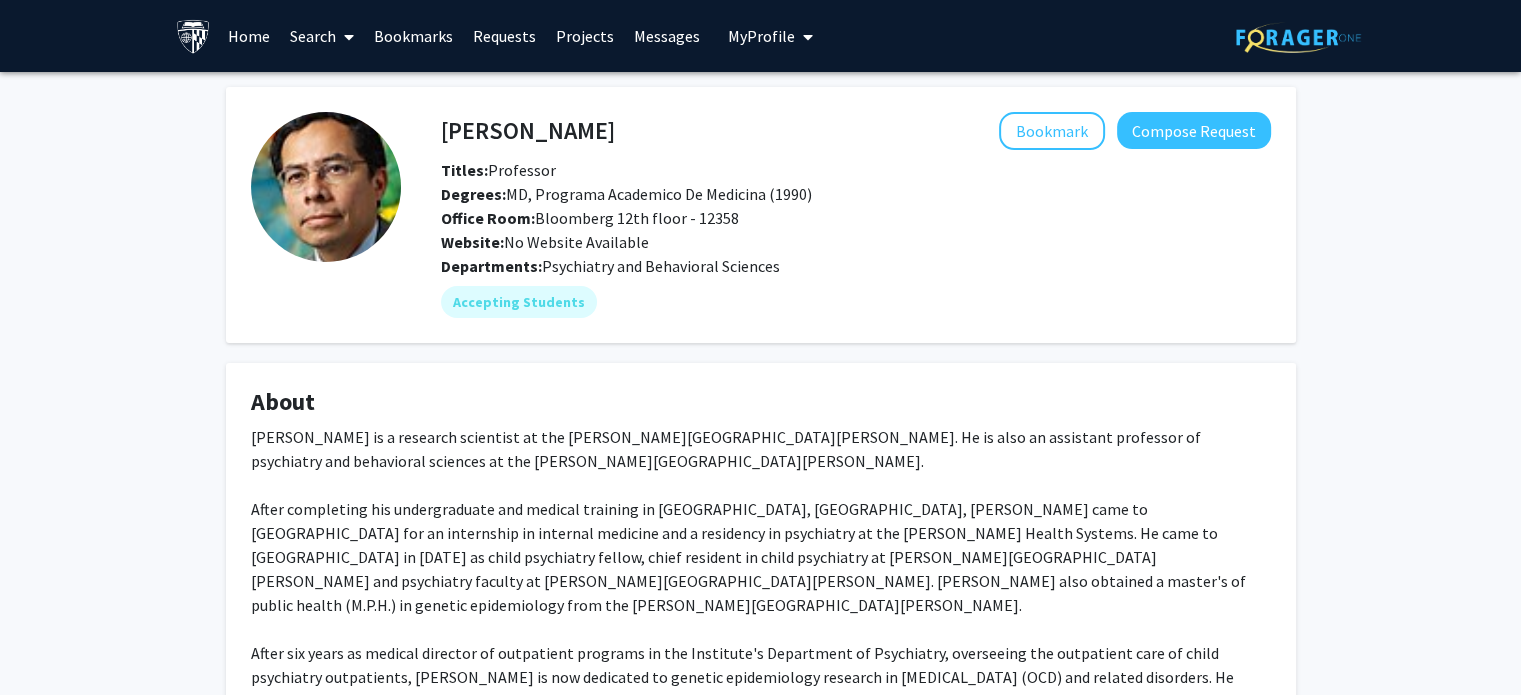 drag, startPoint x: 581, startPoint y: 143, endPoint x: 432, endPoint y: 143, distance: 149 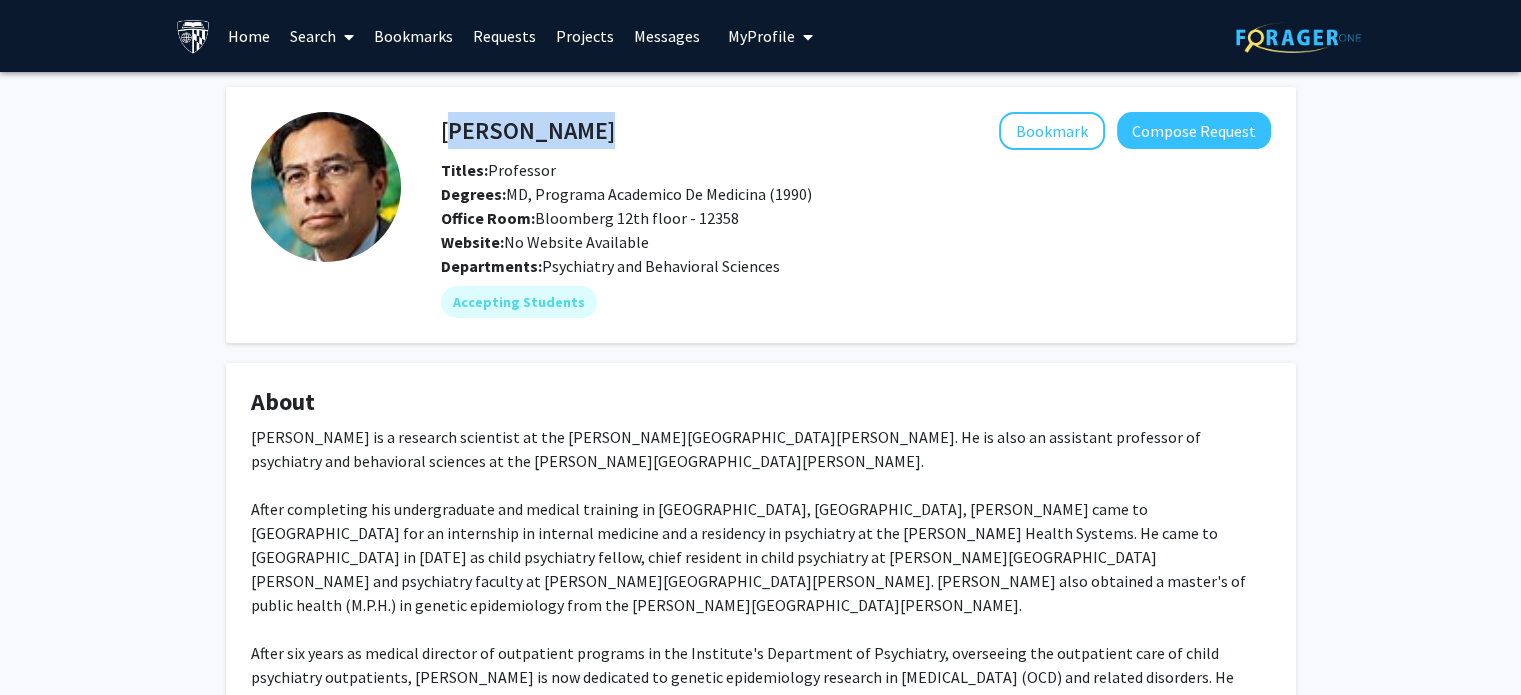 drag, startPoint x: 441, startPoint y: 137, endPoint x: 576, endPoint y: 135, distance: 135.01482 